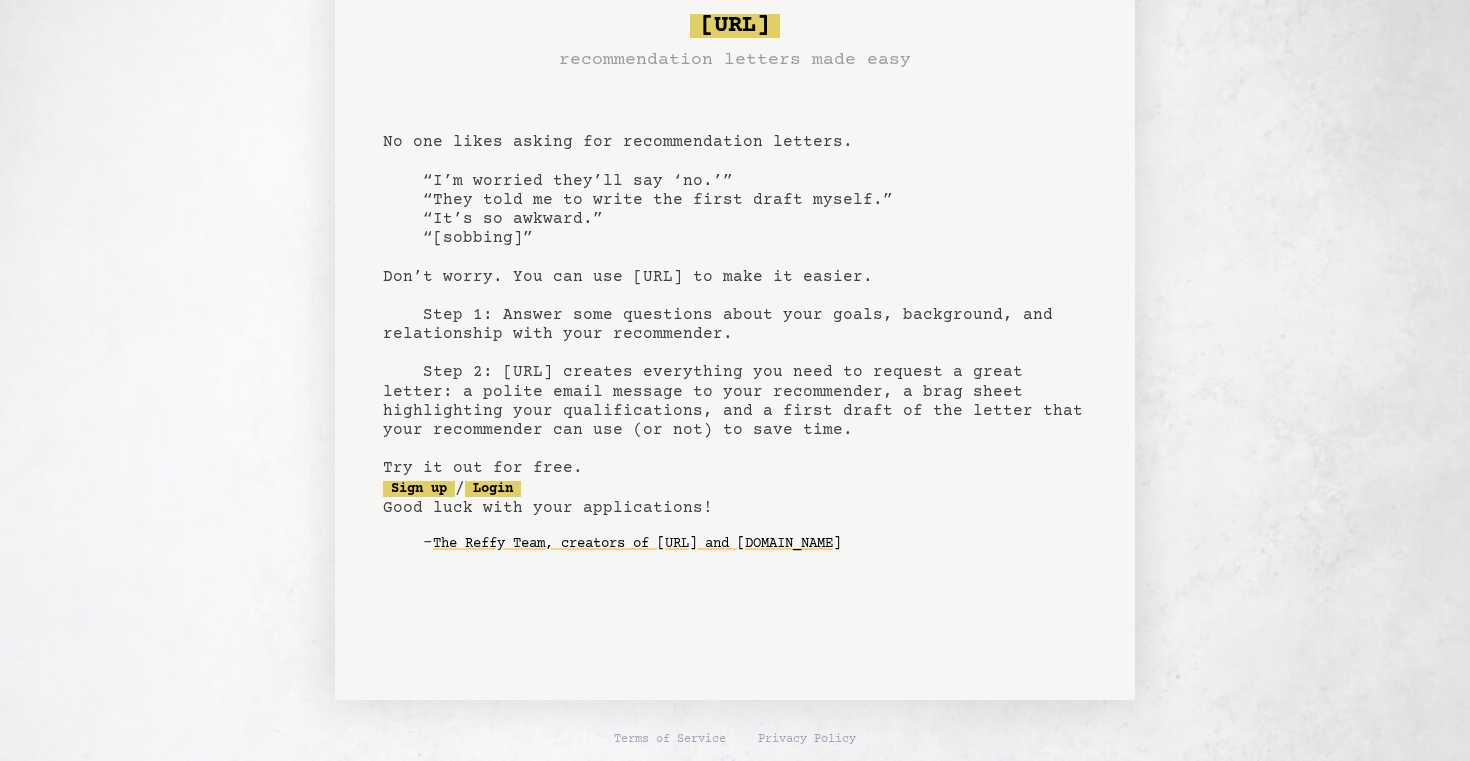 scroll, scrollTop: 53, scrollLeft: 0, axis: vertical 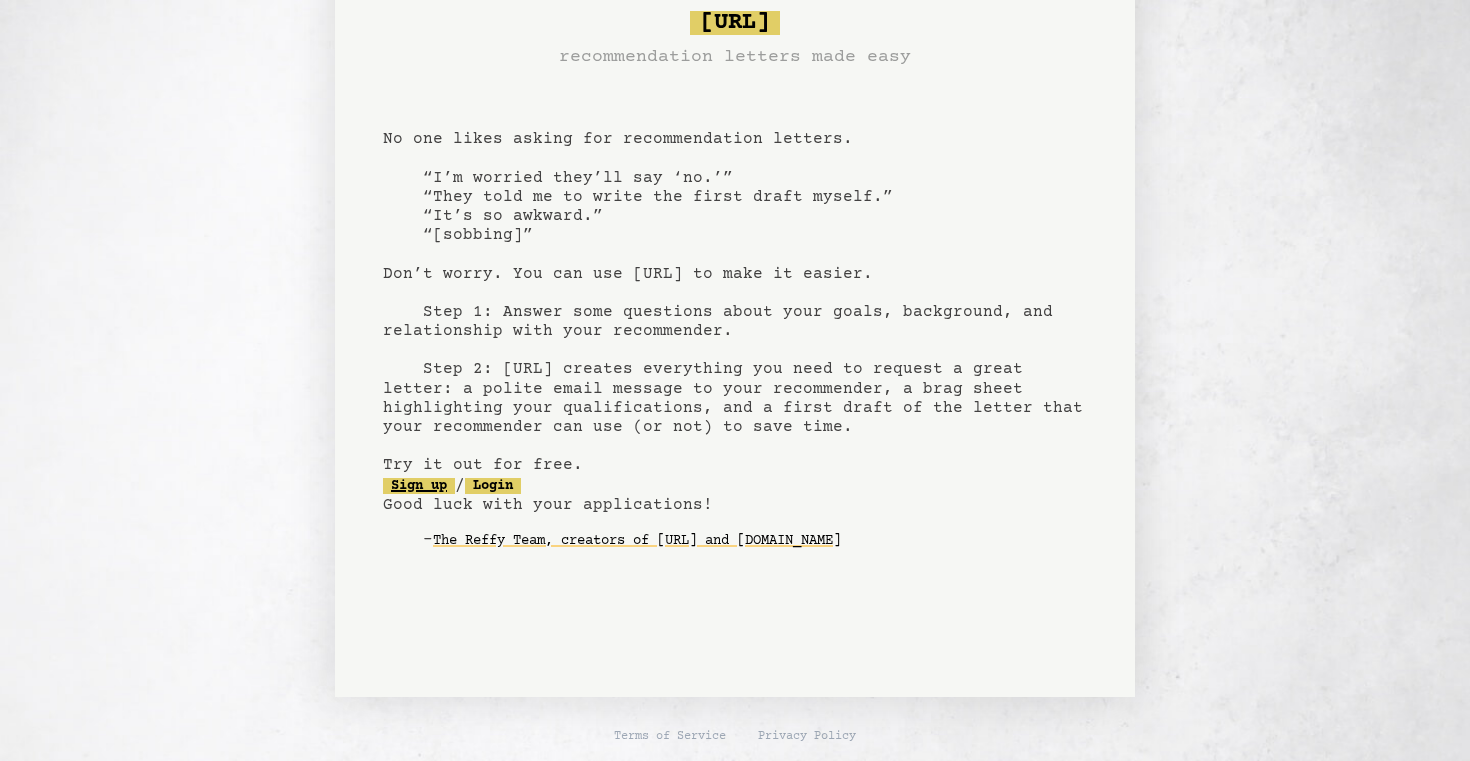 click on "Sign up" at bounding box center [419, 486] 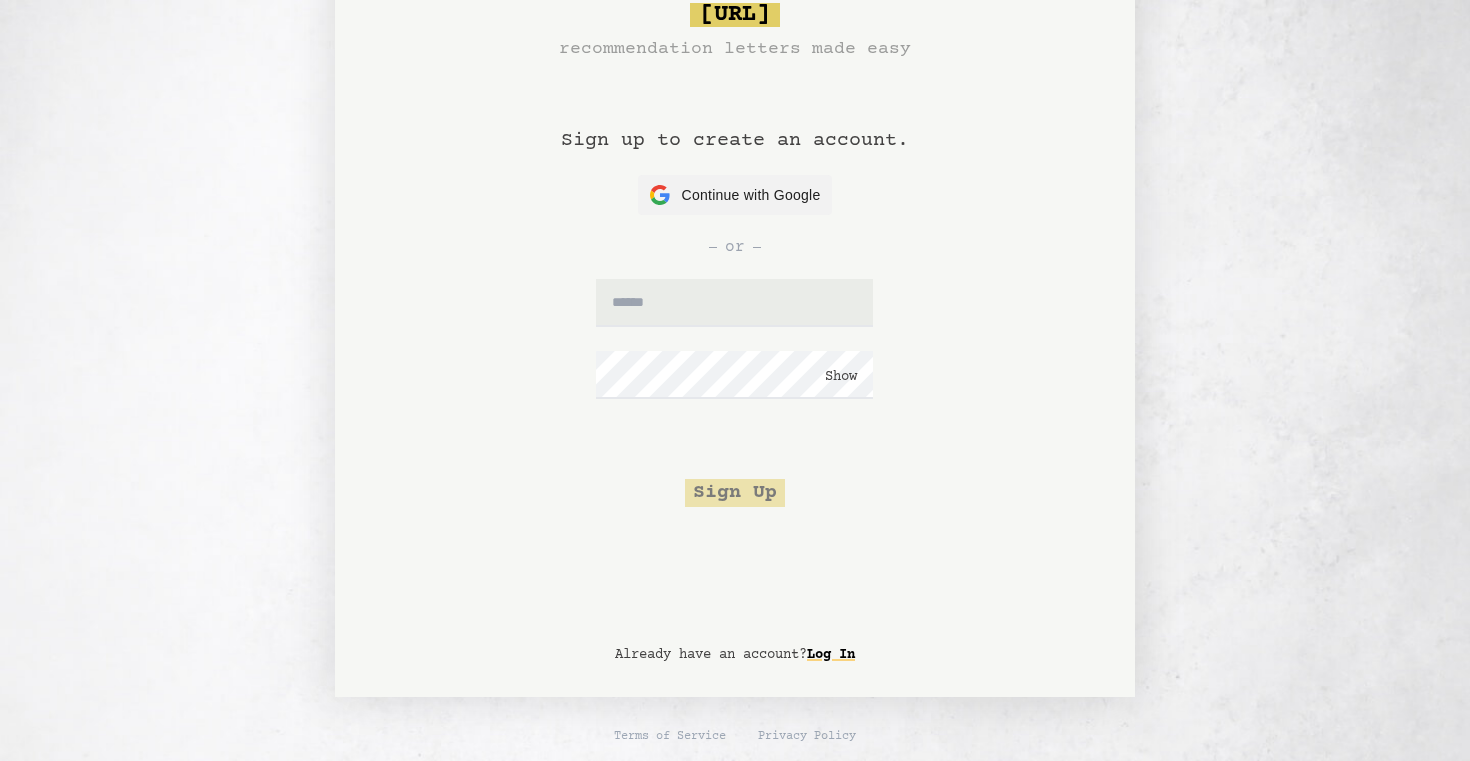 scroll, scrollTop: 0, scrollLeft: 0, axis: both 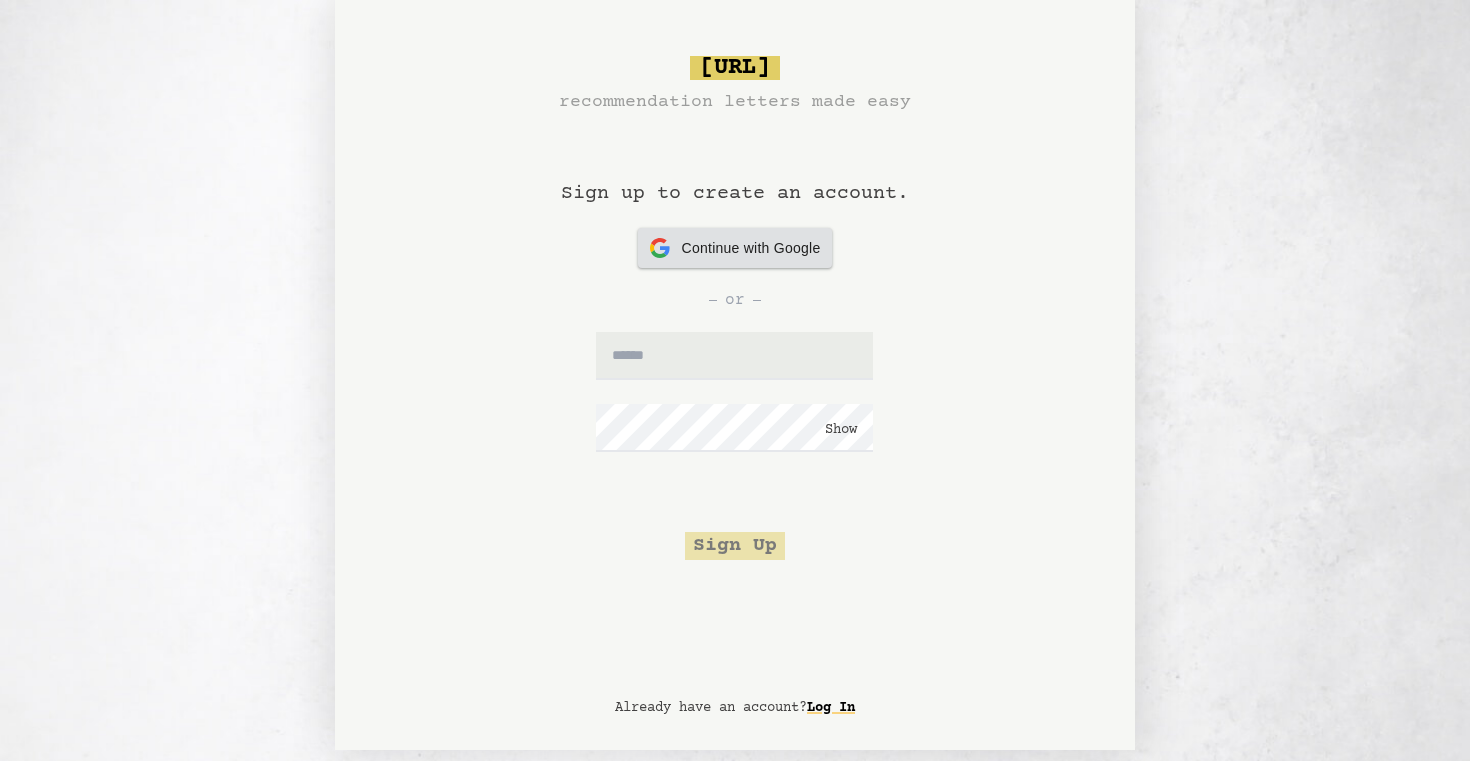 click on "Continue with Google   Continue with Google" at bounding box center [735, 248] 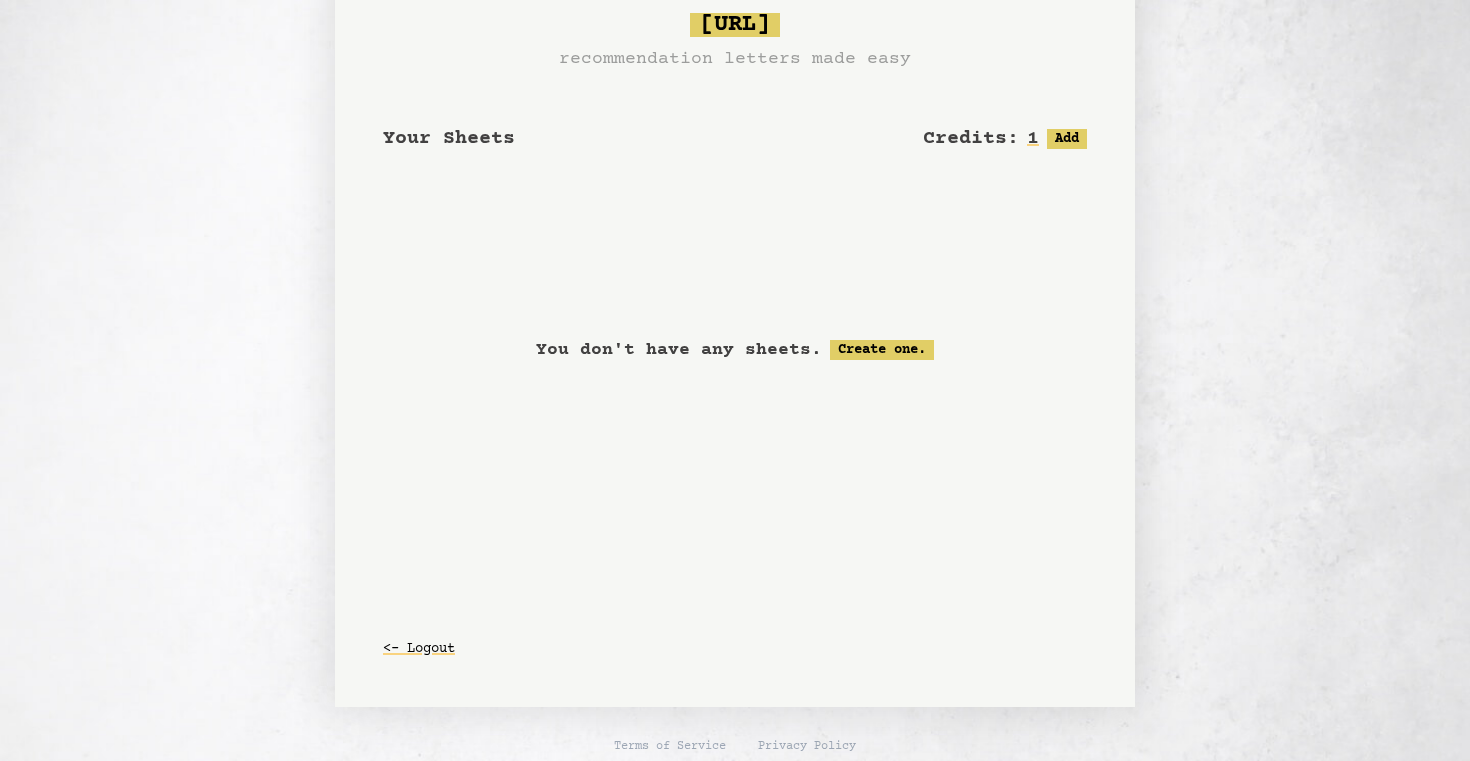 scroll, scrollTop: 53, scrollLeft: 0, axis: vertical 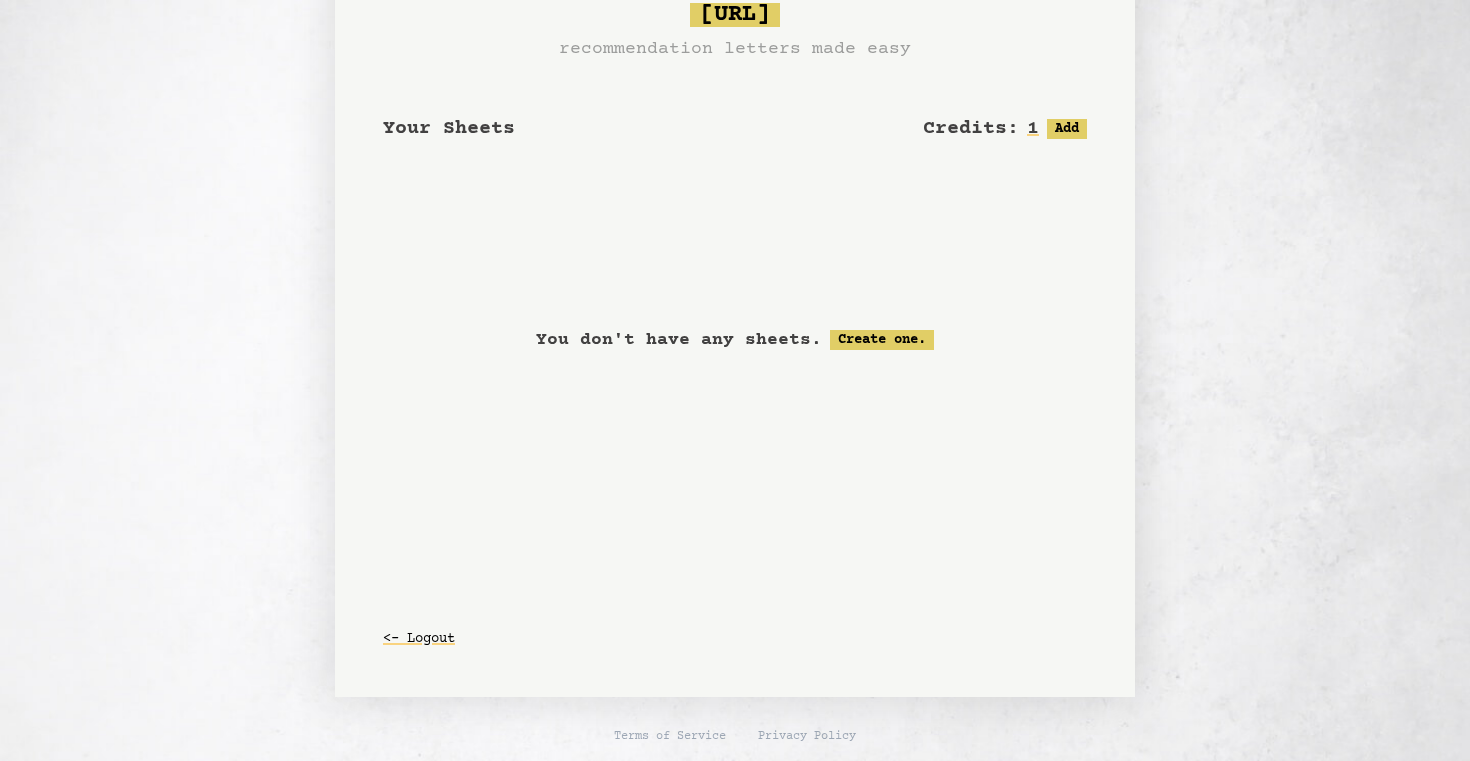 click on "You don't have any sheets.   Create one." at bounding box center [735, 340] 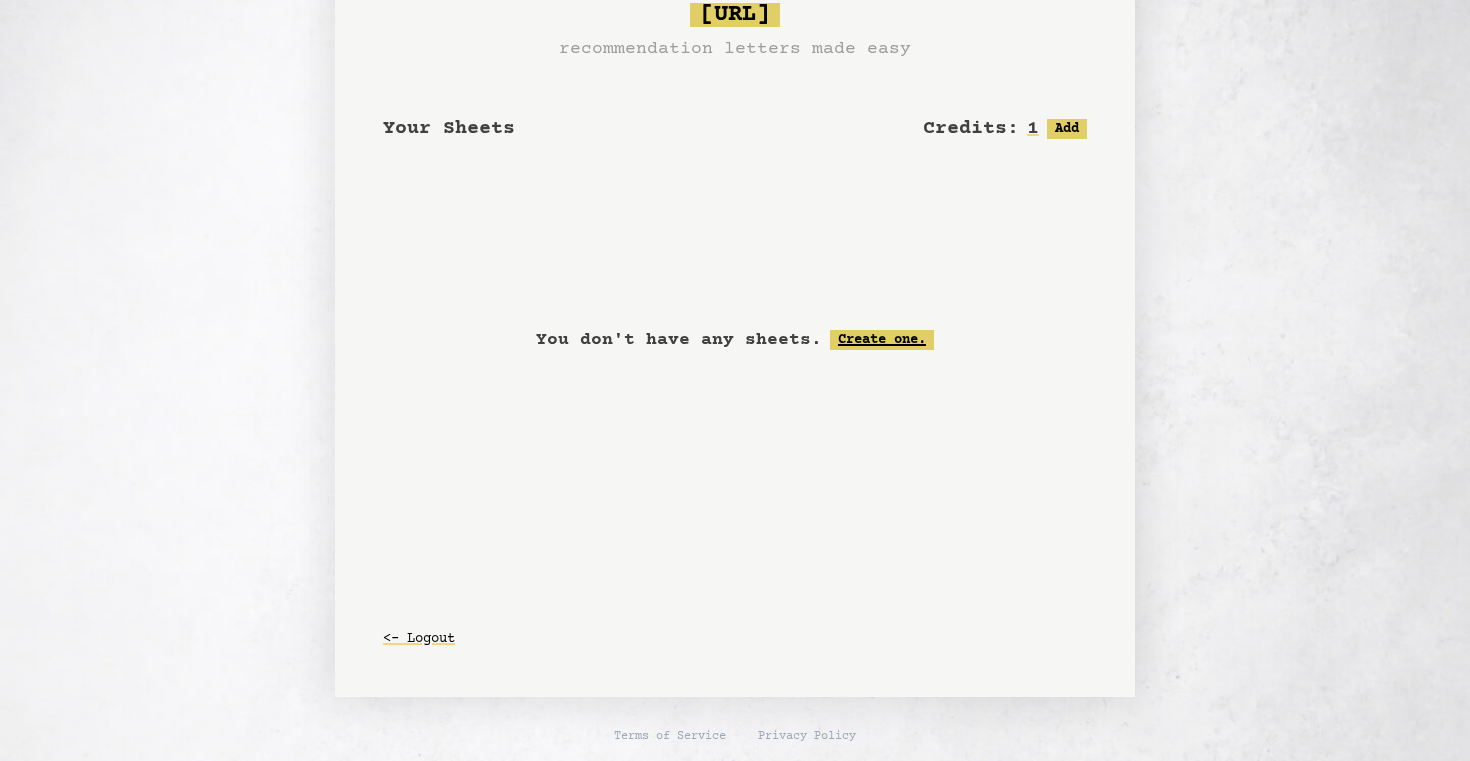 click on "Create one." at bounding box center (882, 340) 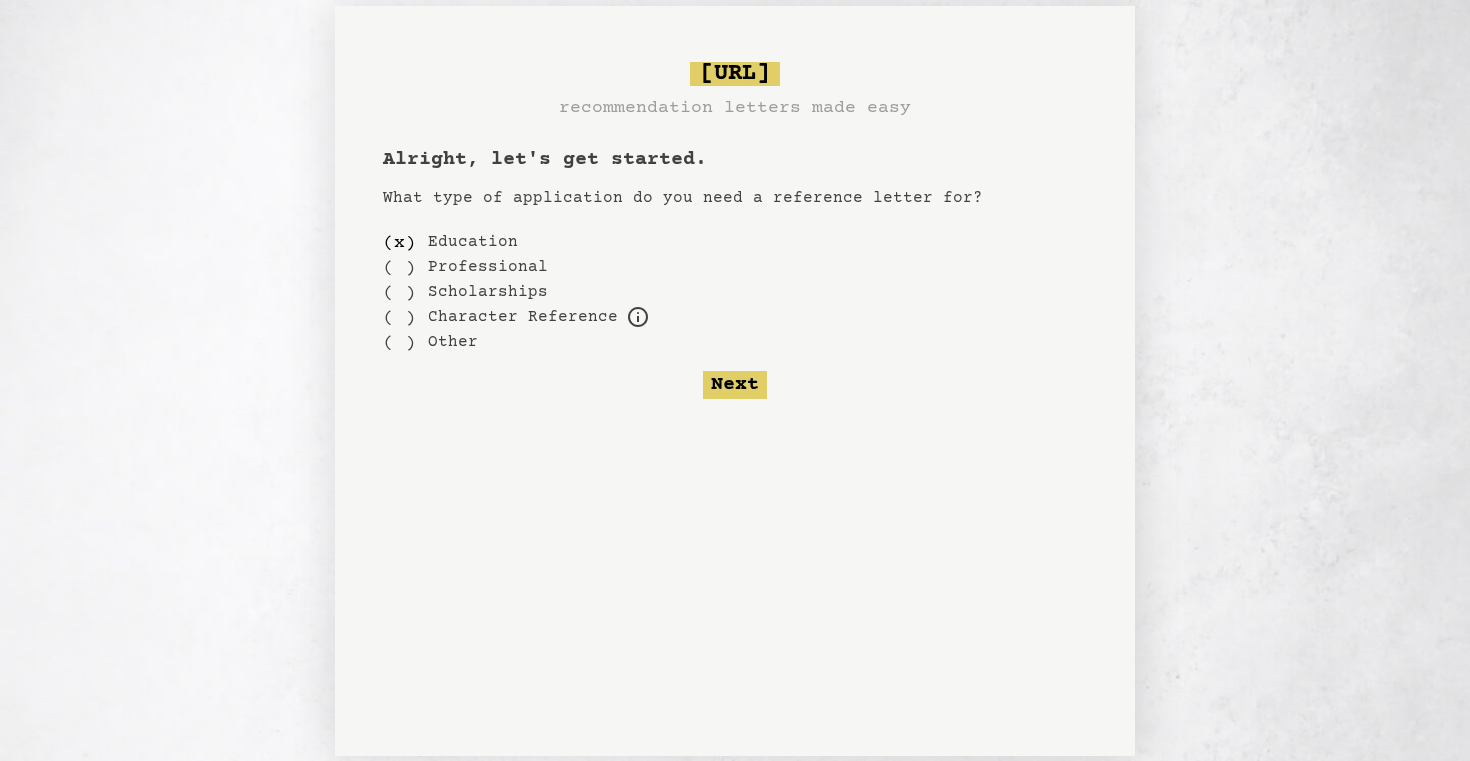 scroll, scrollTop: 0, scrollLeft: 0, axis: both 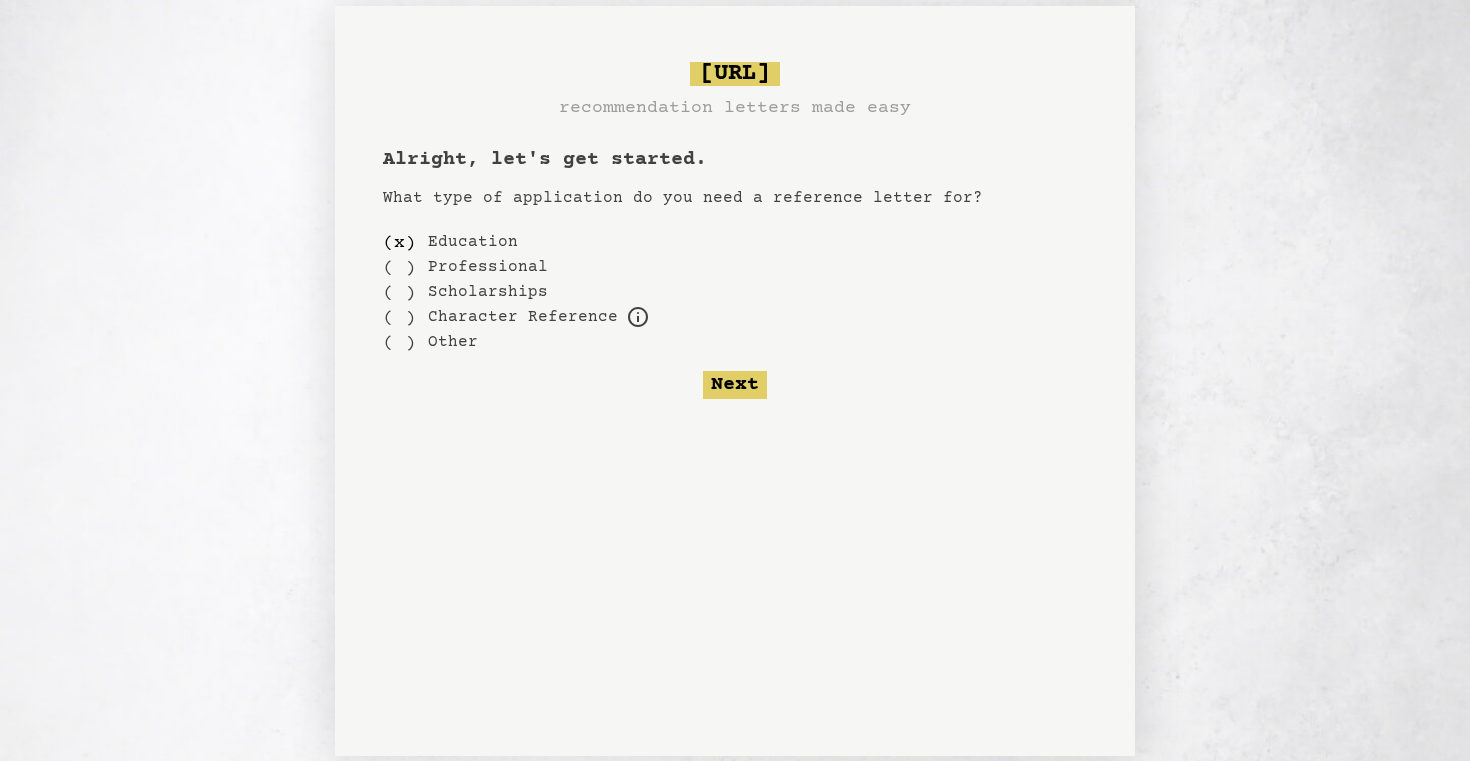 click on "Professional" at bounding box center [488, 267] 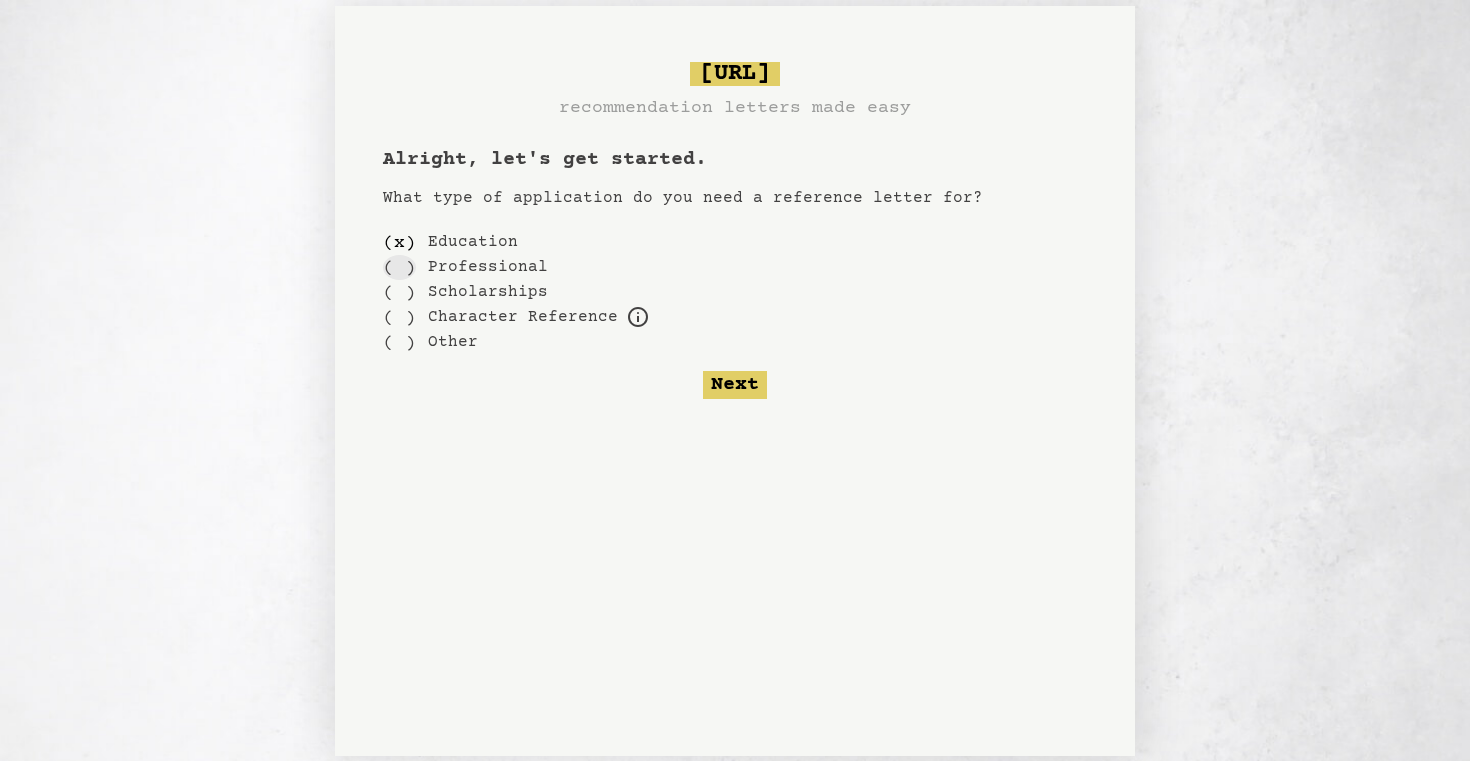 click on "(    )" at bounding box center (399, 267) 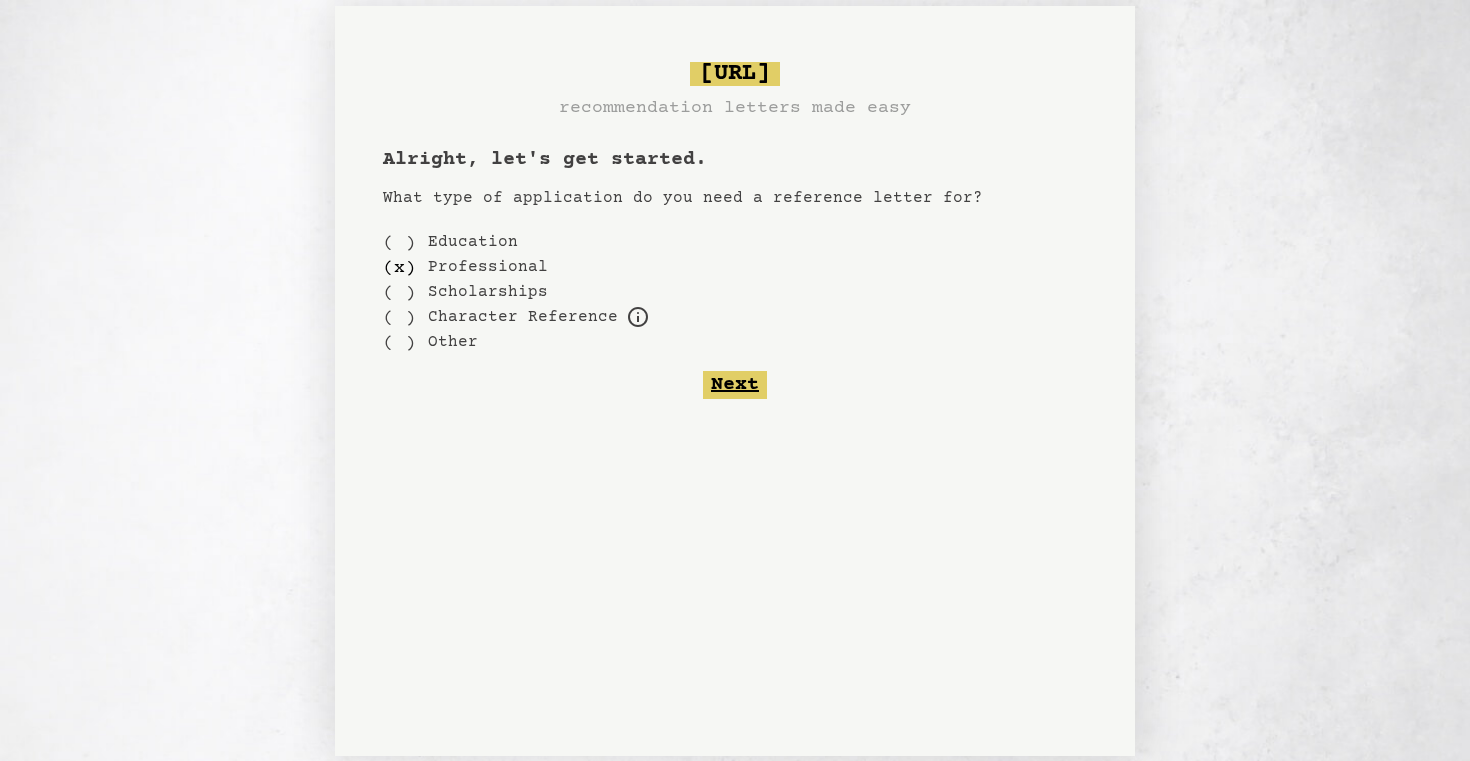 click on "Next" at bounding box center (735, 385) 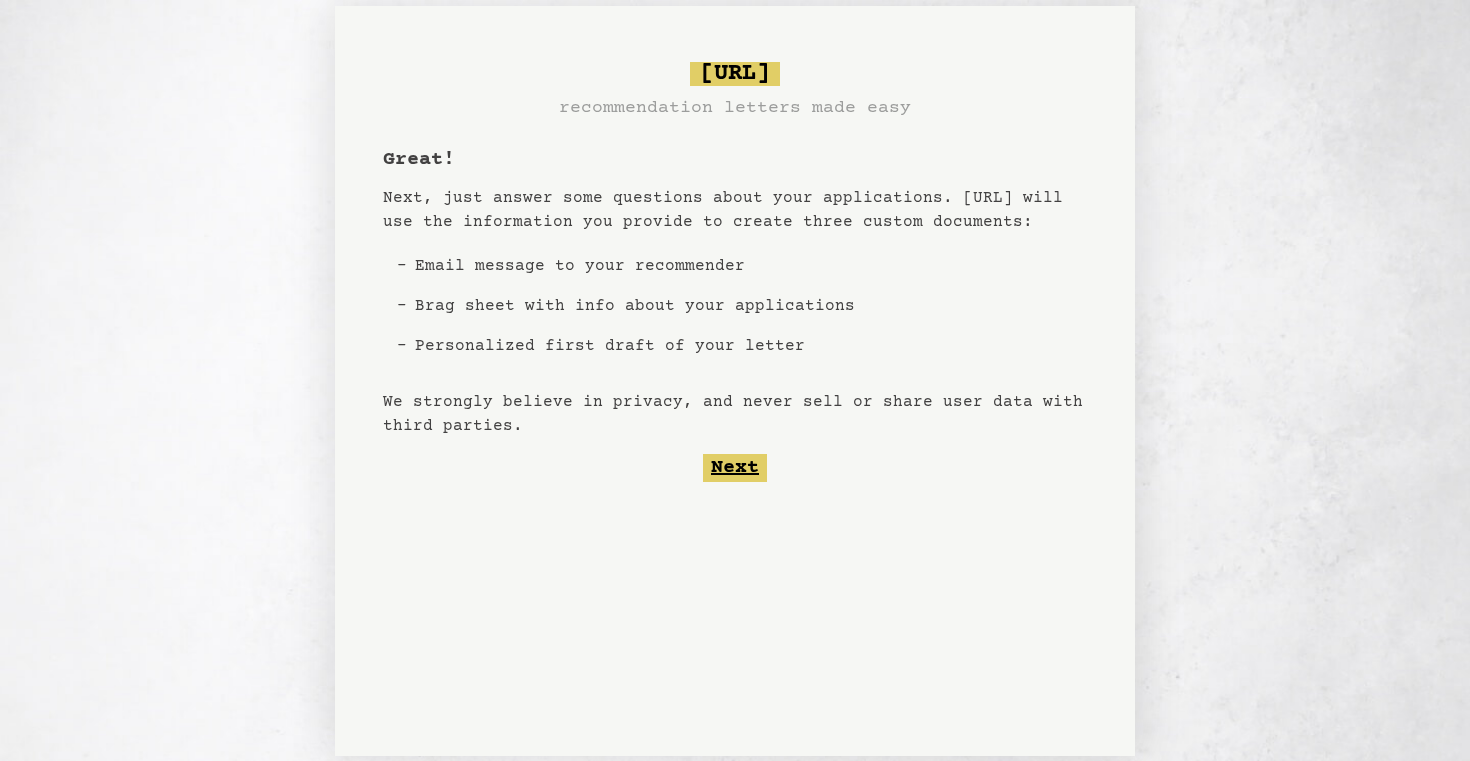 click on "Next" at bounding box center (735, 468) 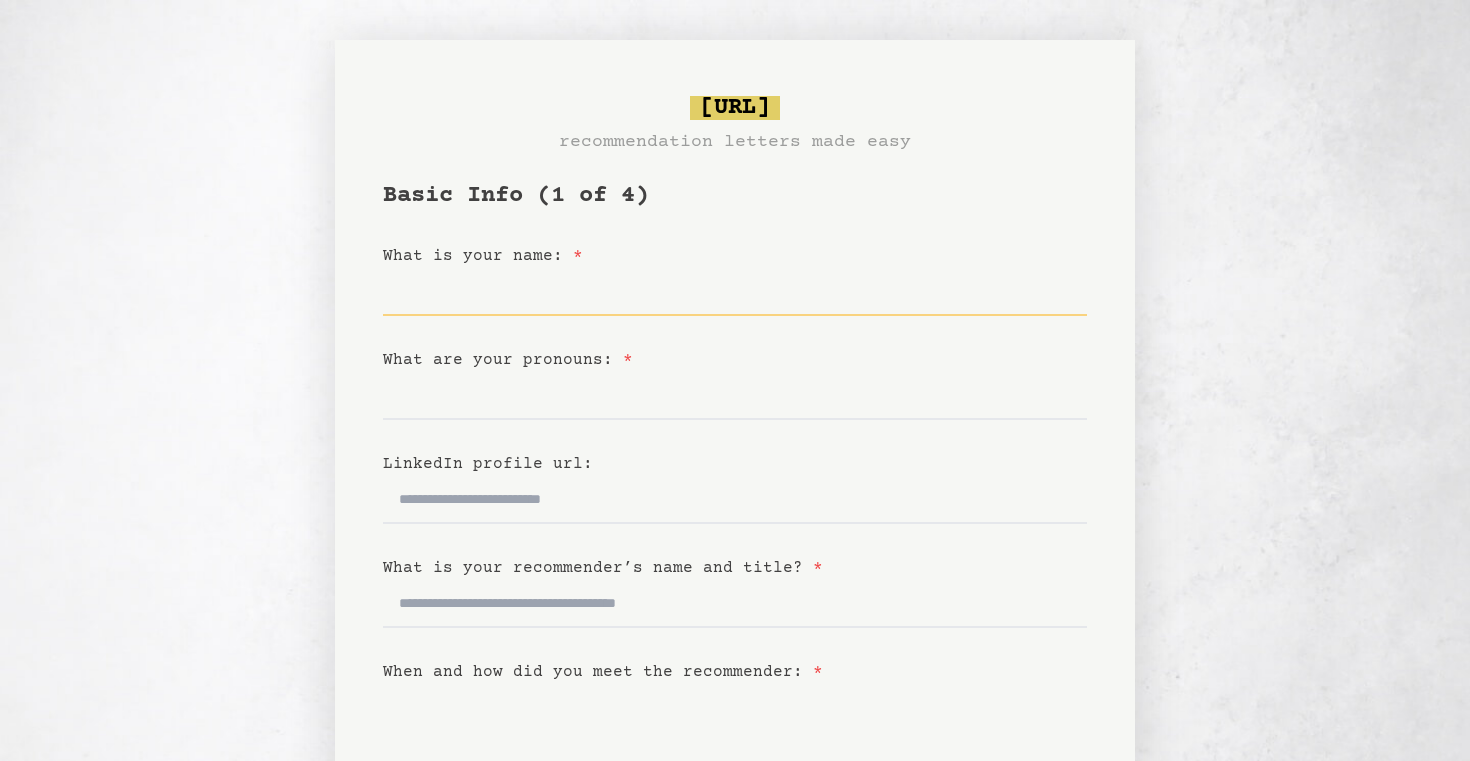 click on "What is your name:   *" at bounding box center (735, 292) 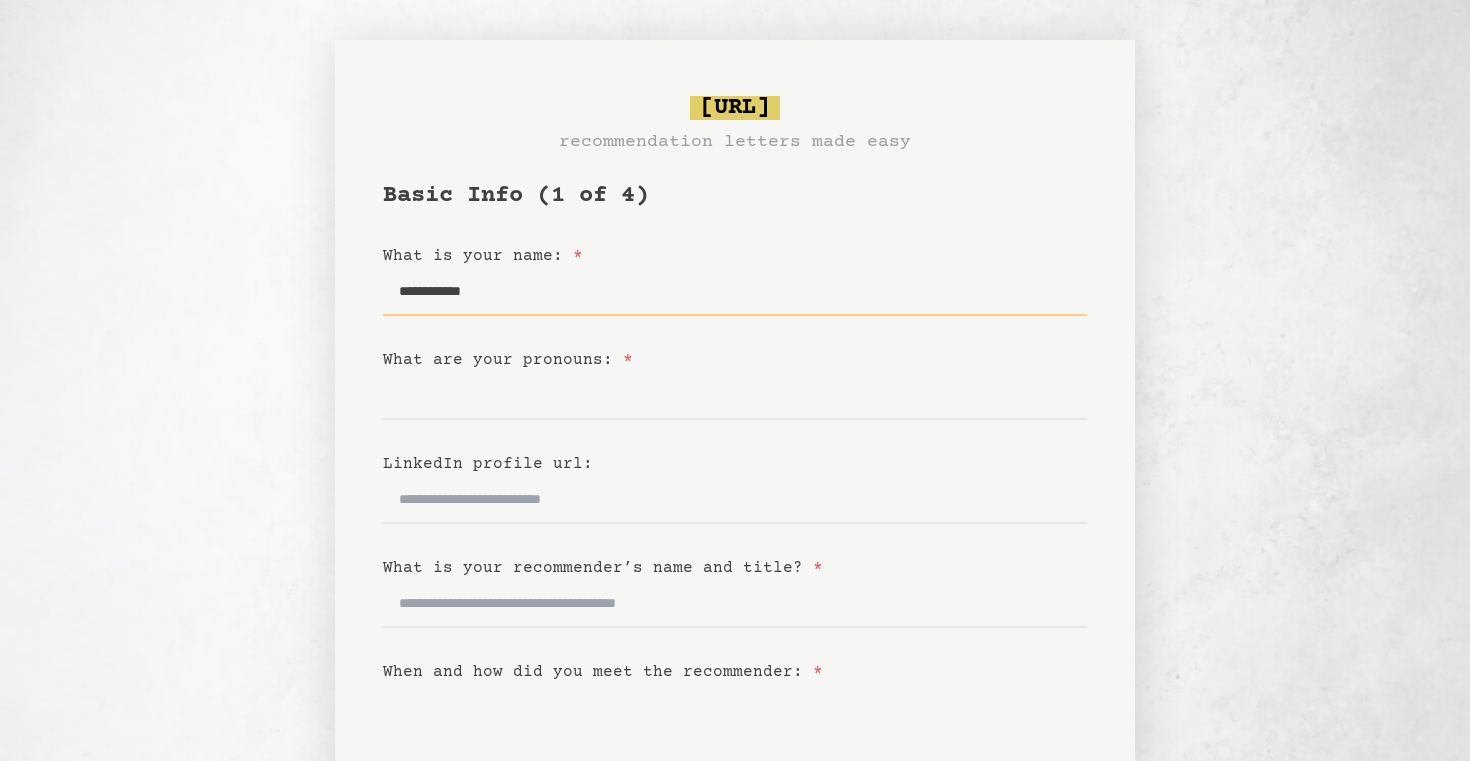 type on "**********" 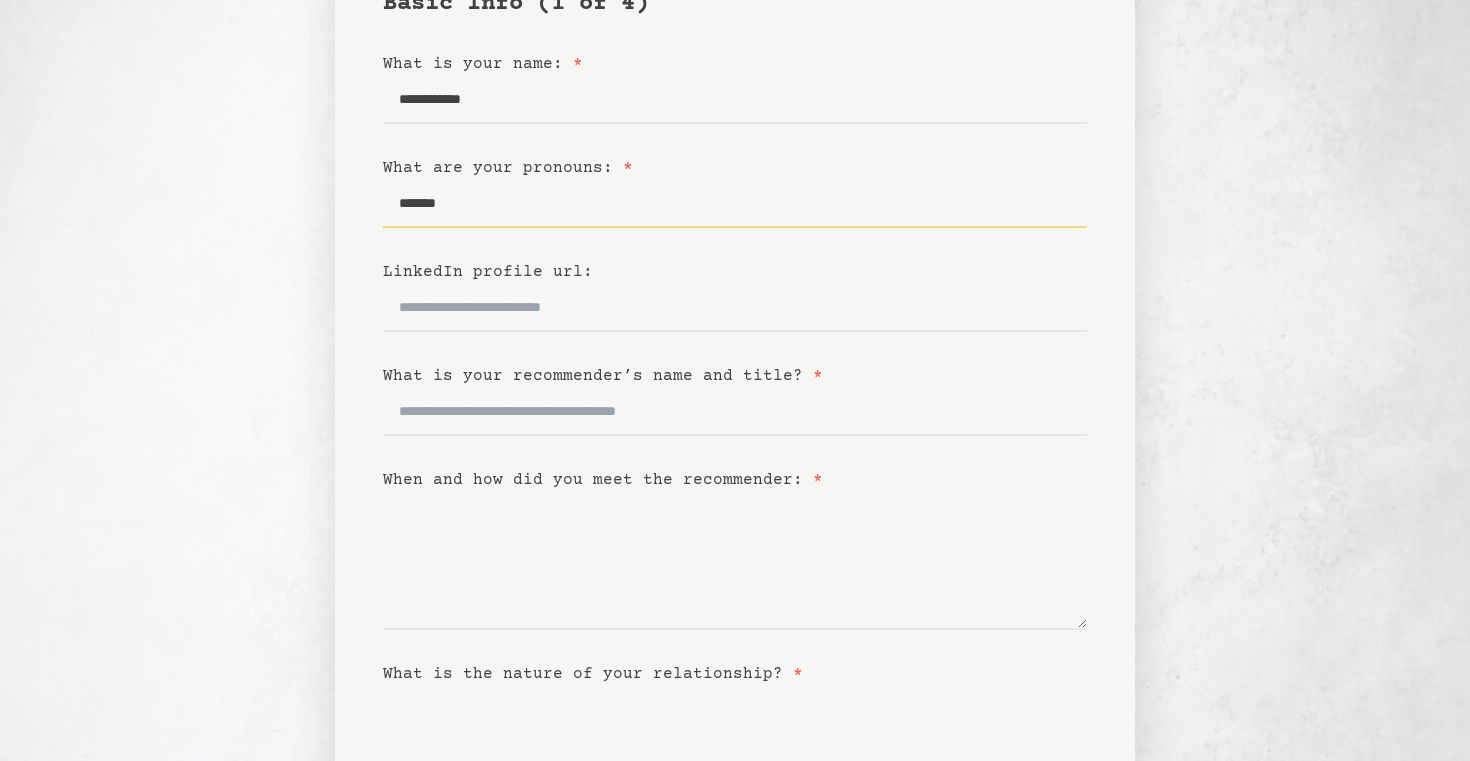 scroll, scrollTop: 196, scrollLeft: 0, axis: vertical 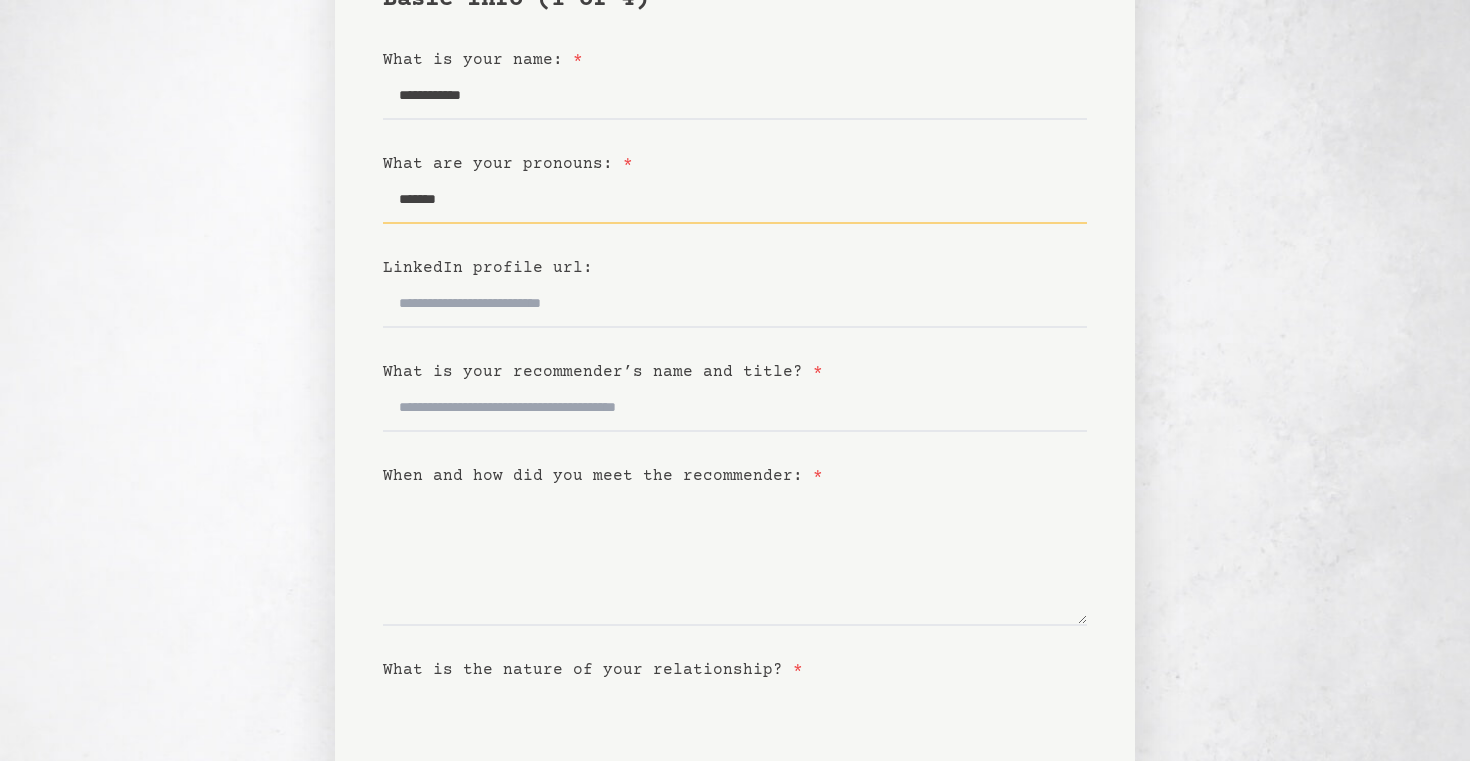 type on "*******" 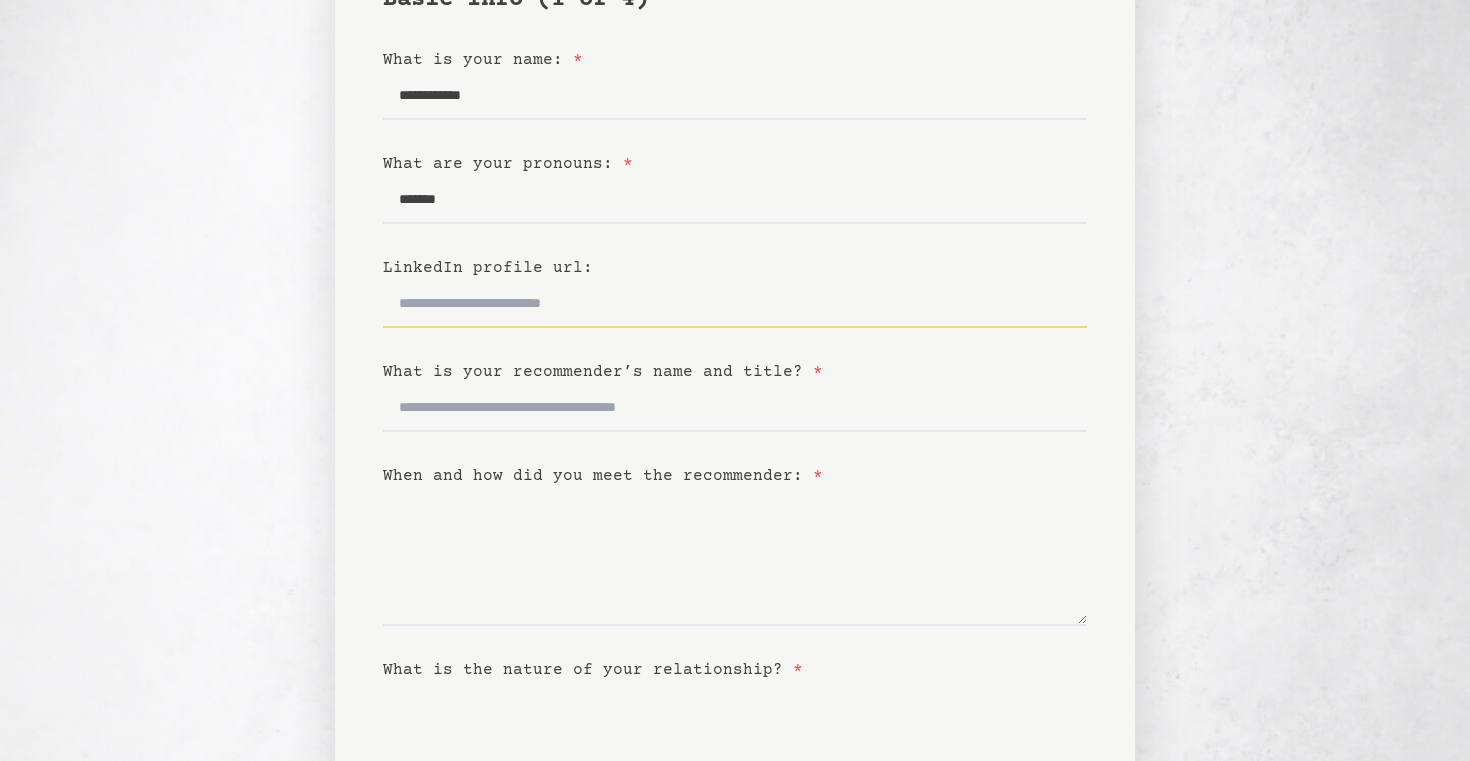 click on "LinkedIn profile url:" at bounding box center (735, 304) 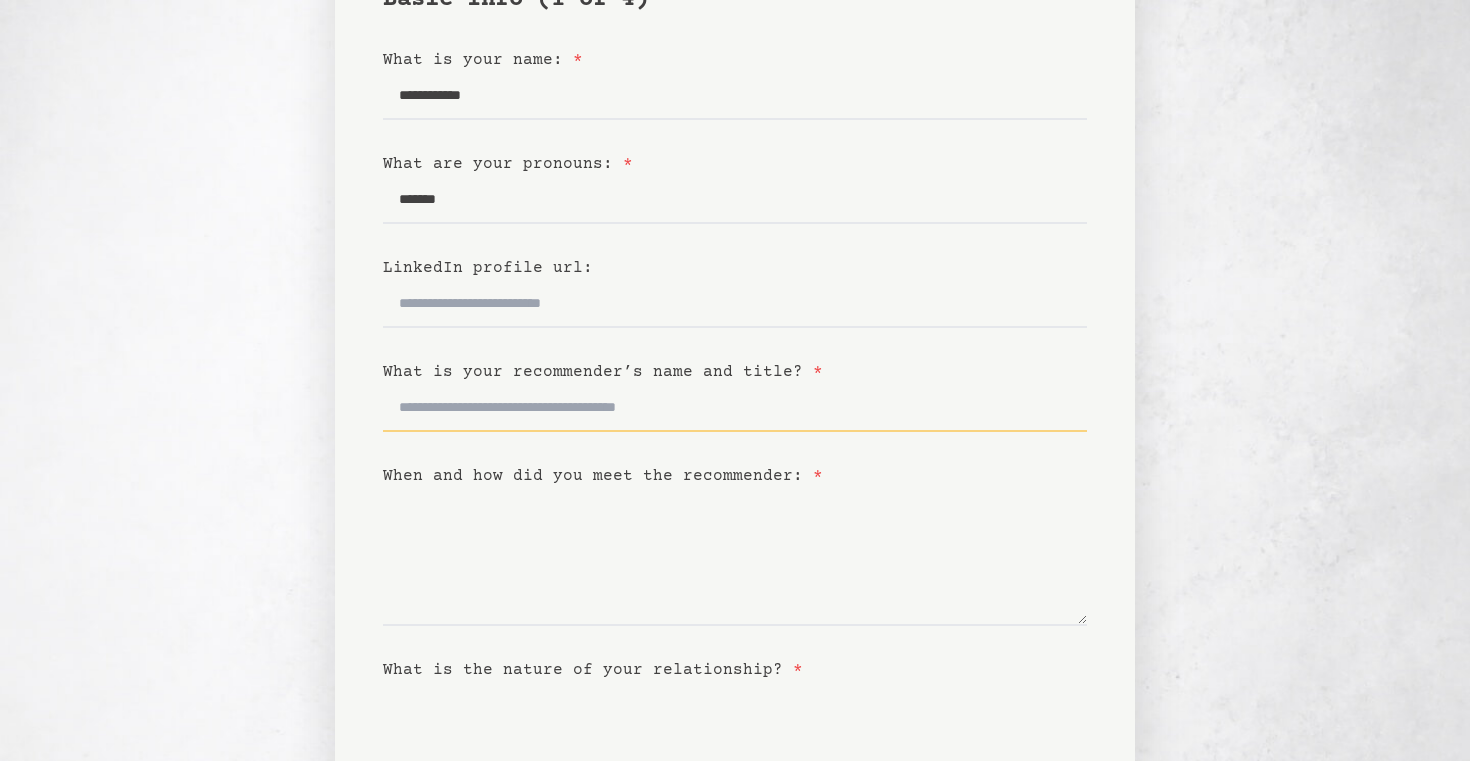 click on "What is your recommender’s name and title?   *" at bounding box center [735, 408] 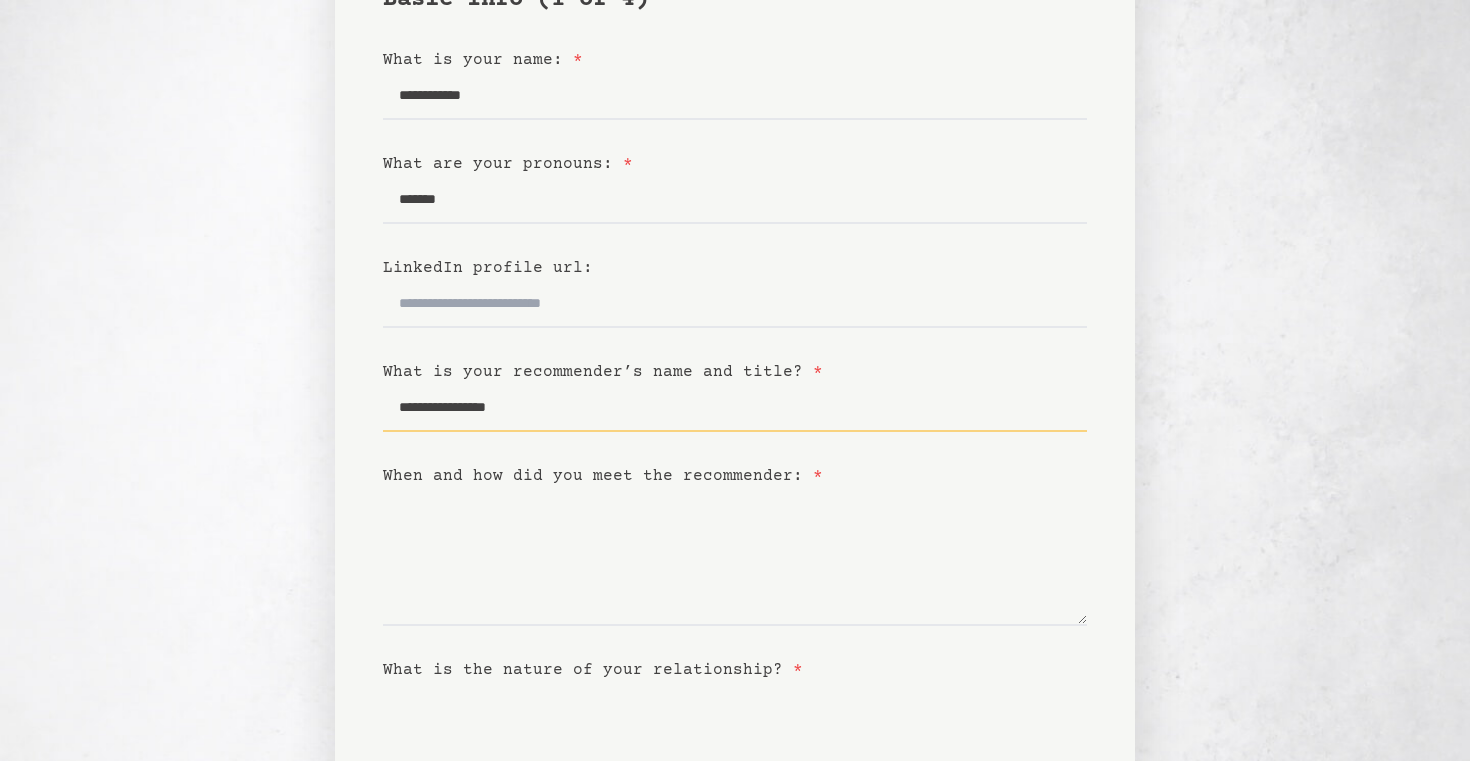 type on "**********" 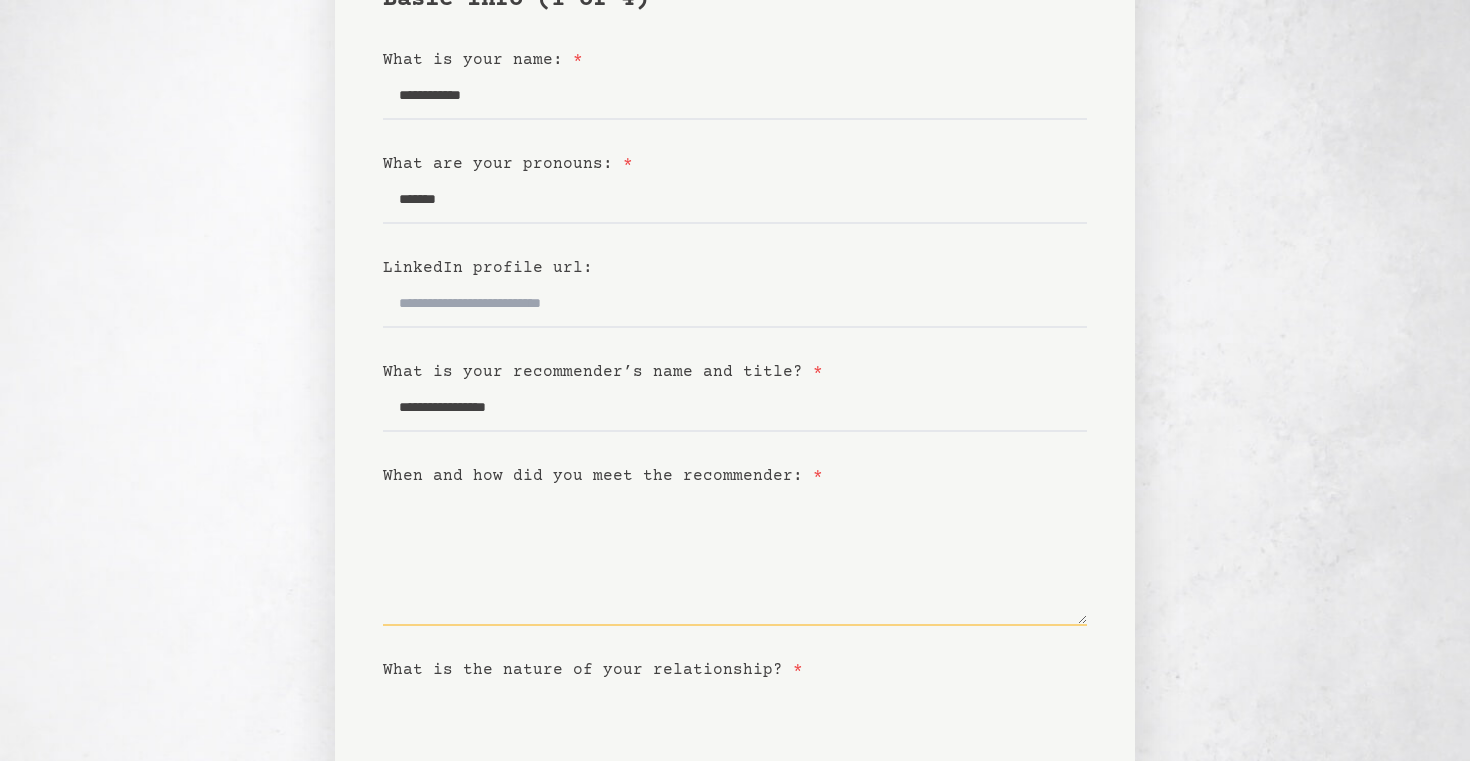click on "When and how did you meet the recommender:   *" at bounding box center (735, 557) 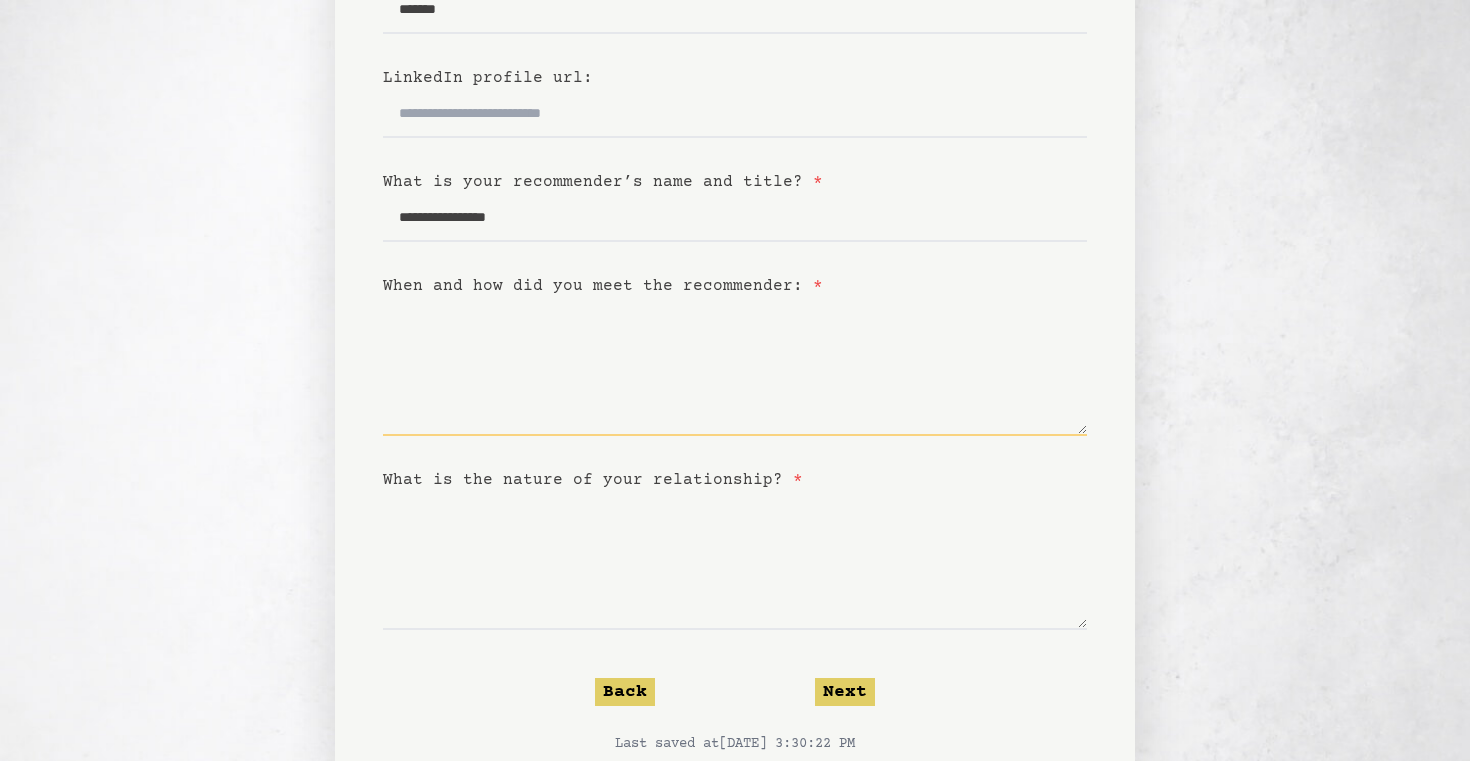 scroll, scrollTop: 388, scrollLeft: 0, axis: vertical 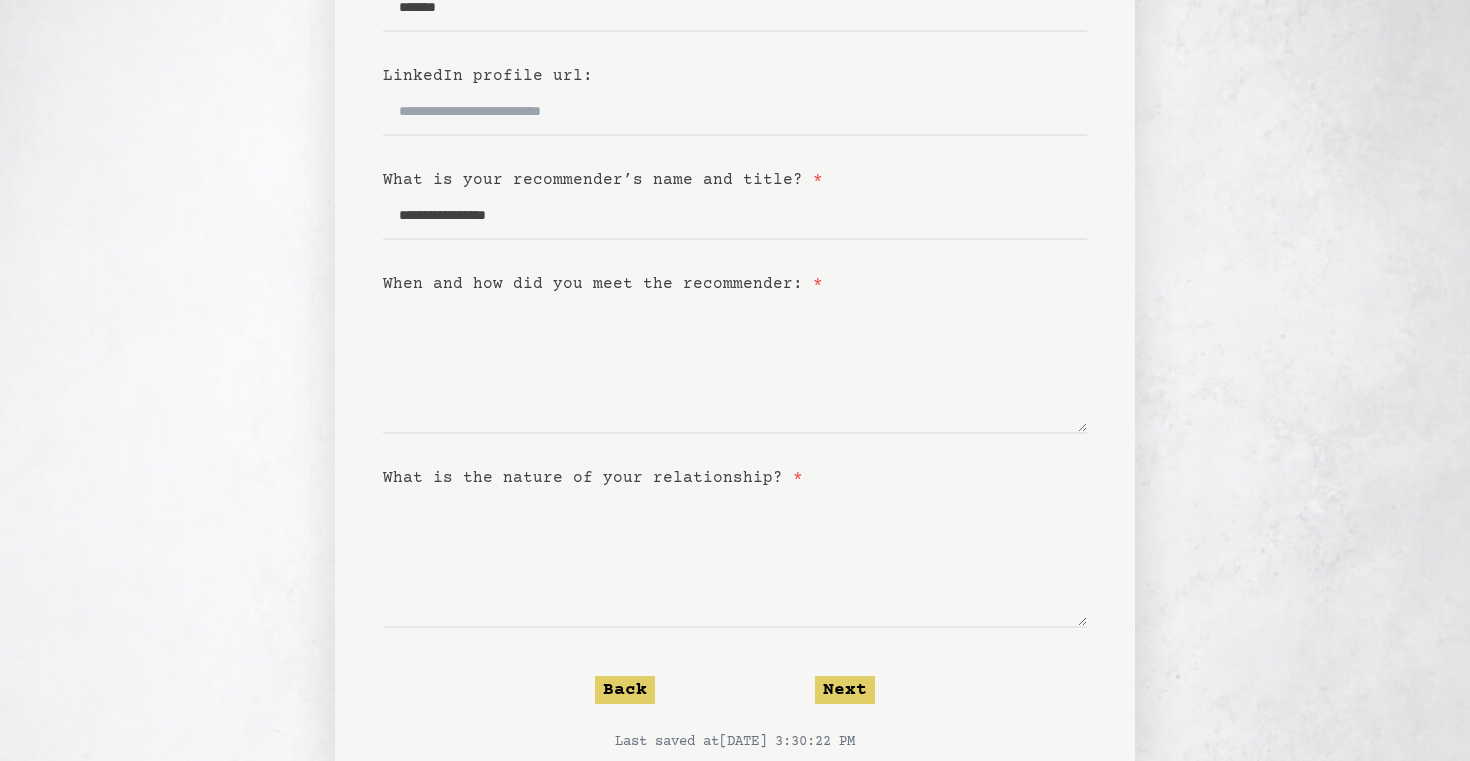 click on "When and how did you meet the recommender:   *" at bounding box center (603, 284) 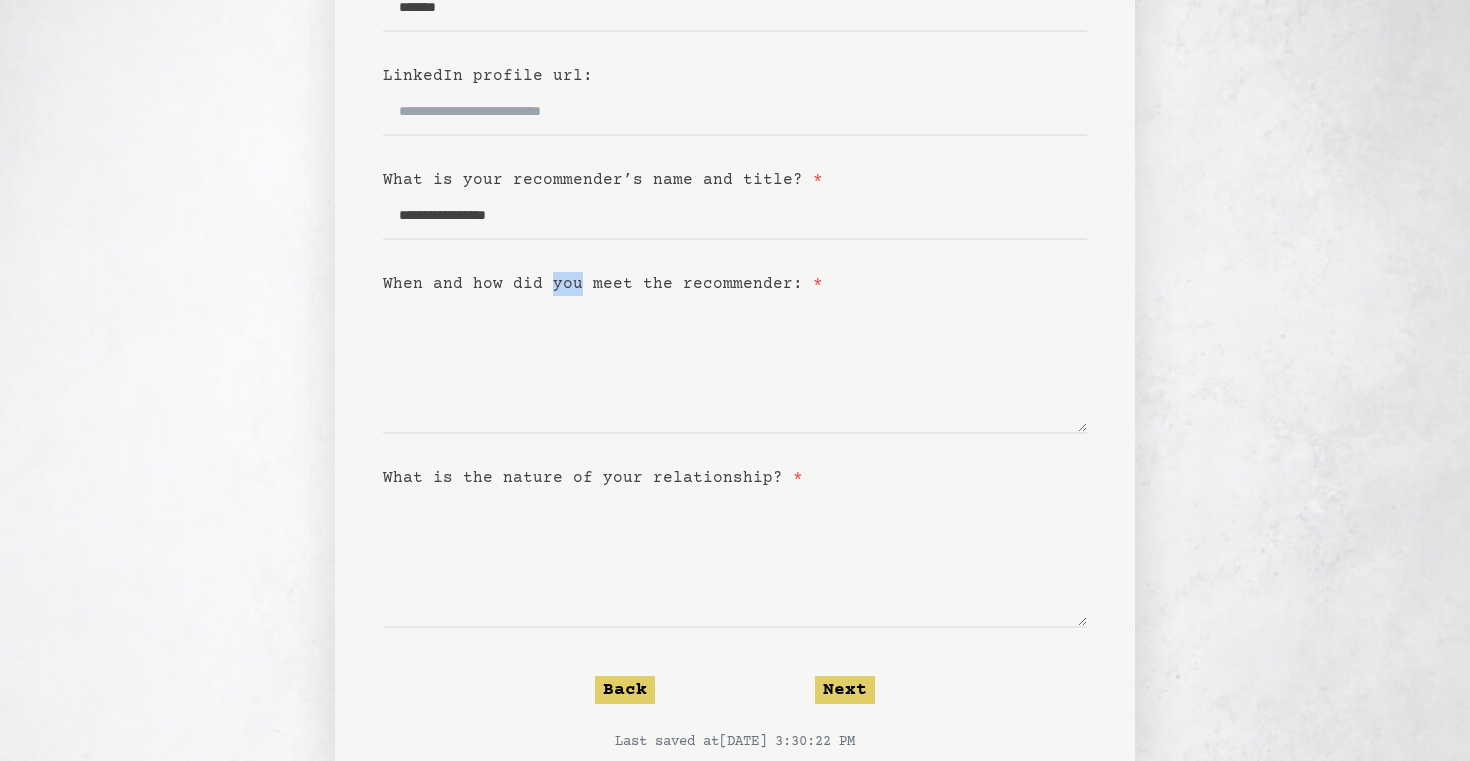 click on "When and how did you meet the recommender:   *" at bounding box center (603, 284) 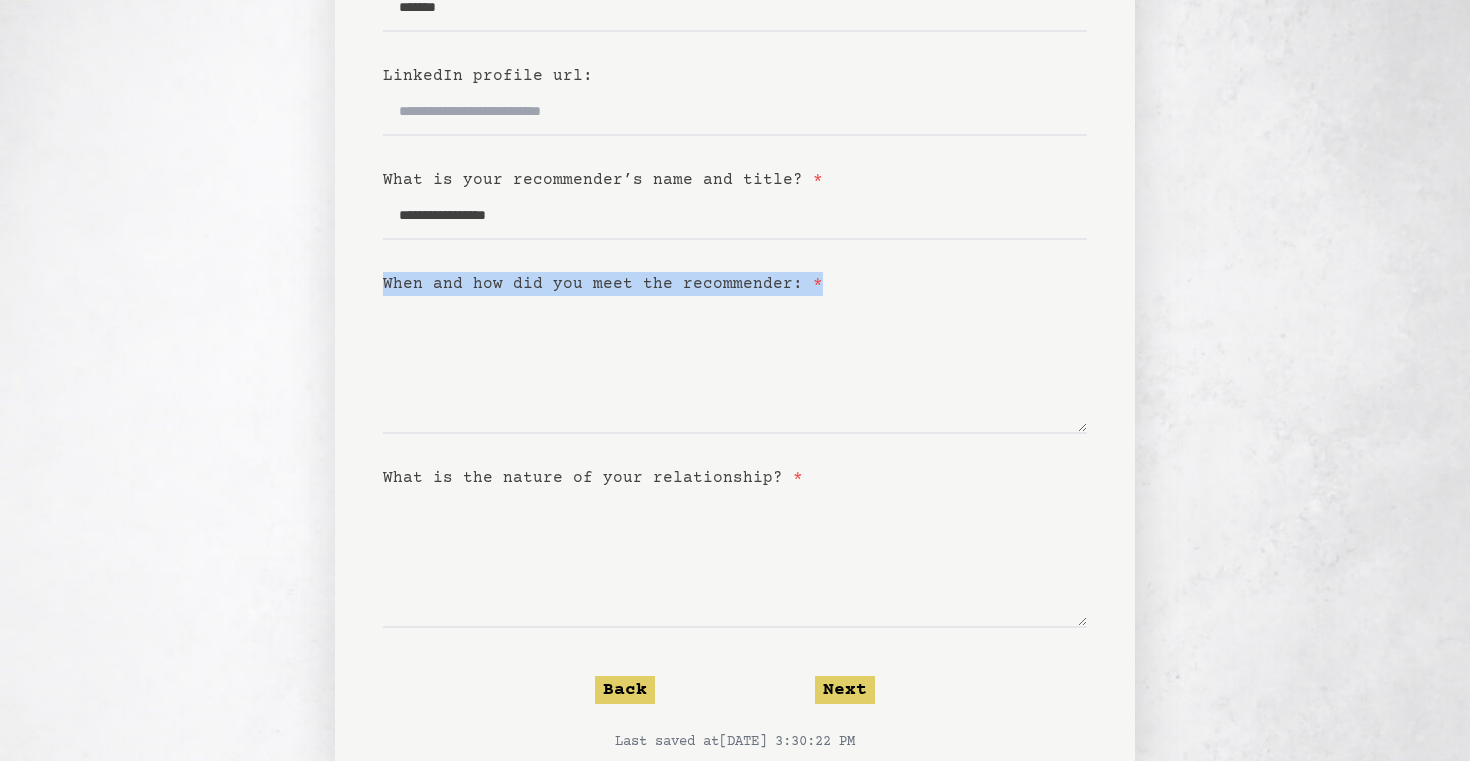 click on "When and how did you meet the recommender:   *" at bounding box center [603, 284] 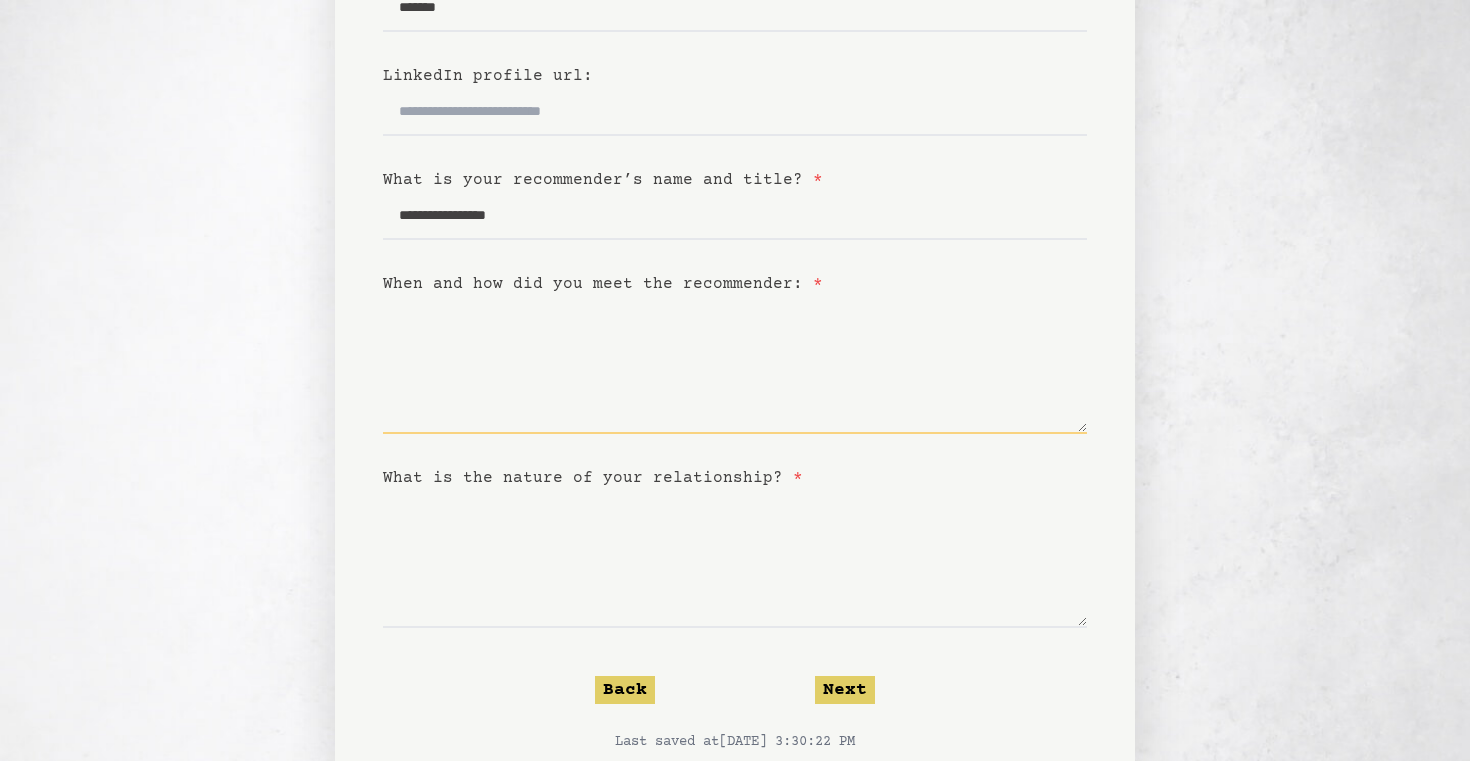 click on "When and how did you meet the recommender:   *" at bounding box center (735, 365) 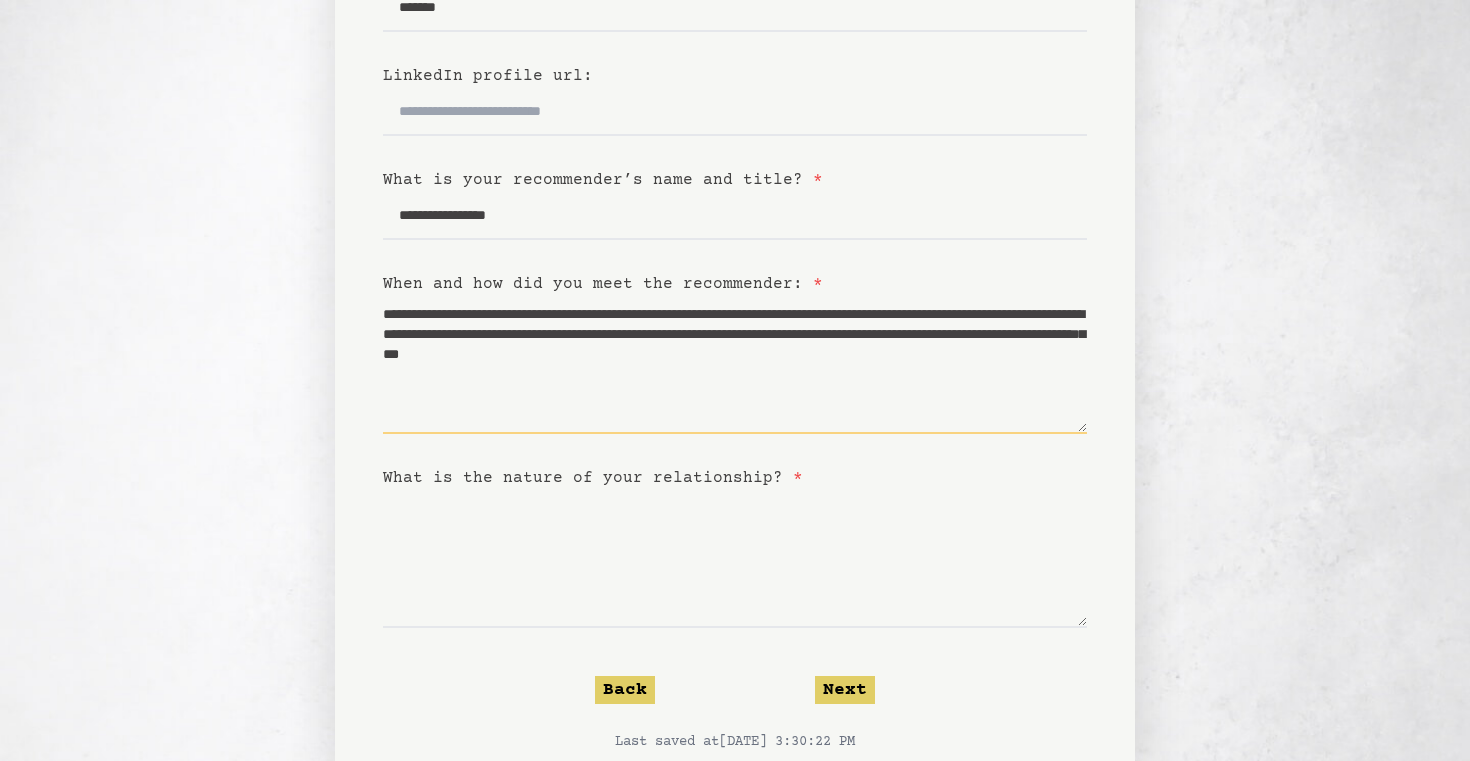 type on "**********" 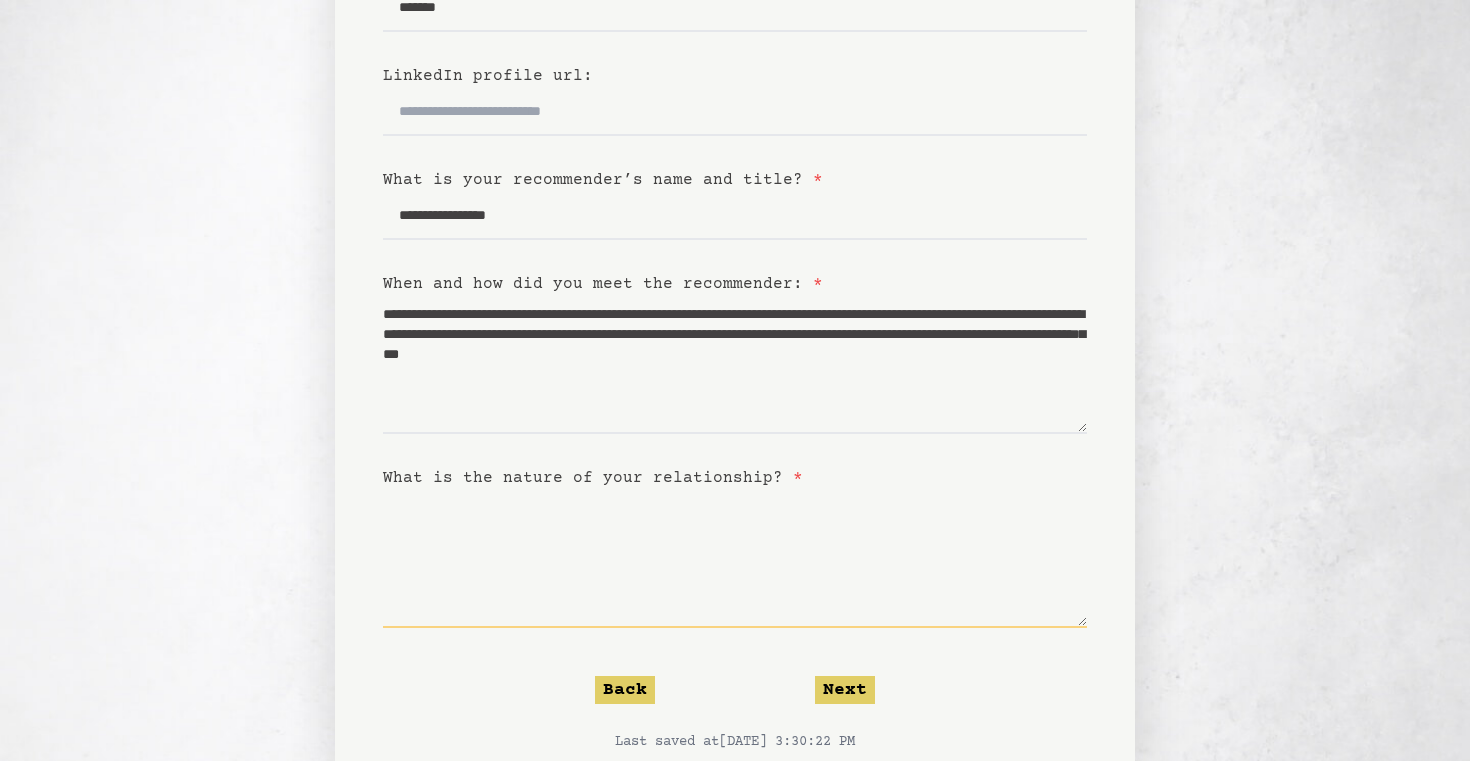 click on "What is the nature of your relationship?   *" at bounding box center [735, 559] 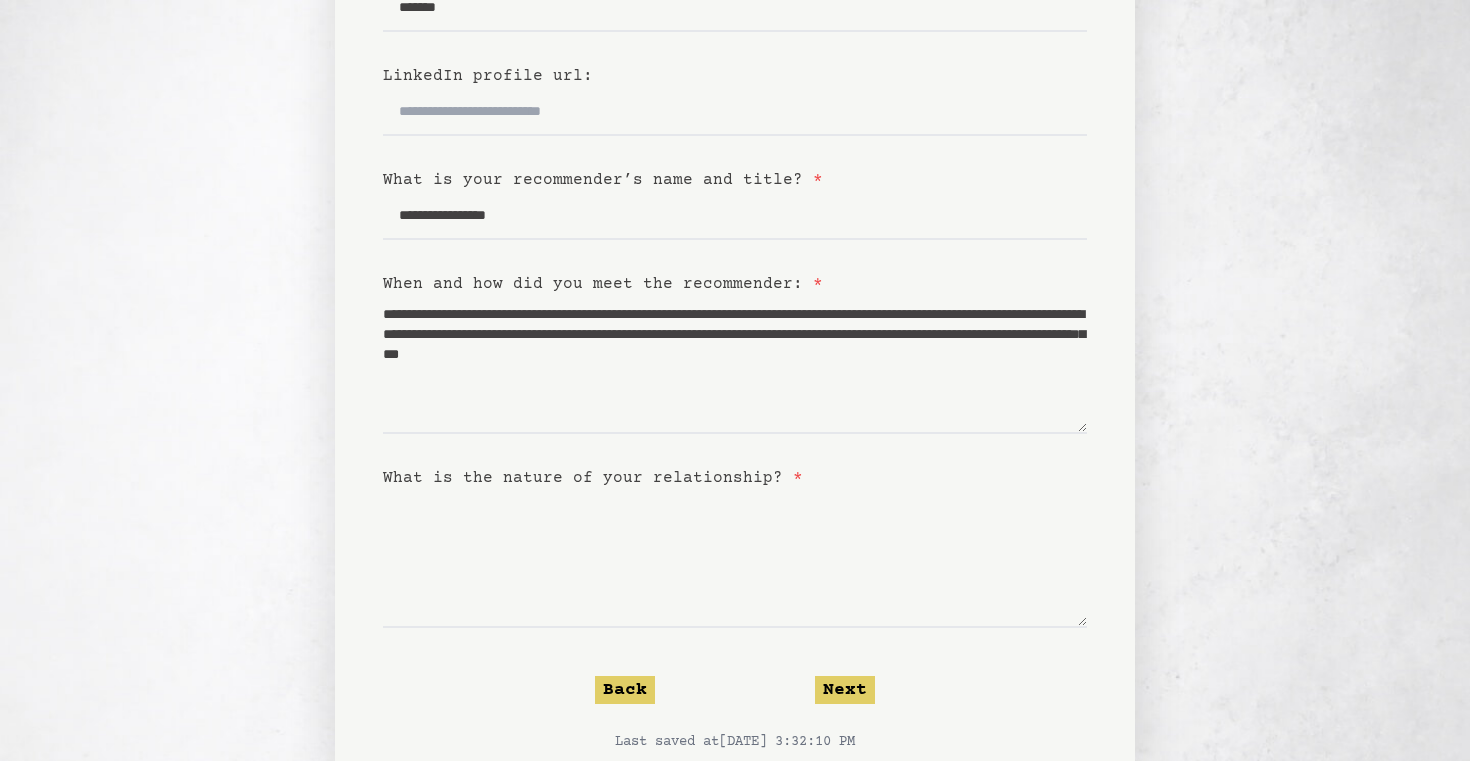 click on "What is the nature of your relationship?   *" at bounding box center [593, 478] 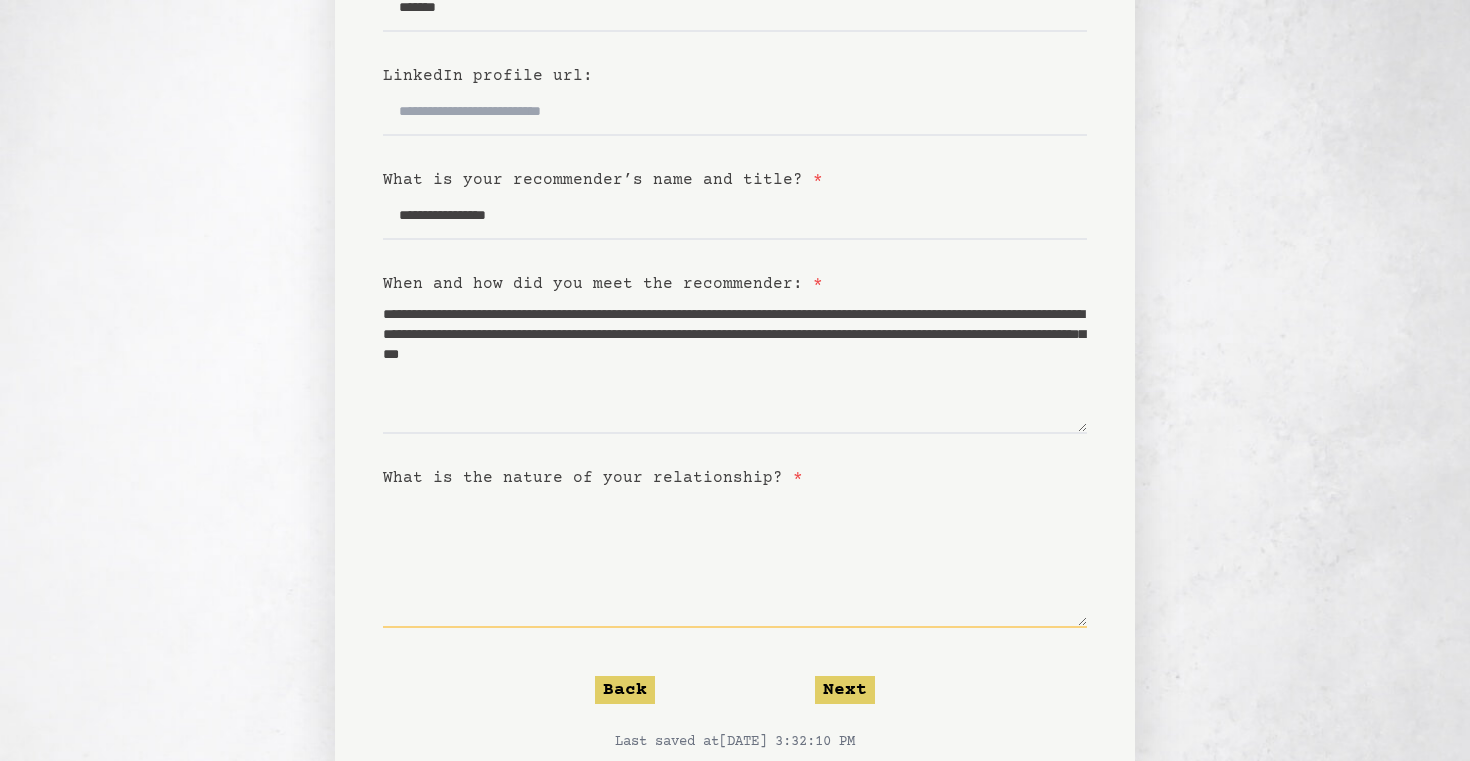 click on "What is the nature of your relationship?   *" at bounding box center [735, 559] 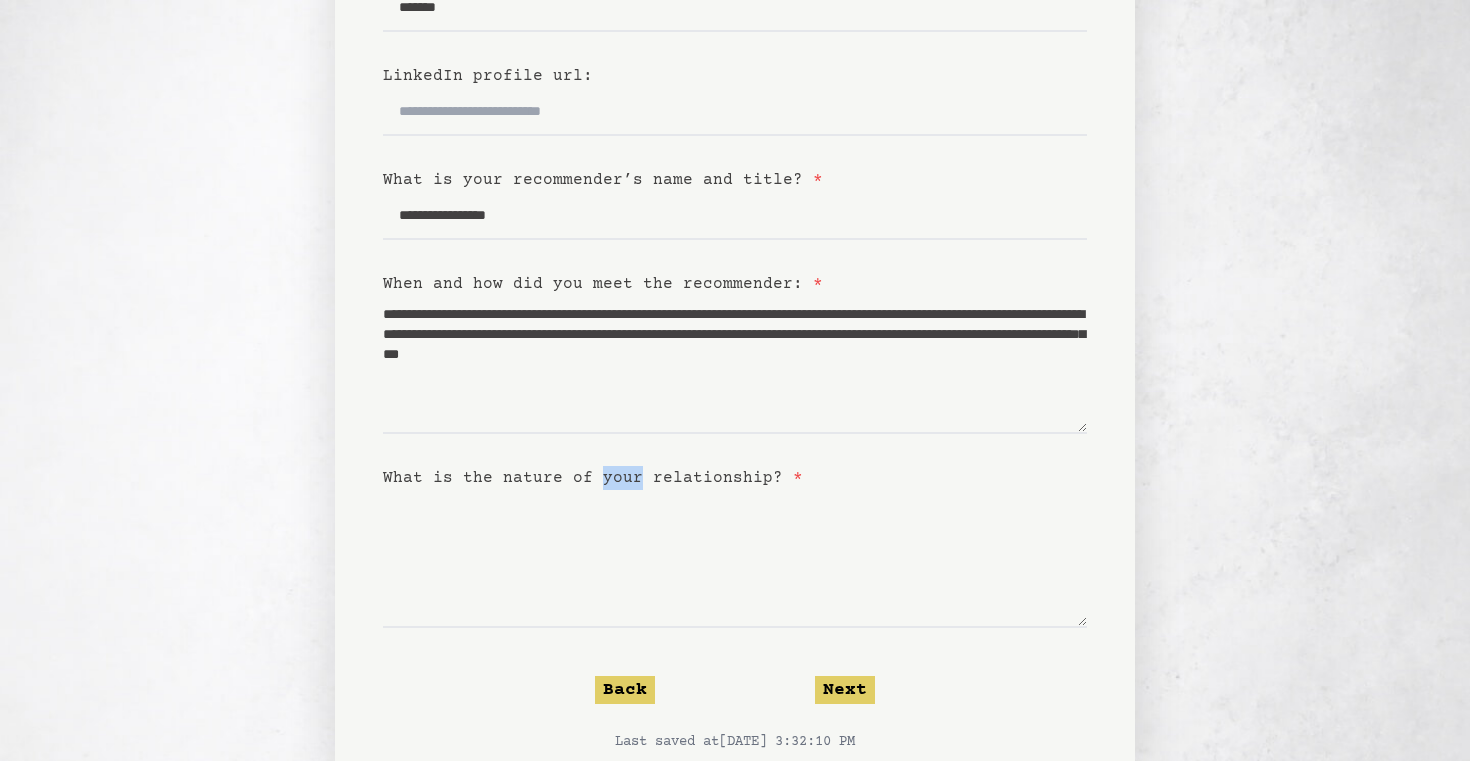 click on "What is the nature of your relationship?   *" at bounding box center [593, 478] 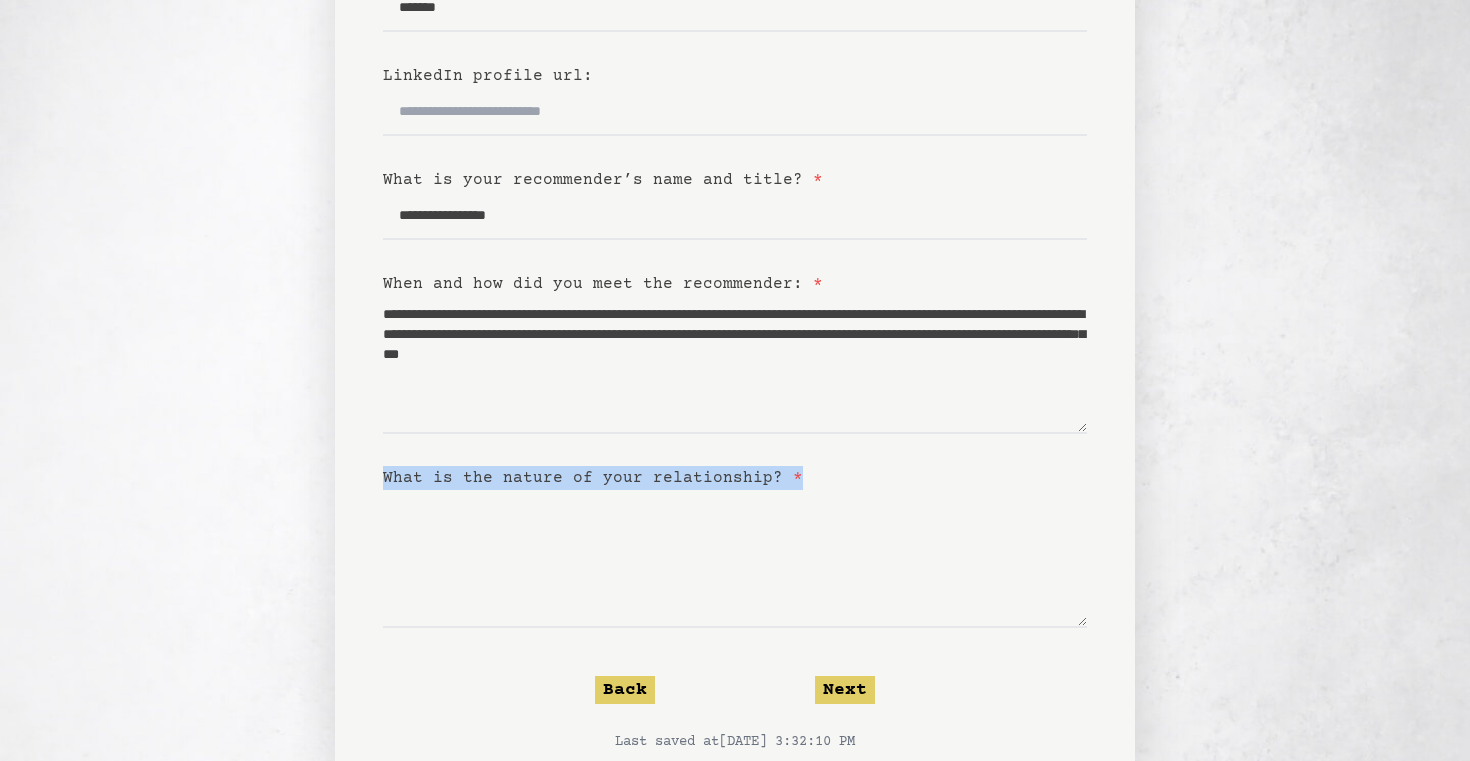 click on "What is the nature of your relationship?   *" at bounding box center (593, 478) 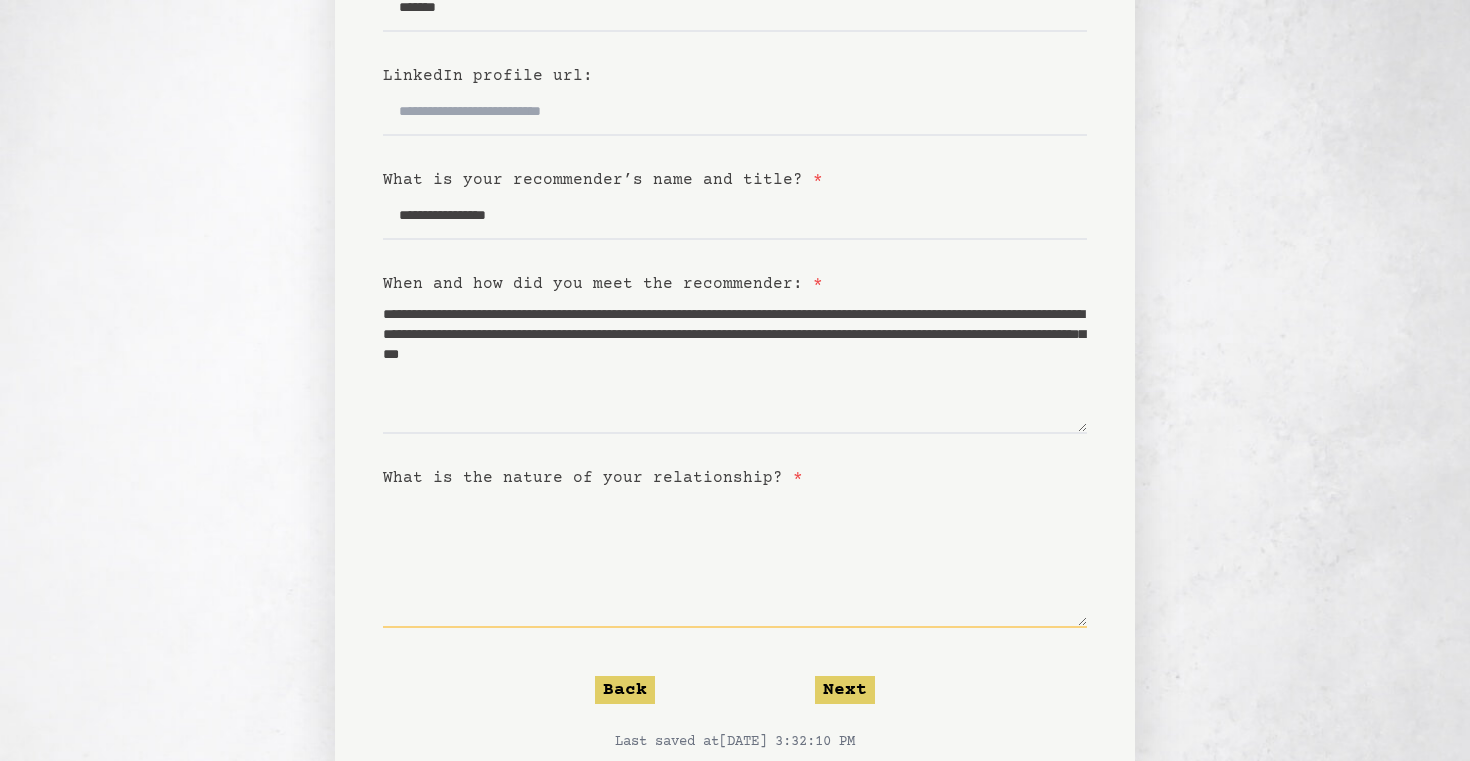 click on "What is the nature of your relationship?   *" at bounding box center (735, 559) 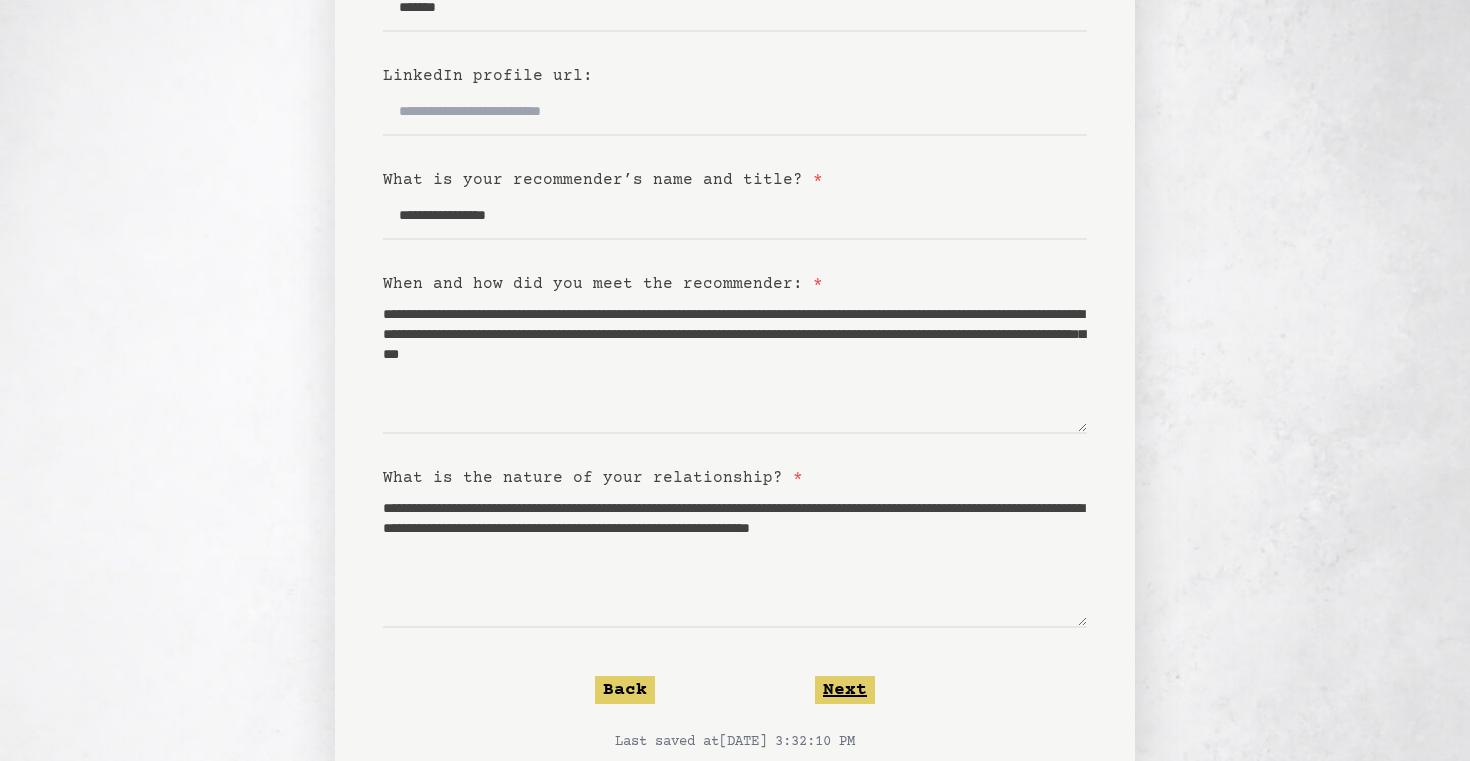 click on "Next" 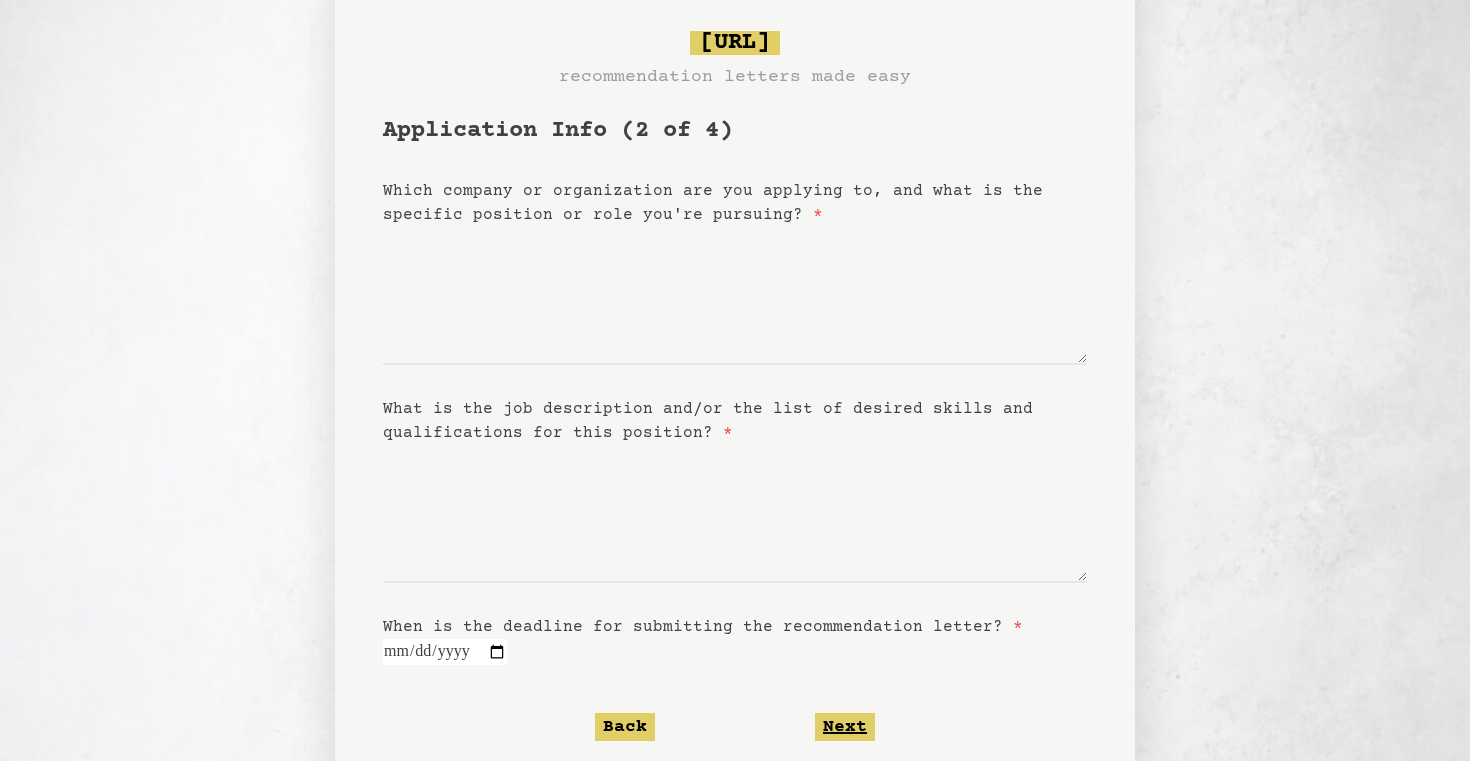 scroll, scrollTop: 0, scrollLeft: 0, axis: both 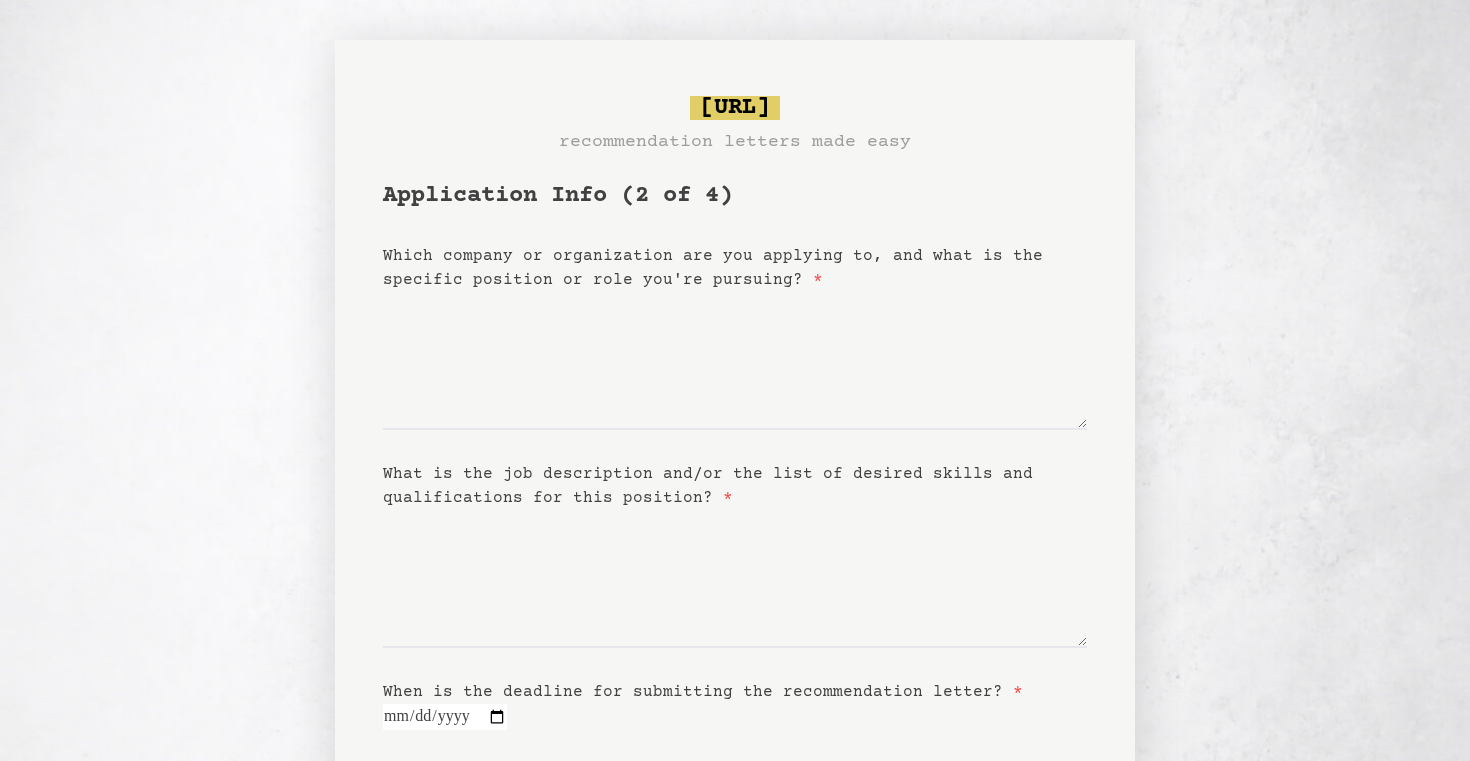 click on "Which company or organization are you applying to, and what is
the specific position or role you're pursuing?   *" at bounding box center (713, 268) 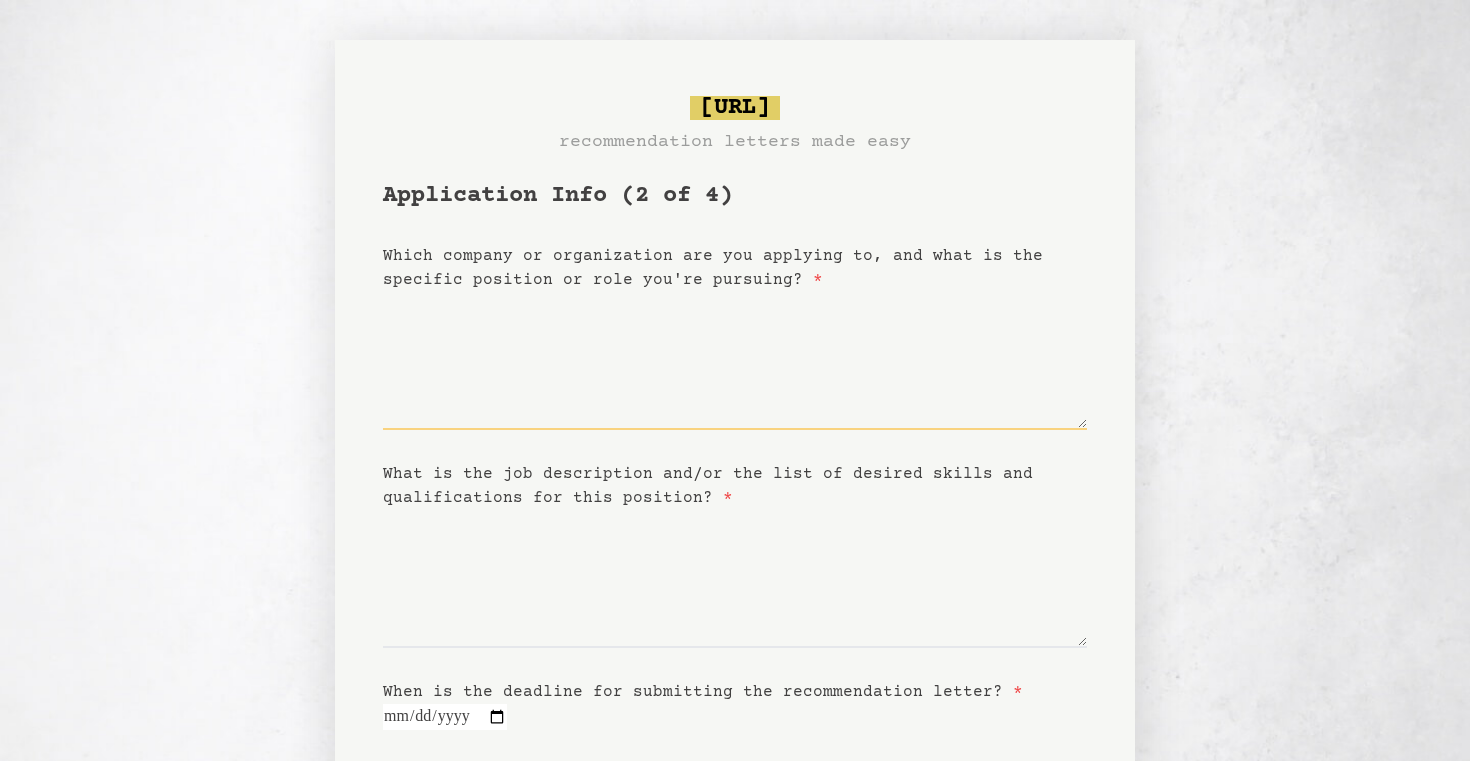 click on "Which company or organization are you applying to, and what is
the specific position or role you're pursuing?   *" at bounding box center [735, 361] 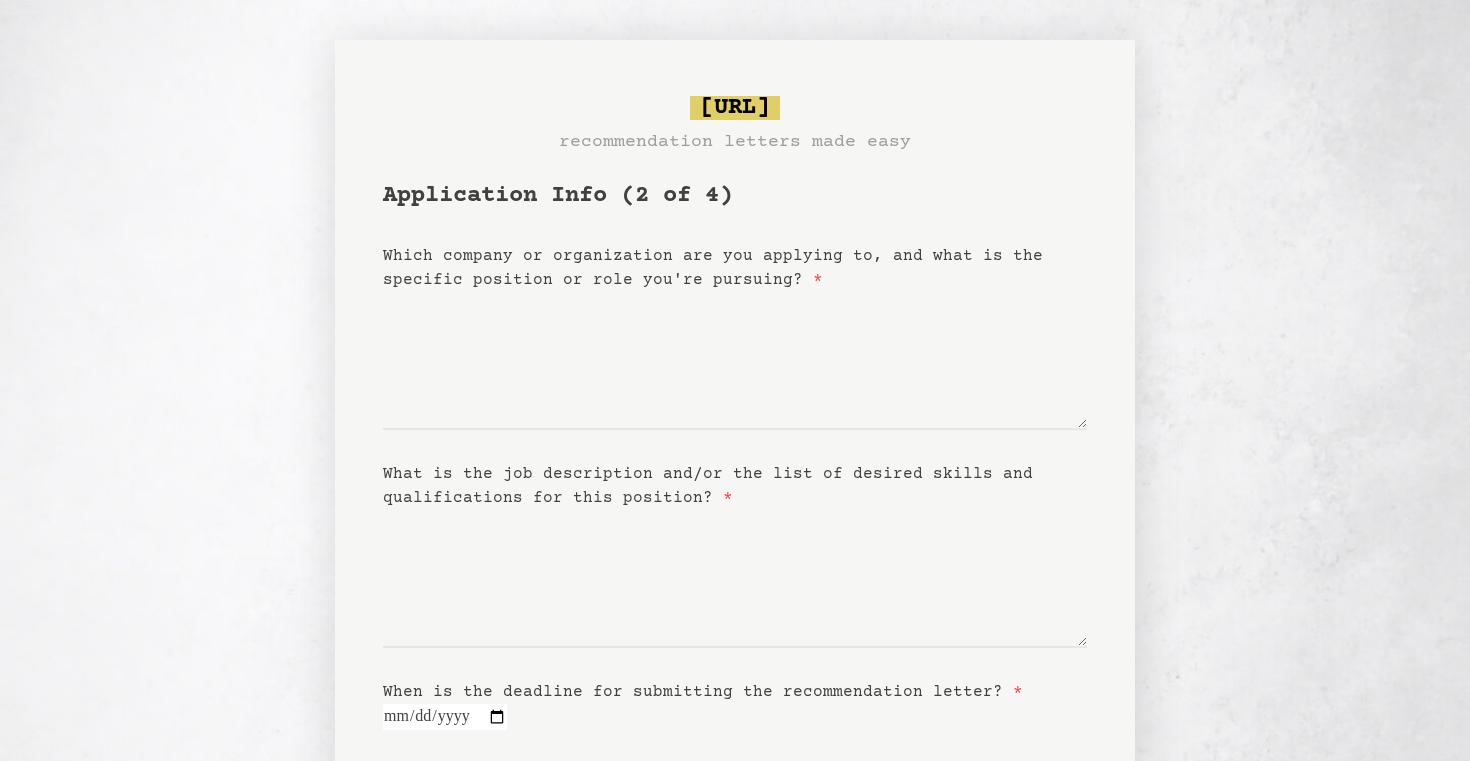 click on "Which company or organization are you applying to, and what is
the specific position or role you're pursuing?   *" at bounding box center (713, 268) 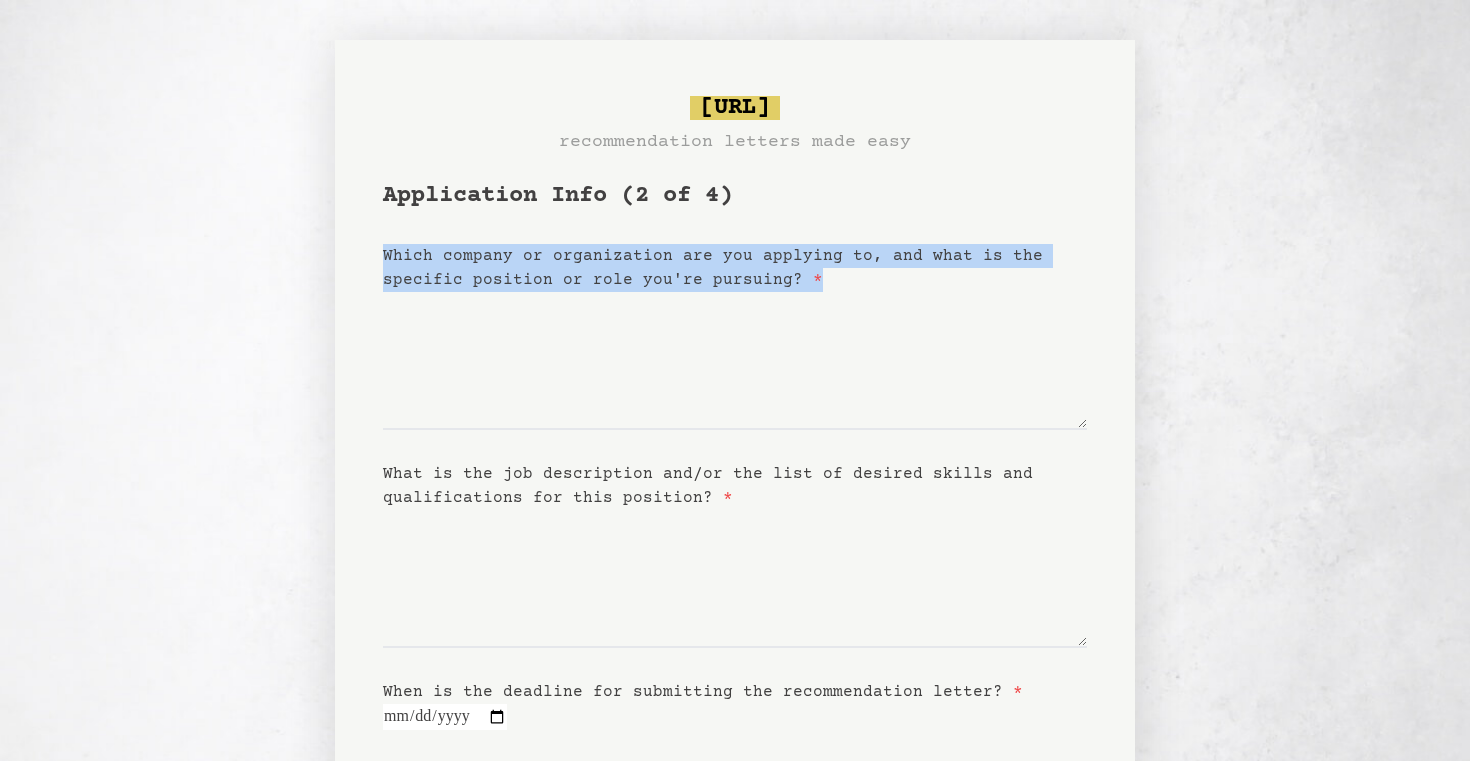 click on "Which company or organization are you applying to, and what is
the specific position or role you're pursuing?   *" at bounding box center (713, 268) 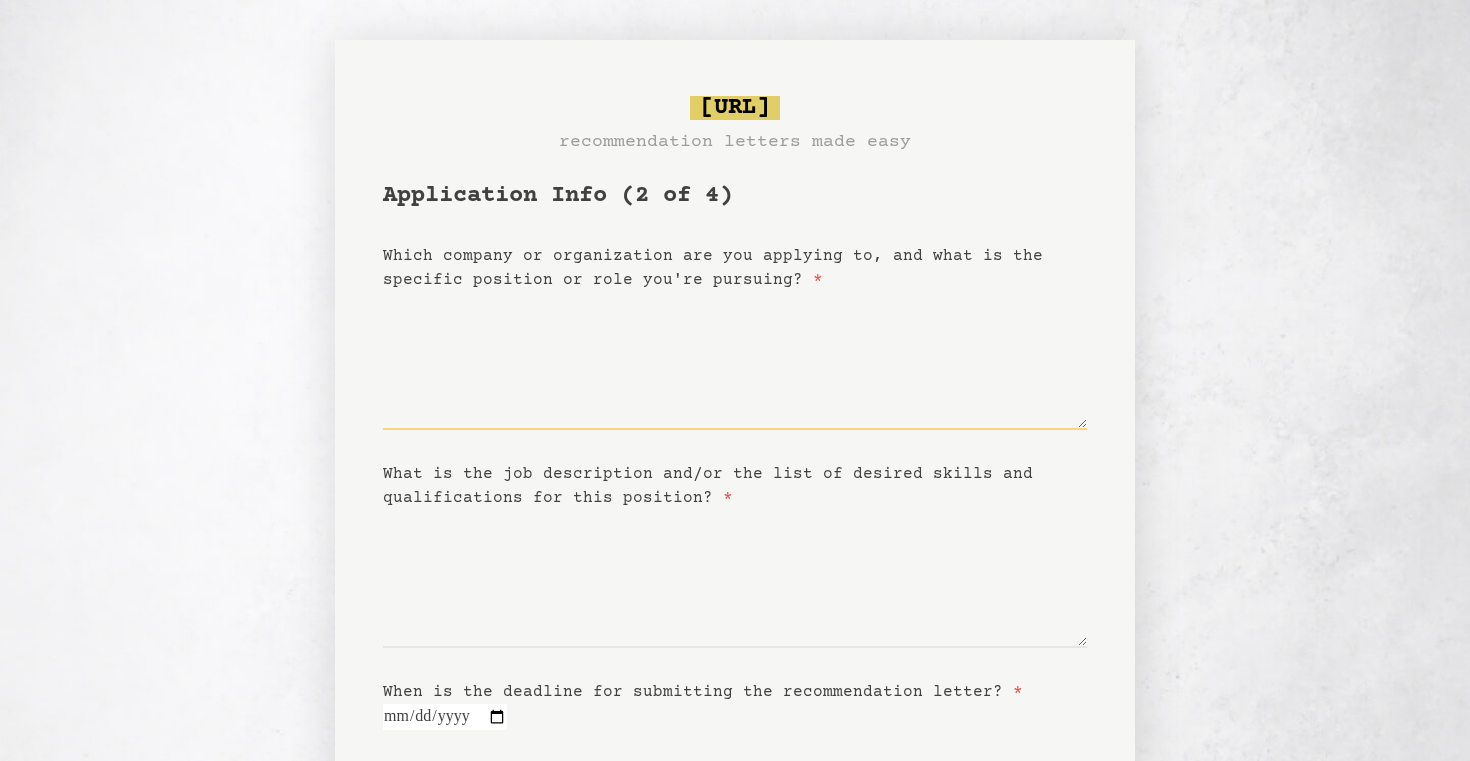 click on "Which company or organization are you applying to, and what is
the specific position or role you're pursuing?   *" at bounding box center [735, 361] 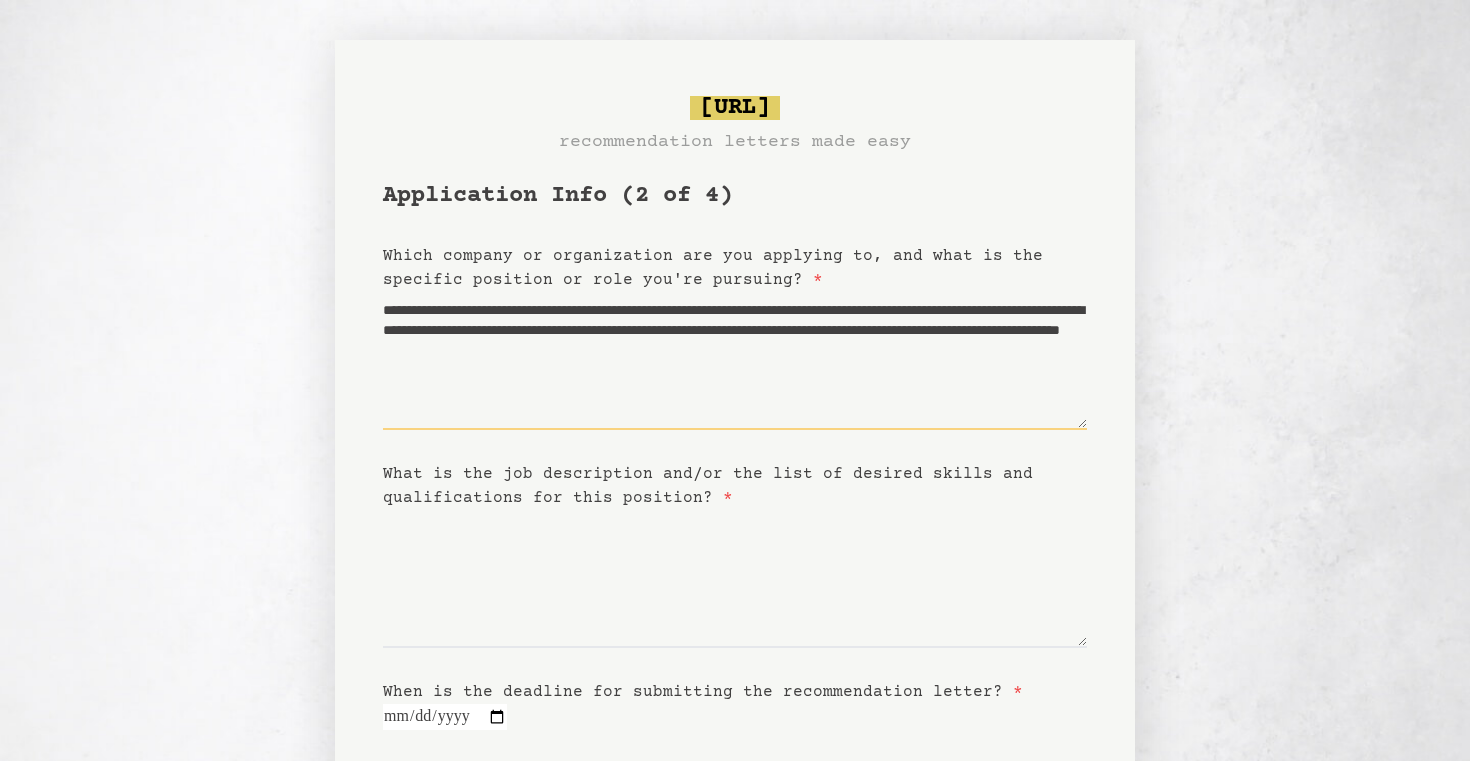 drag, startPoint x: 643, startPoint y: 312, endPoint x: 941, endPoint y: 314, distance: 298.0067 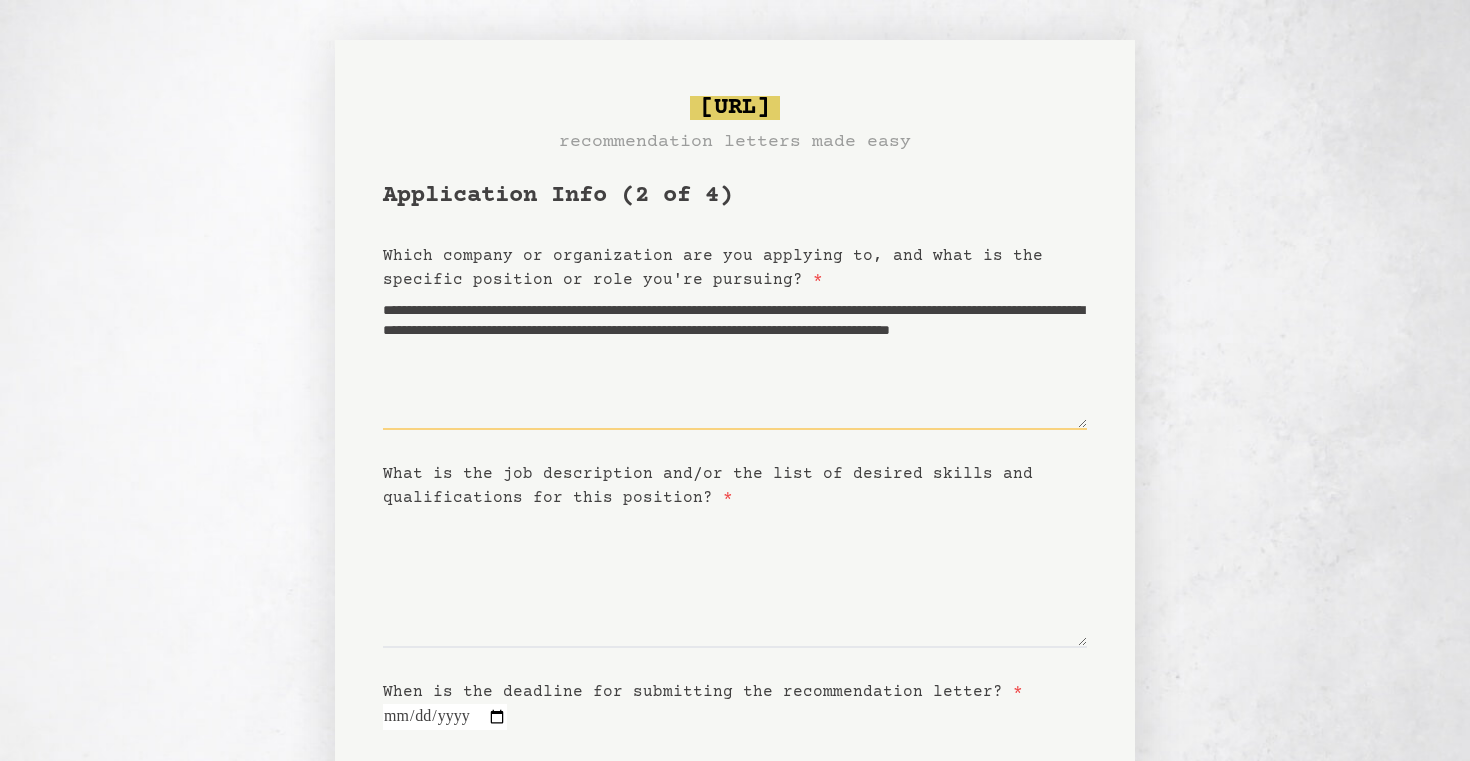 type on "**********" 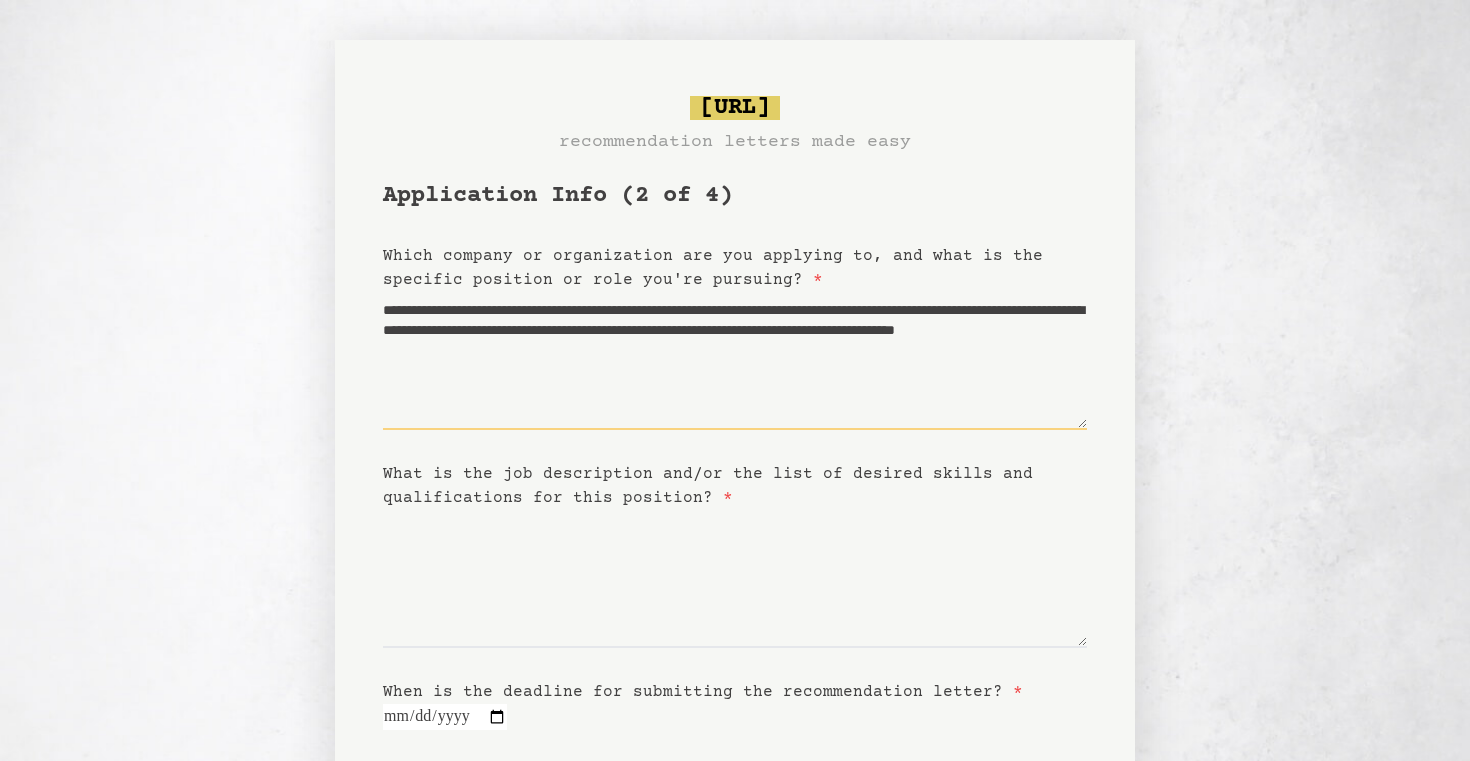 type 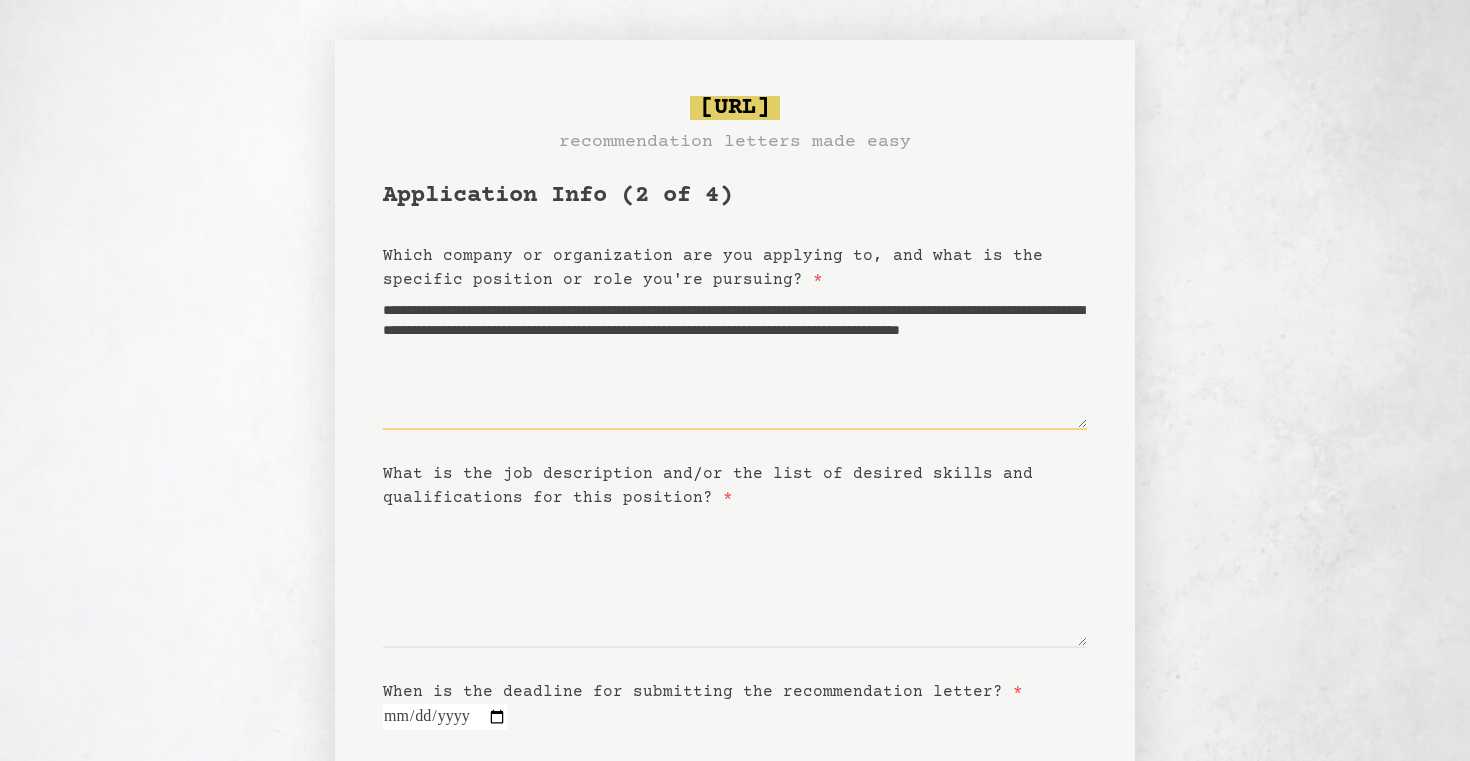 type on "**********" 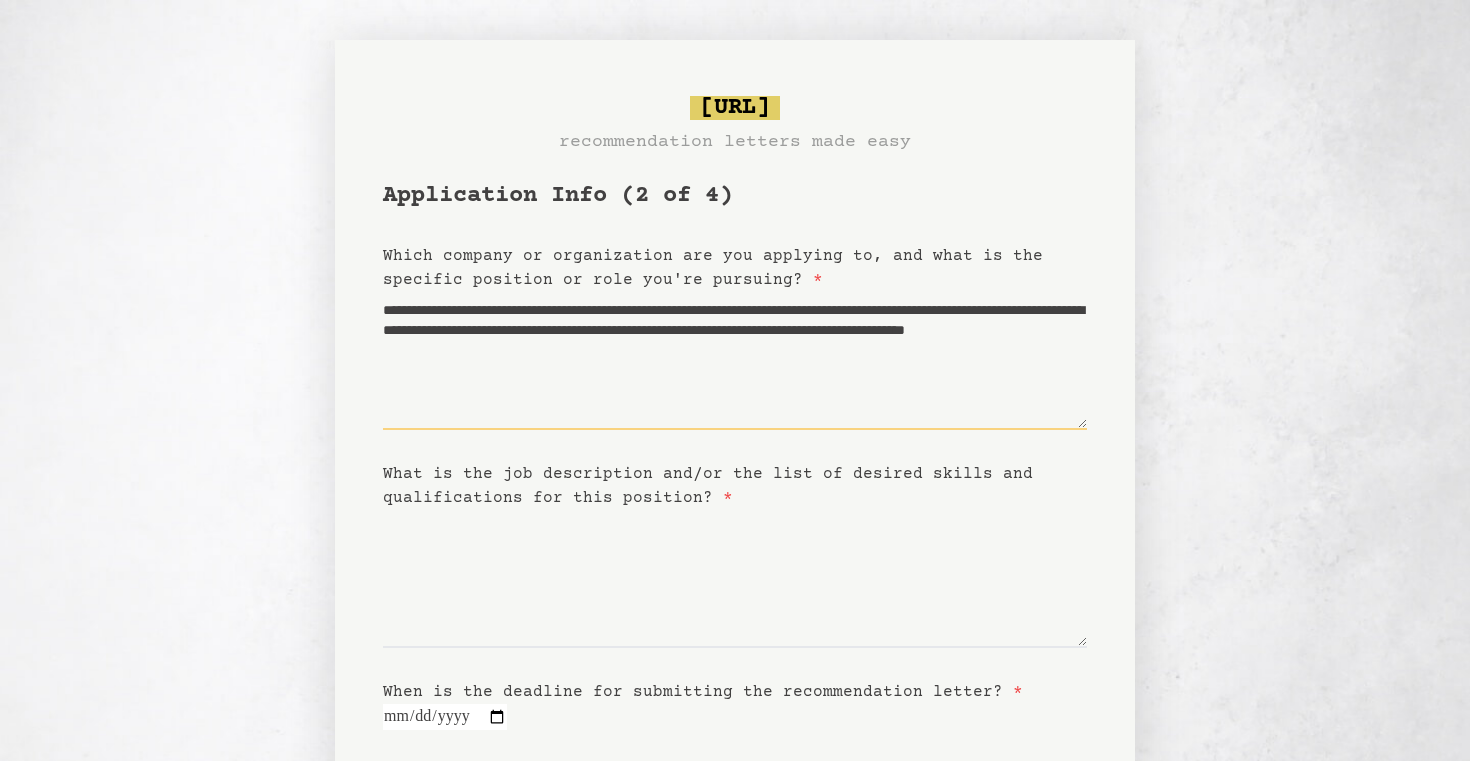 type on "**********" 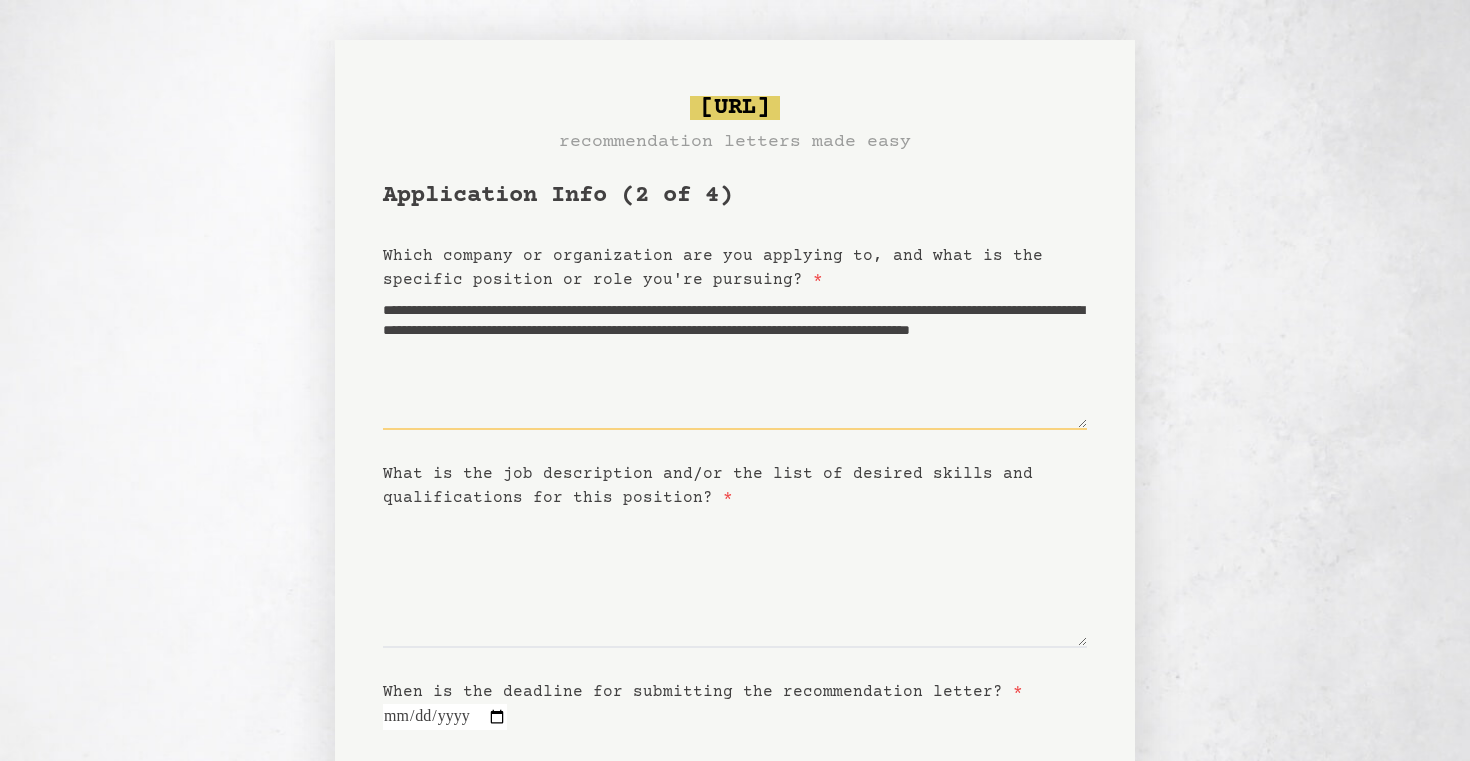type on "**********" 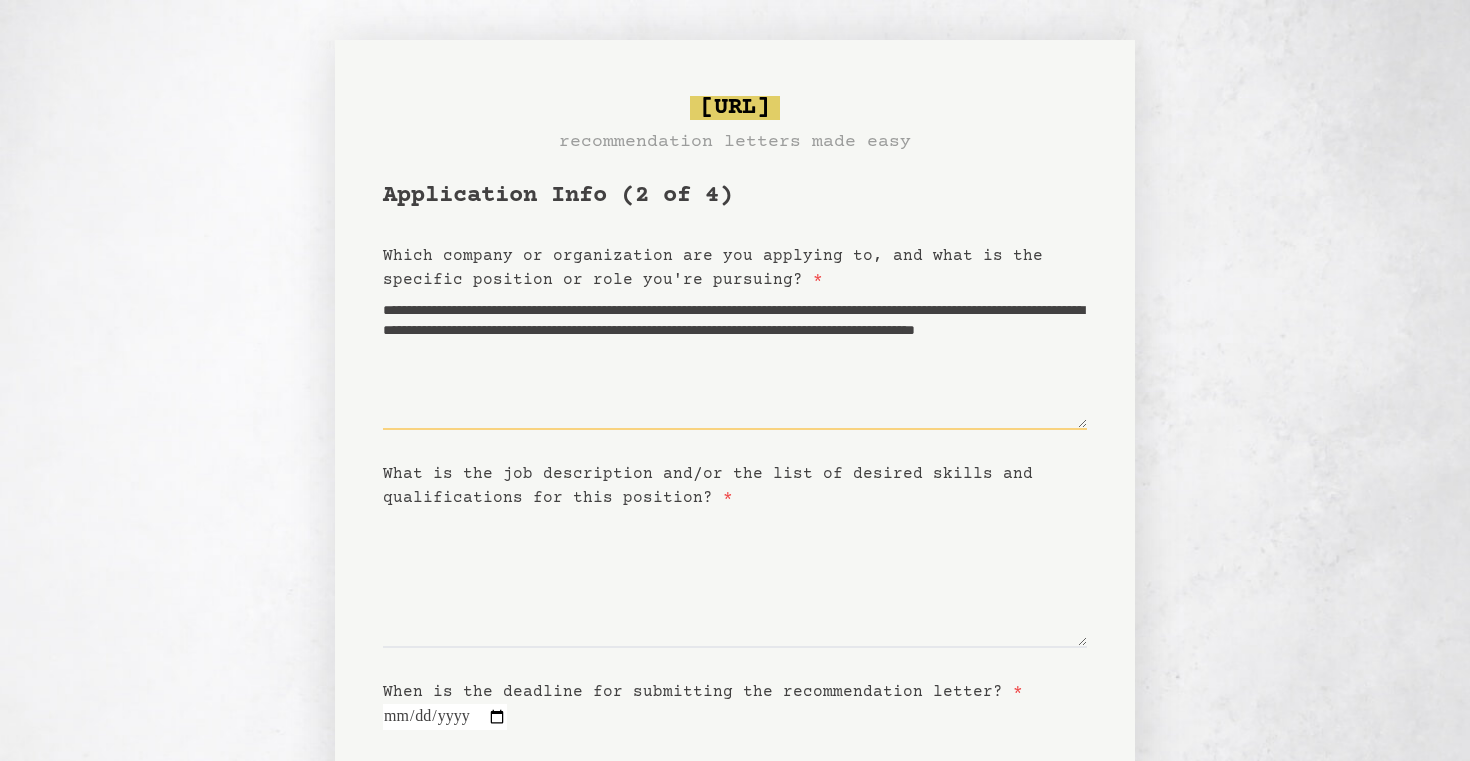 type on "**********" 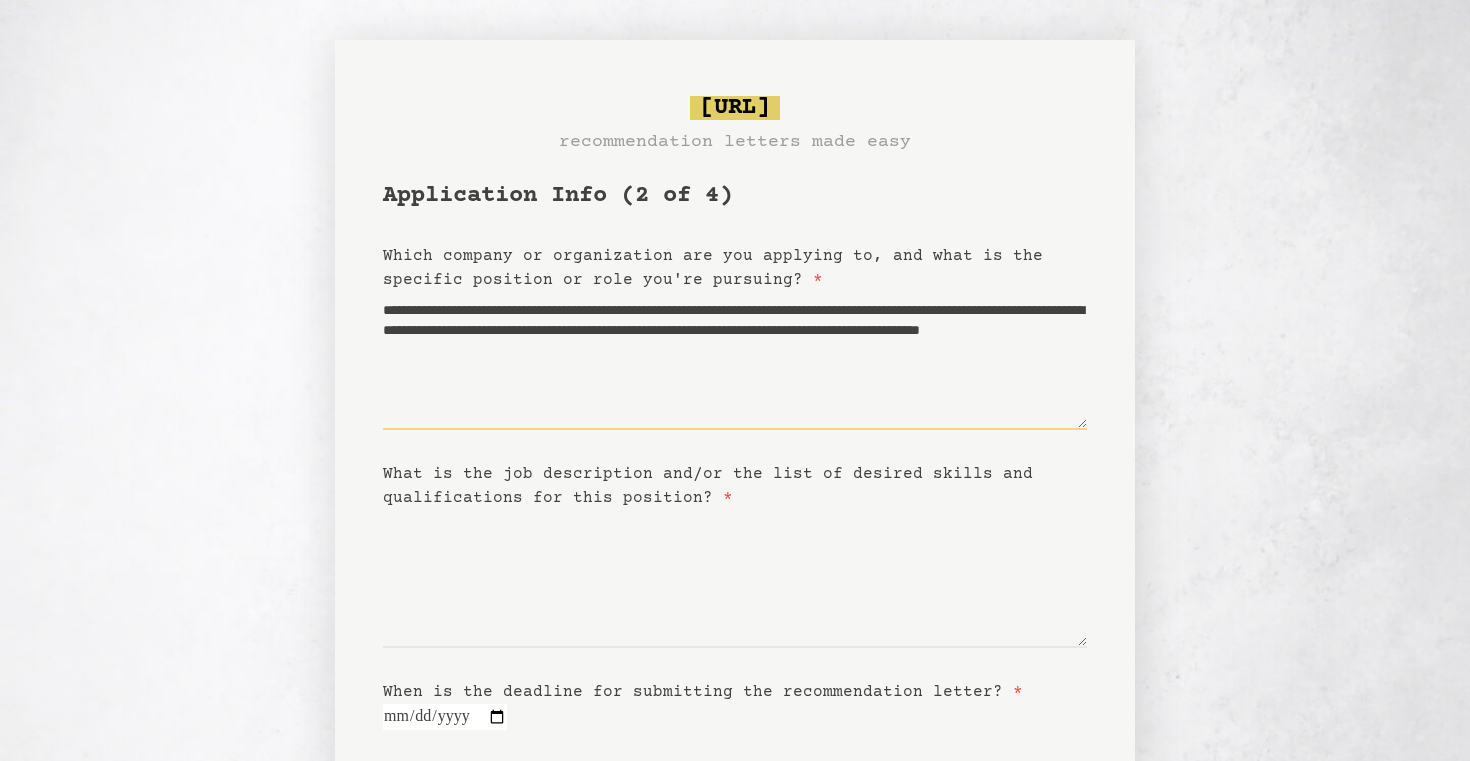 type on "**********" 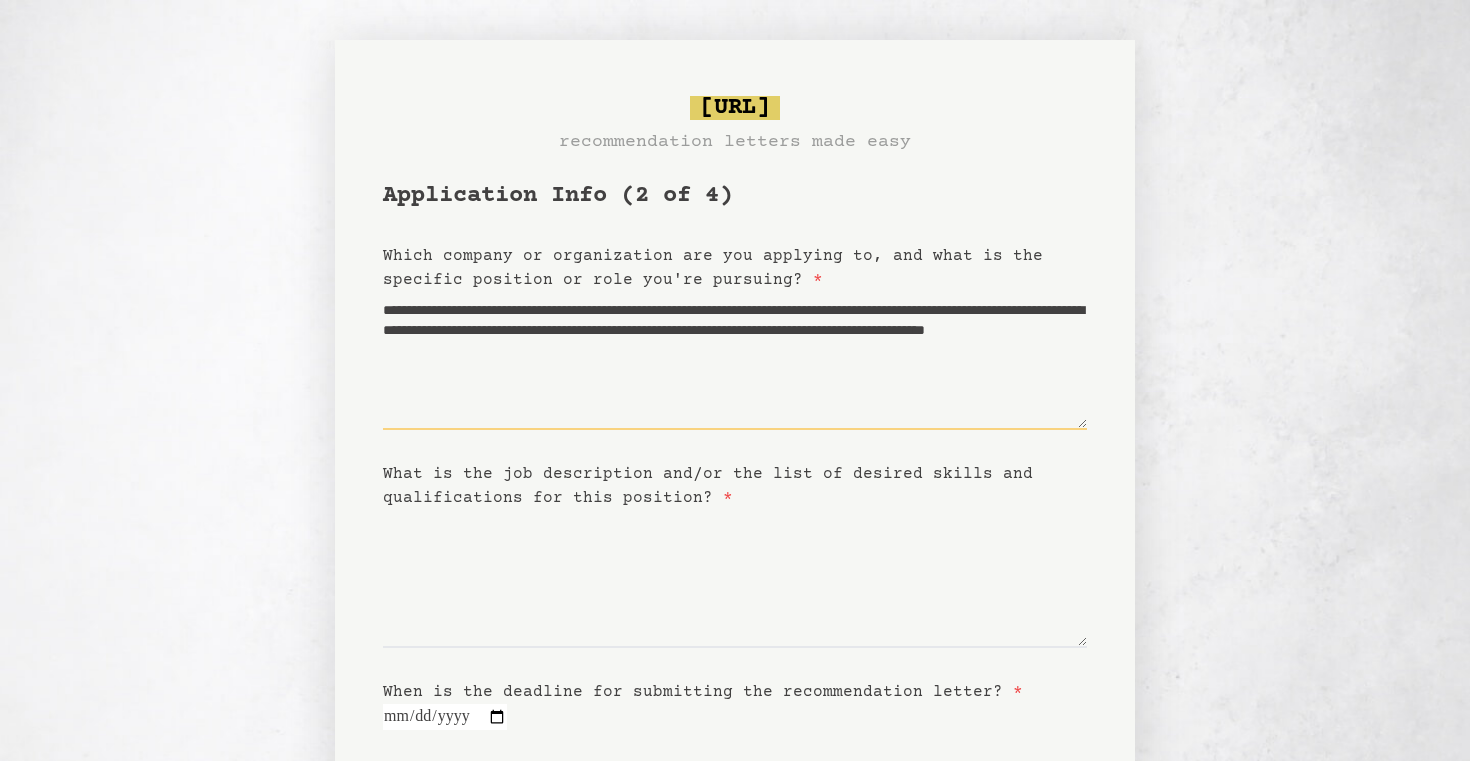 type on "**********" 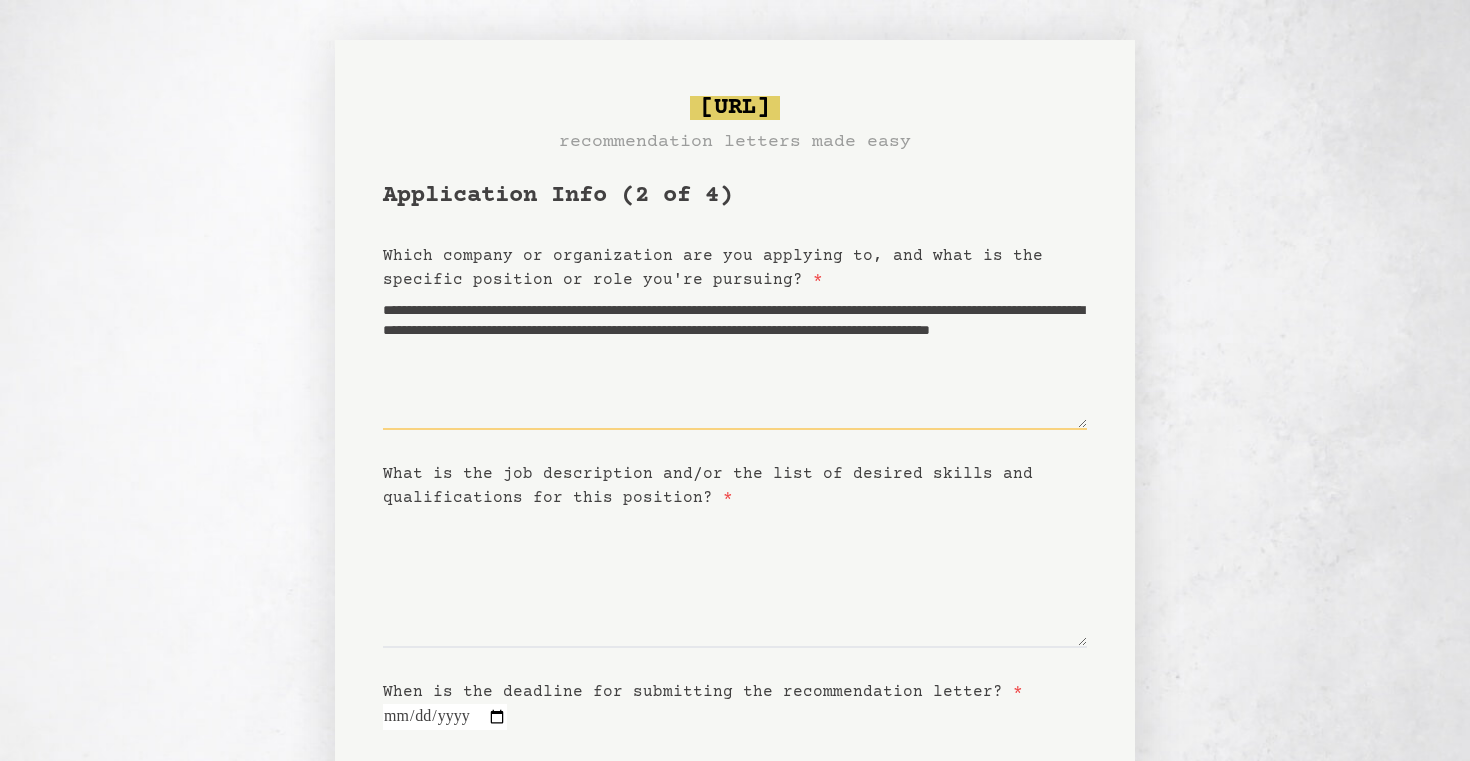 type on "**********" 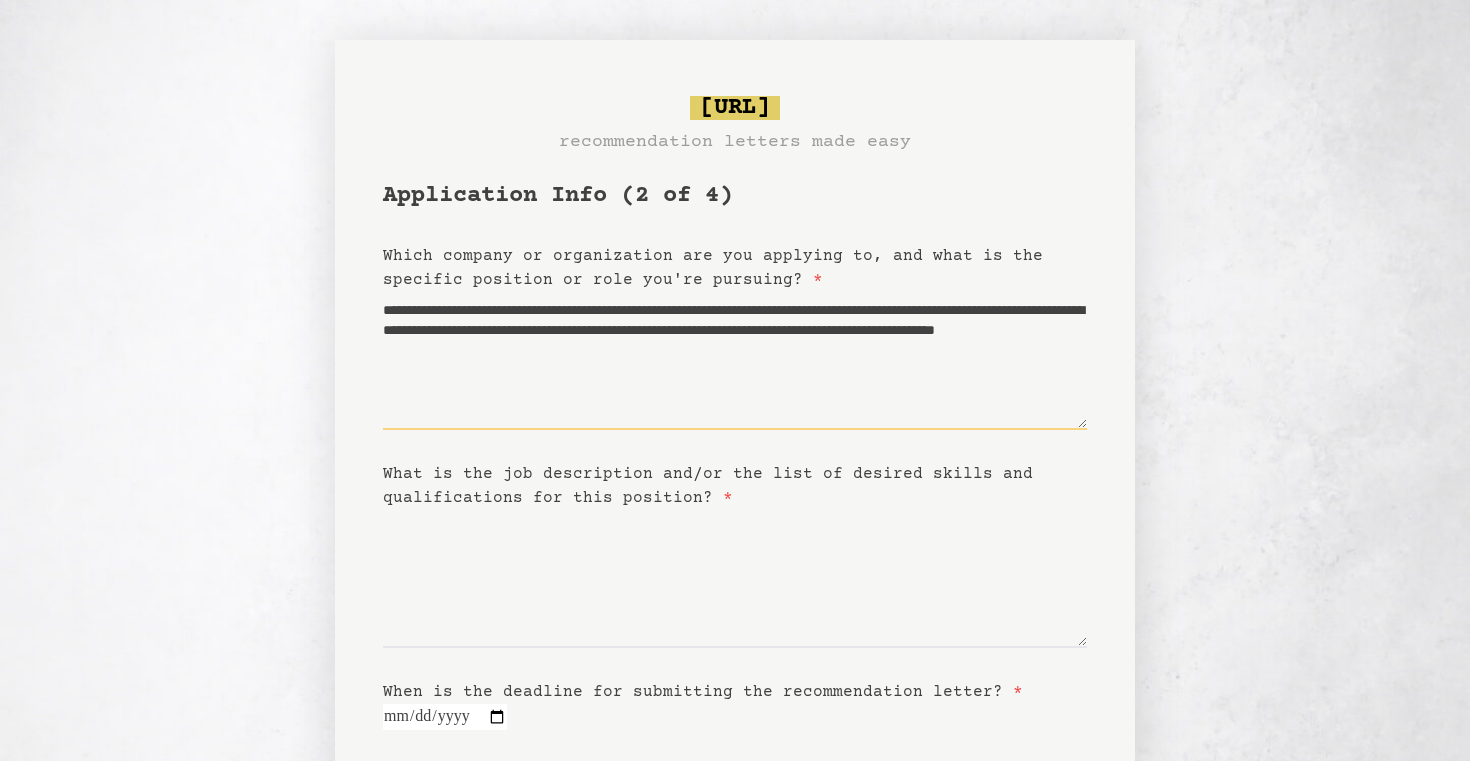 type on "**********" 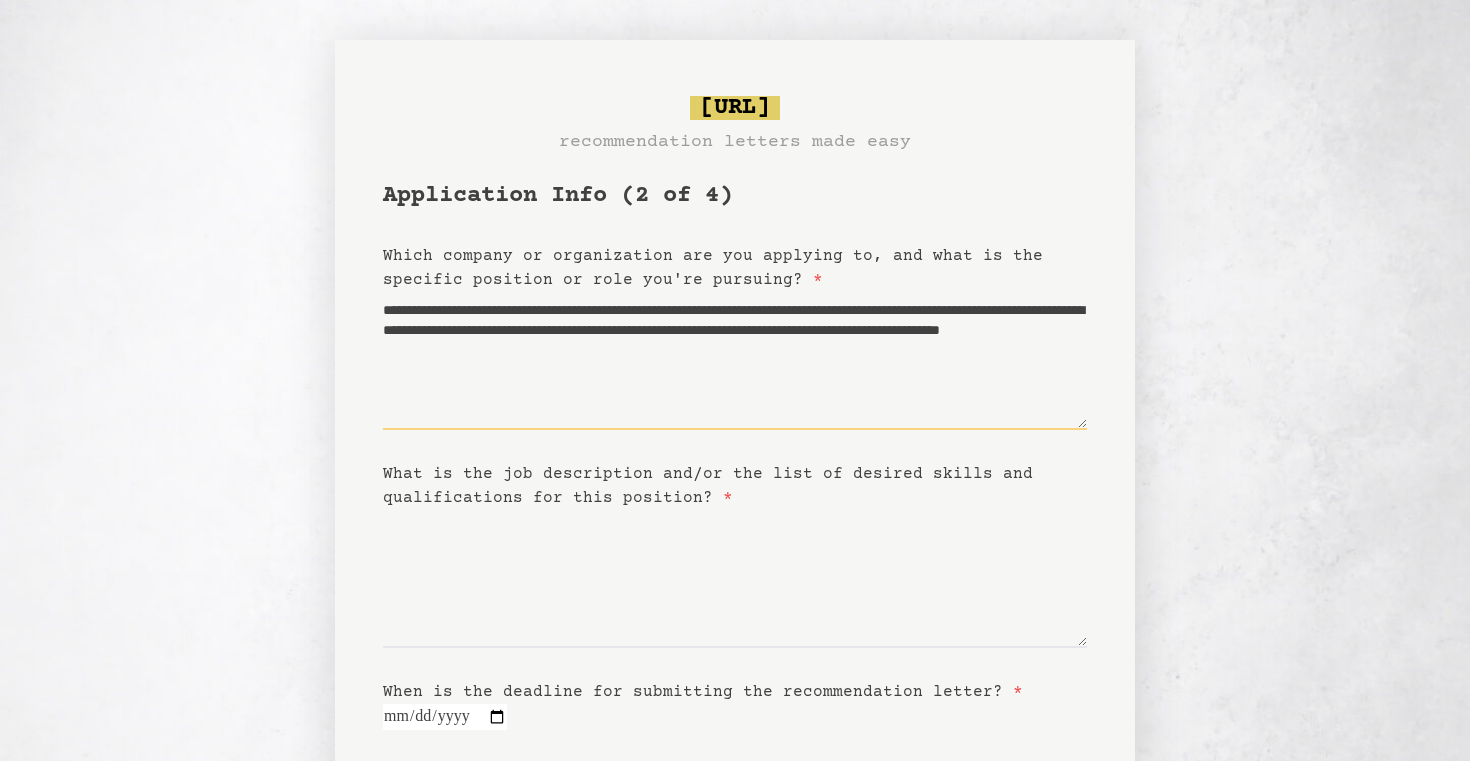 type on "**********" 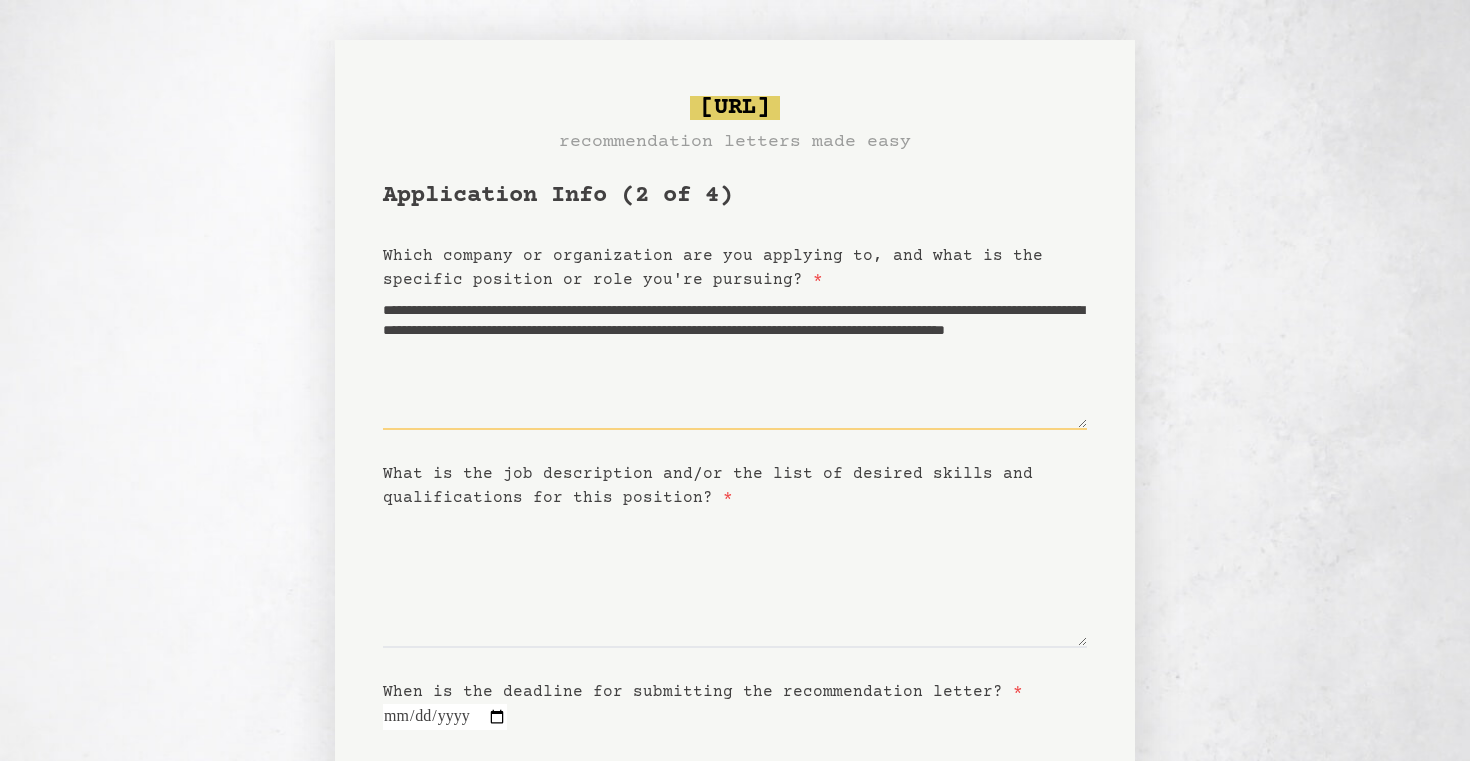 type on "**********" 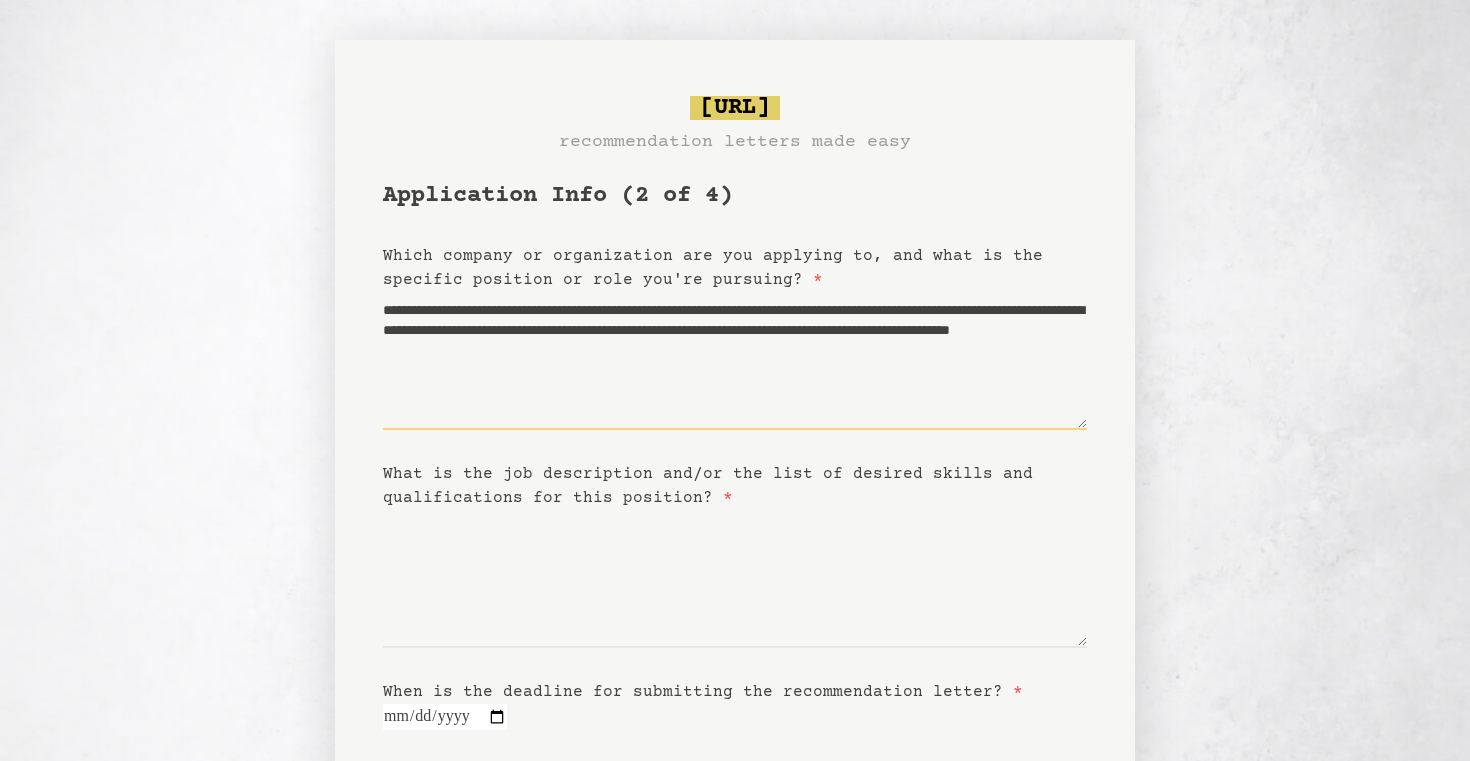 type on "**********" 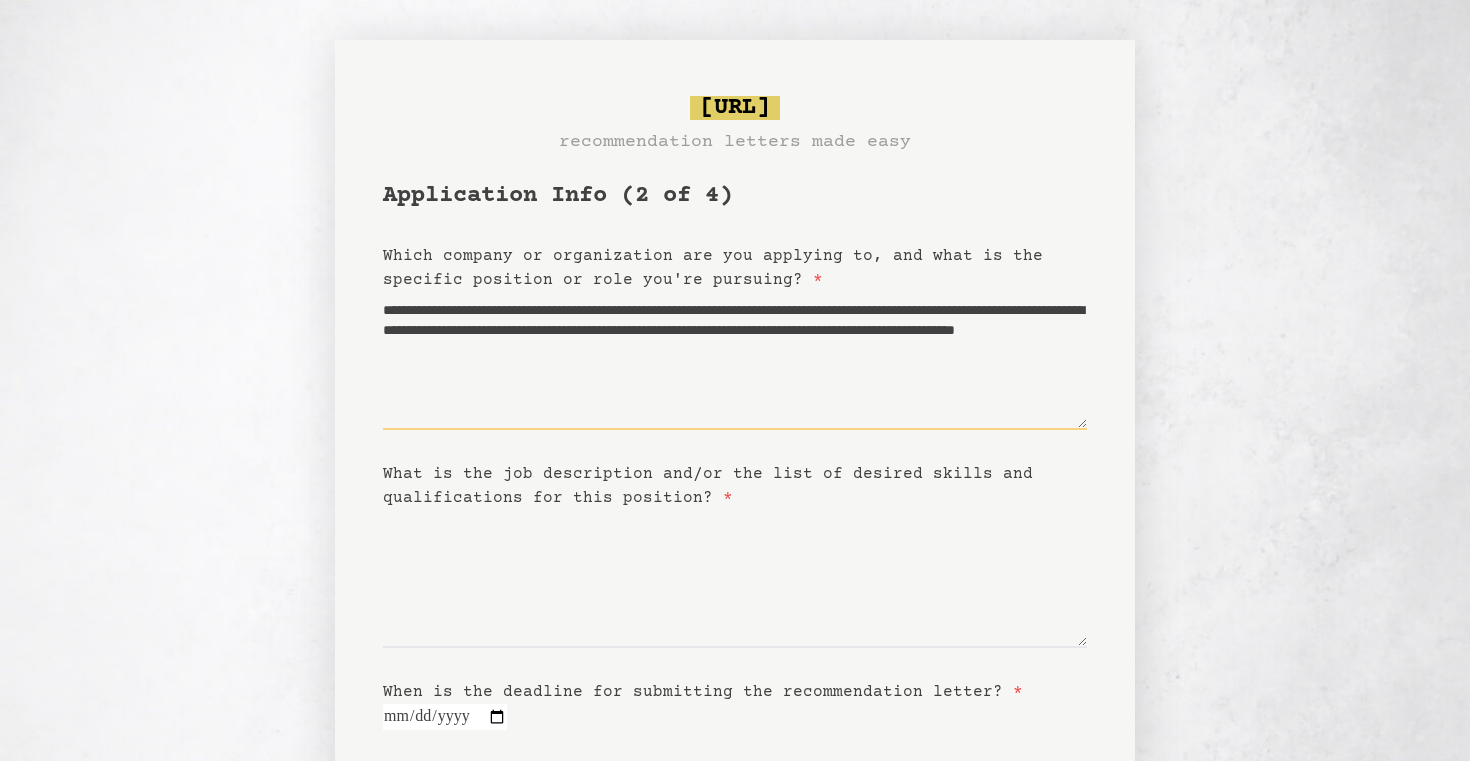 type on "**********" 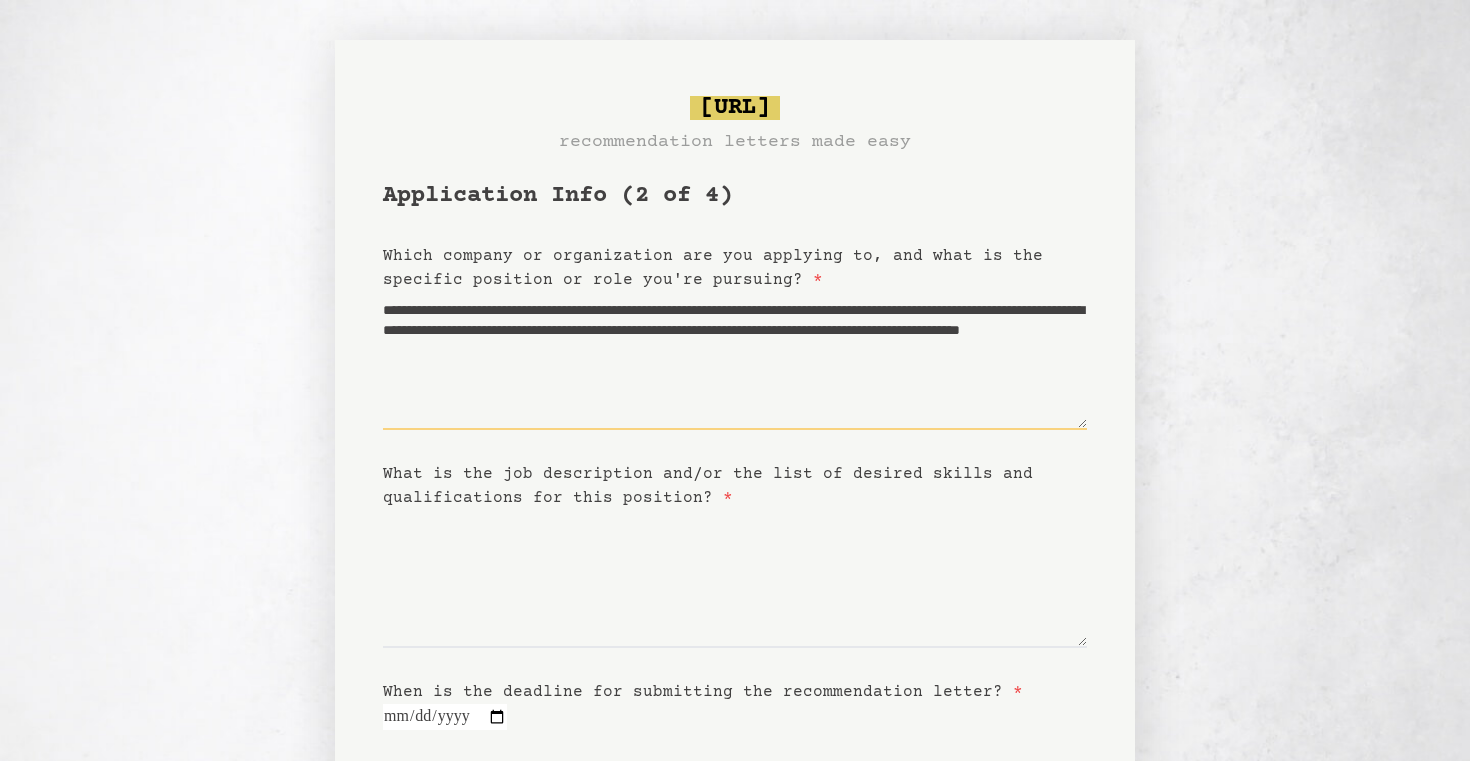 type on "**********" 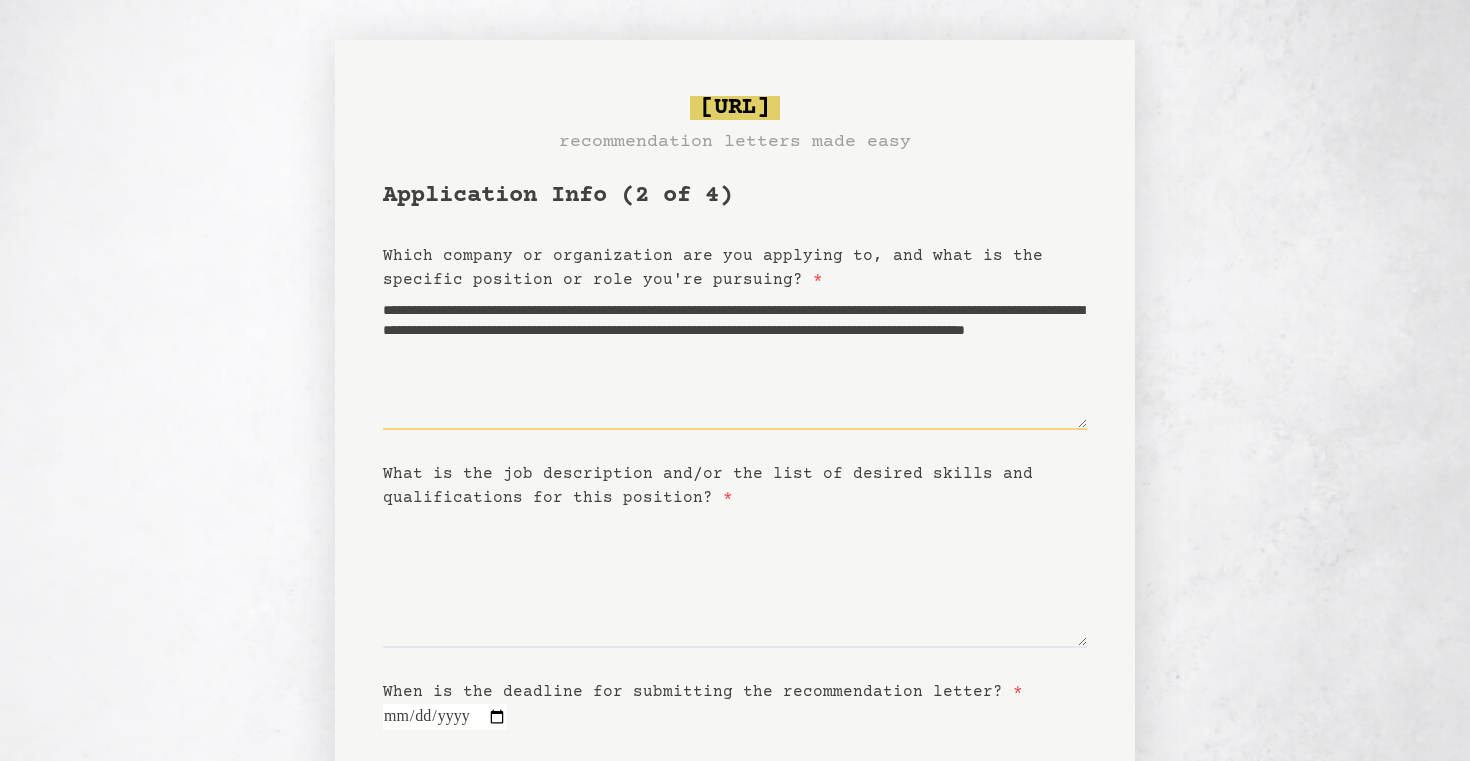 type on "**********" 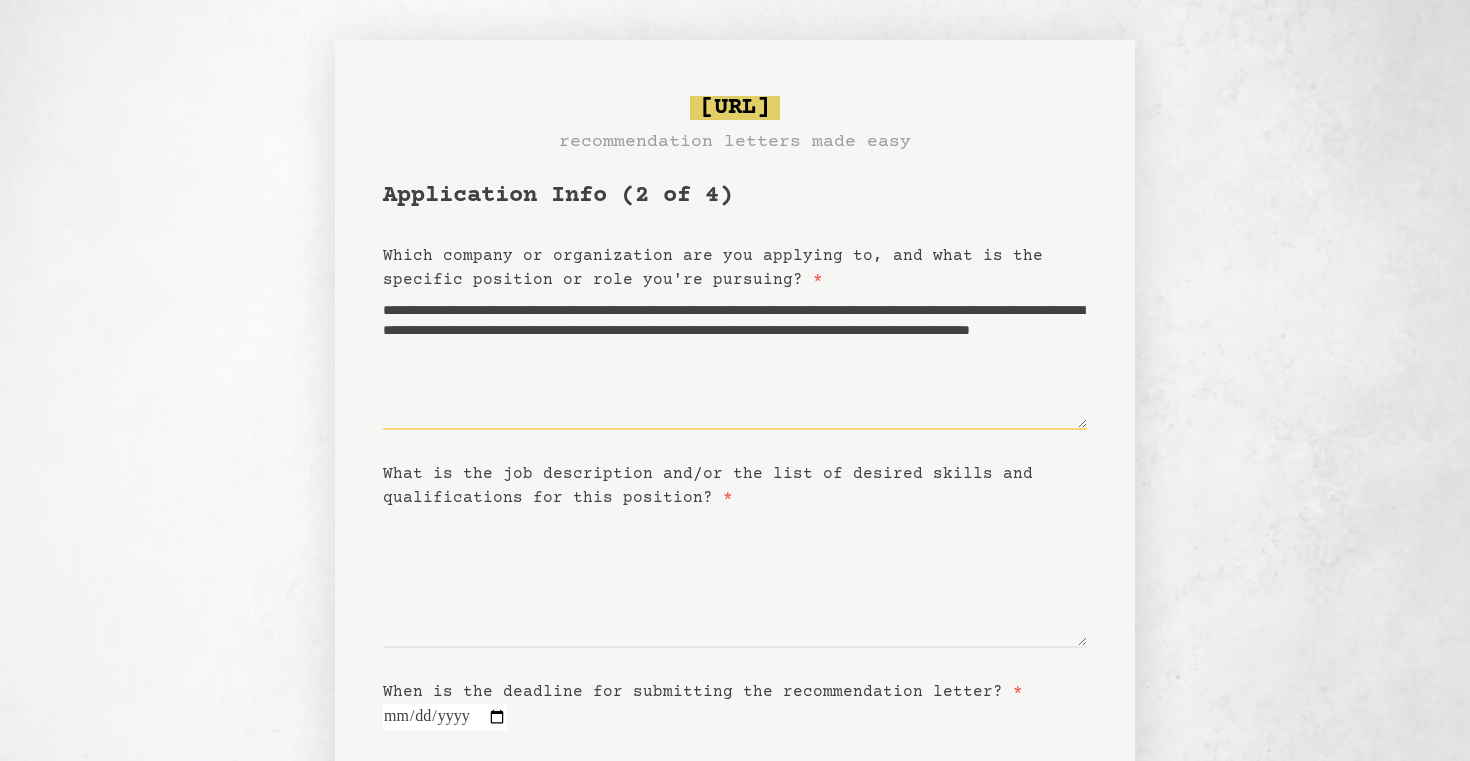 type on "**********" 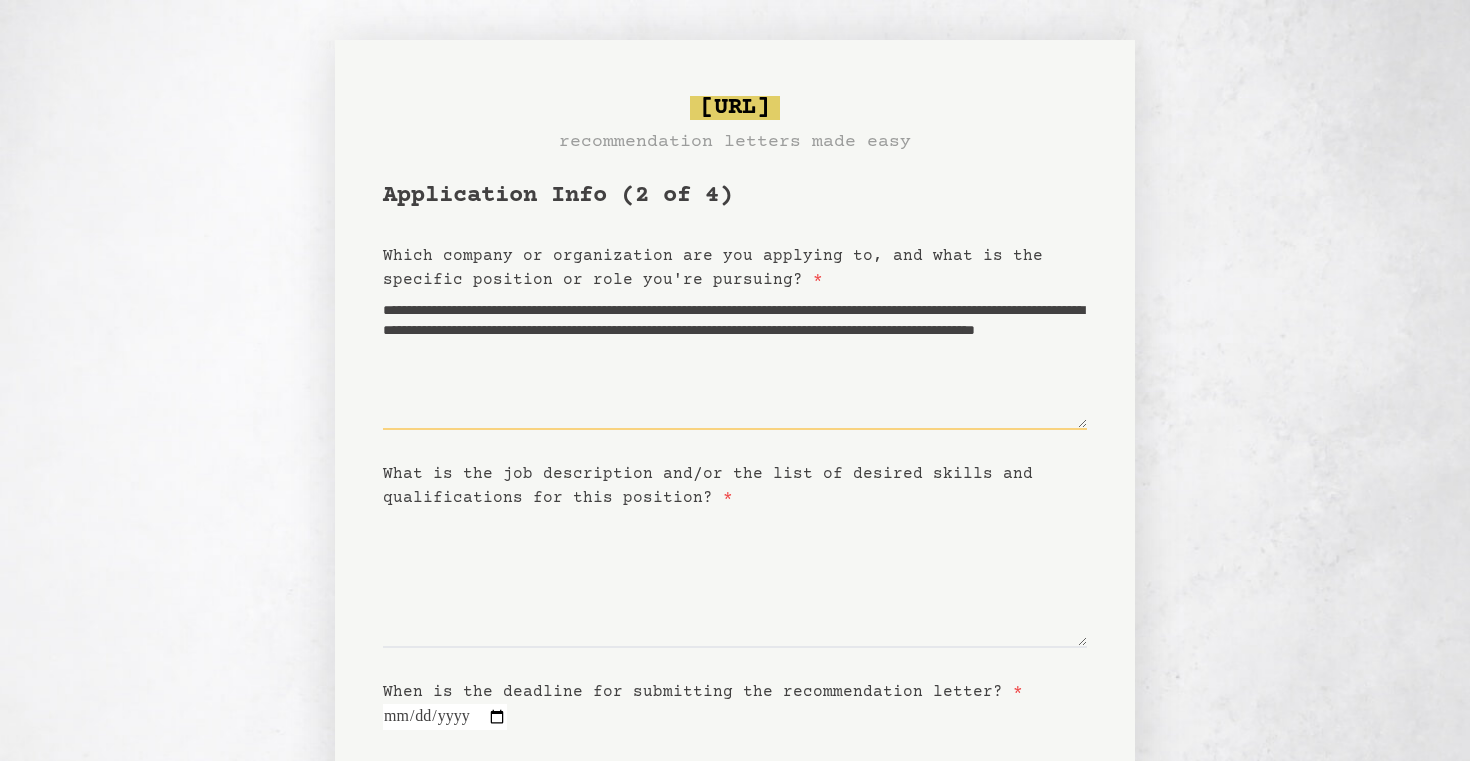 type on "**********" 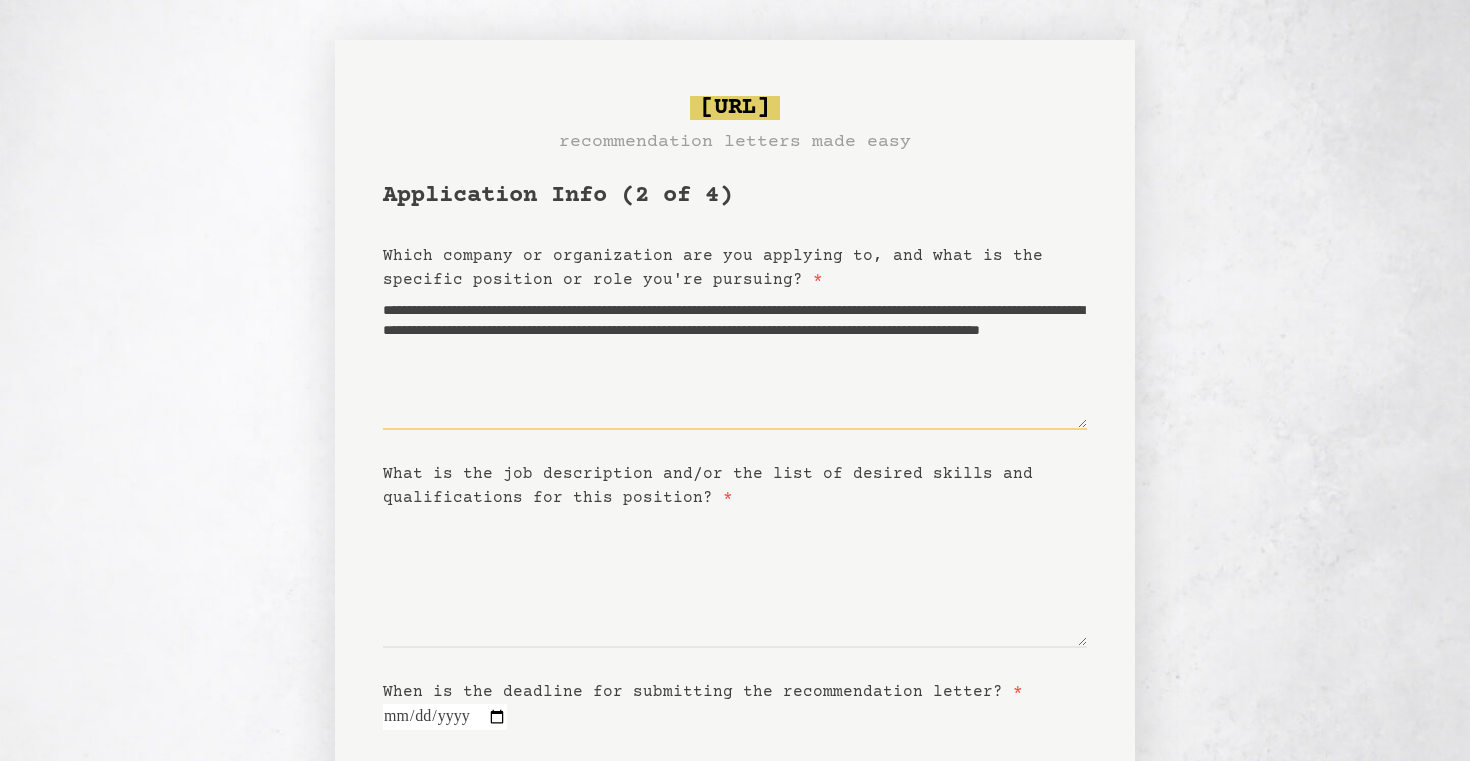 type on "**********" 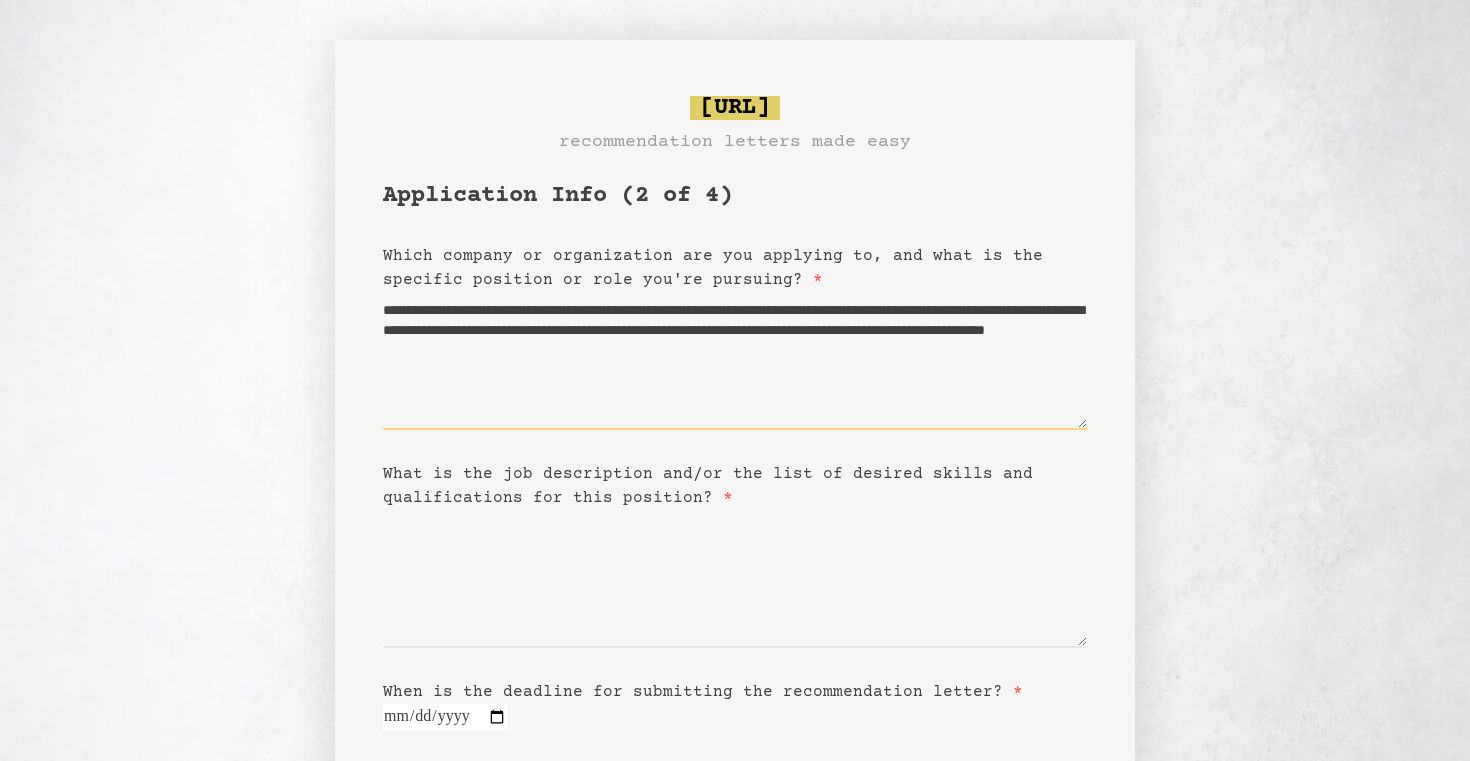 type 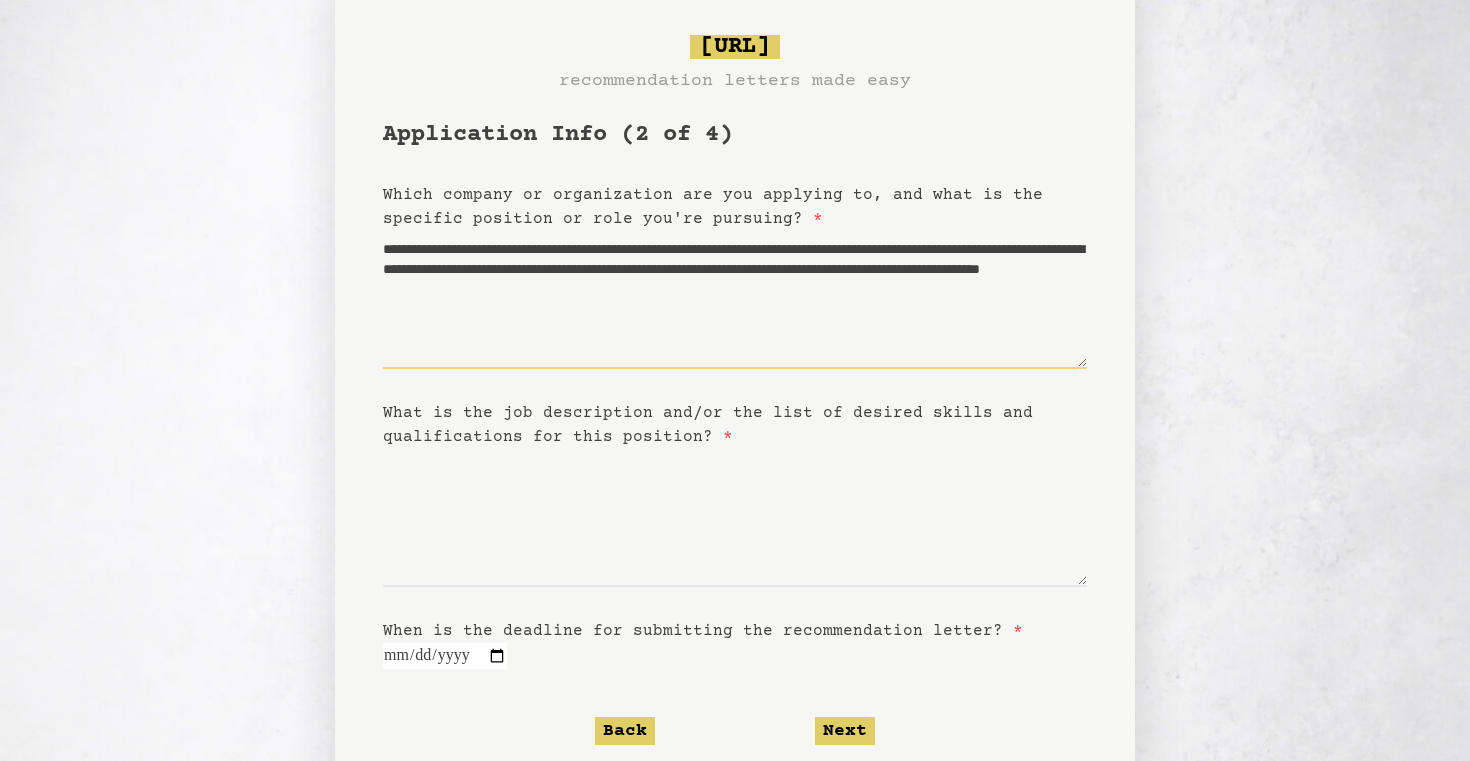 scroll, scrollTop: 63, scrollLeft: 0, axis: vertical 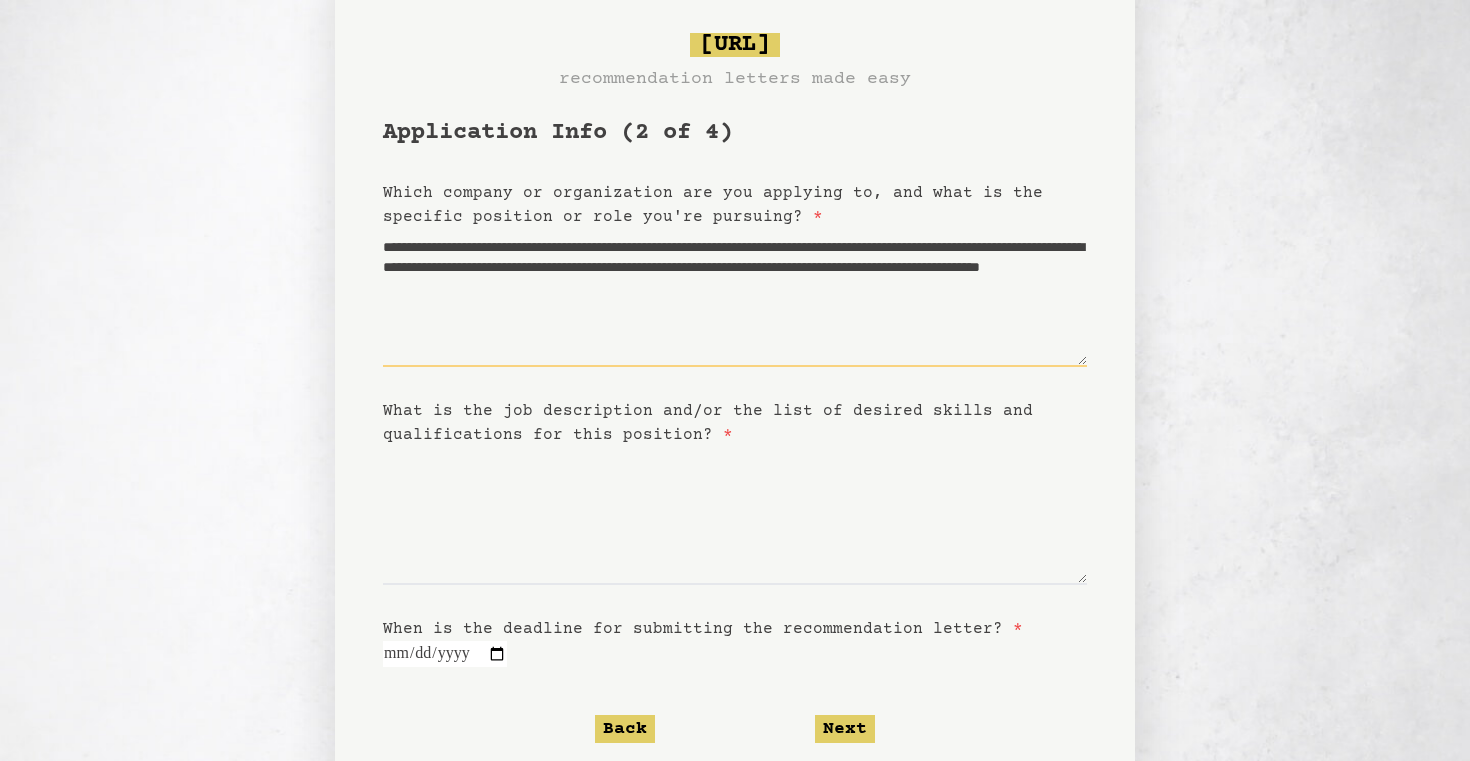 type on "**********" 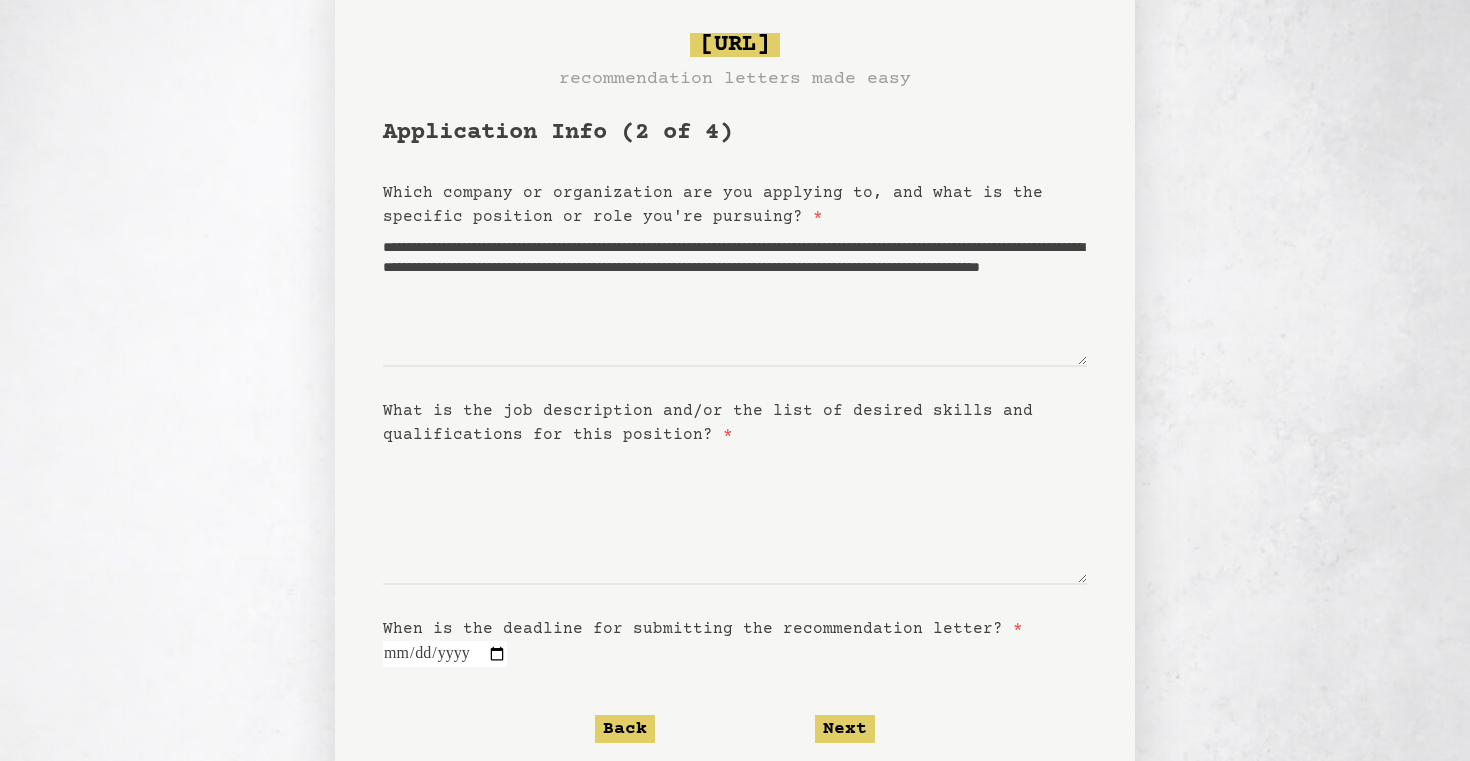 click on "What is the job description and/or the list of desired skills
and qualifications for this position?   *" at bounding box center (735, 423) 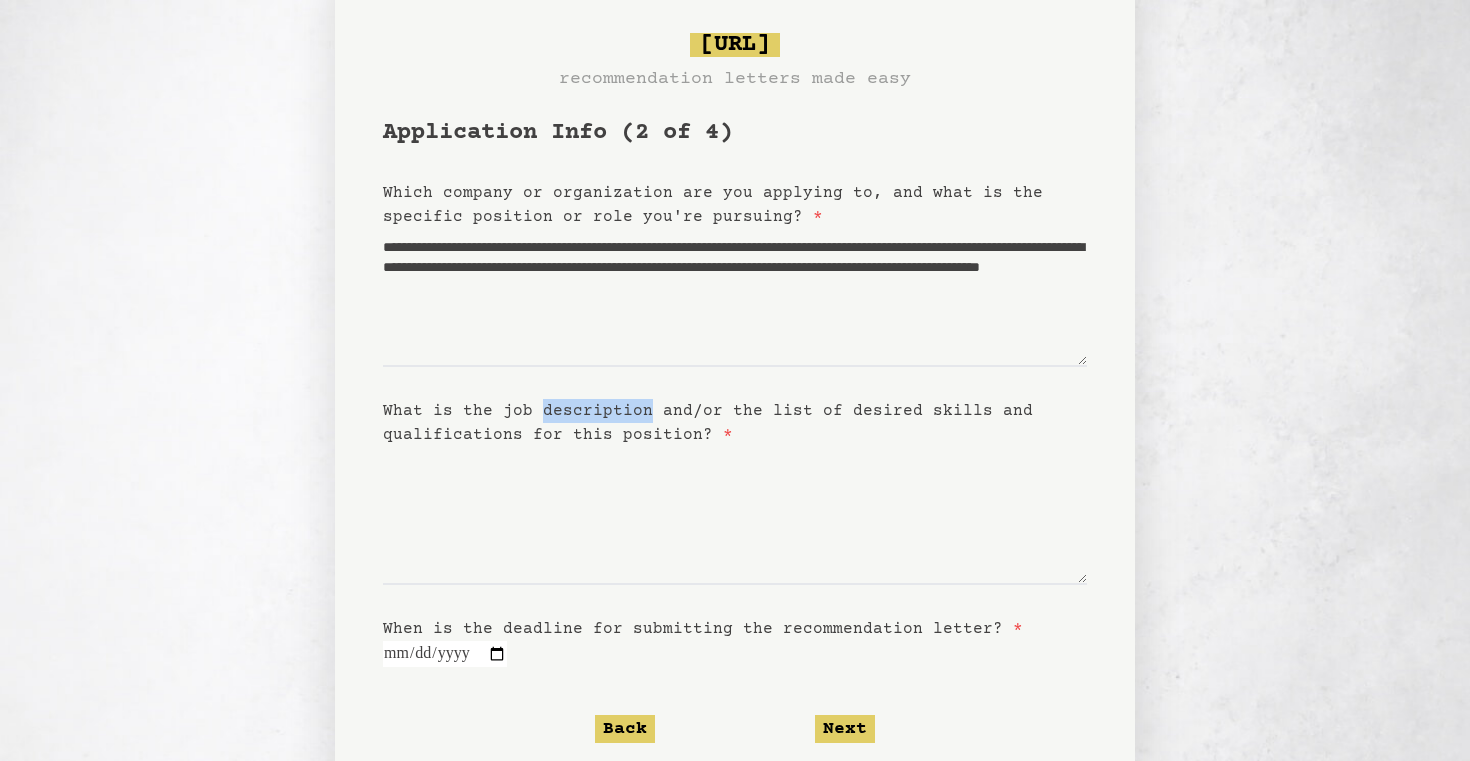click on "What is the job description and/or the list of desired skills
and qualifications for this position?   *" at bounding box center [735, 423] 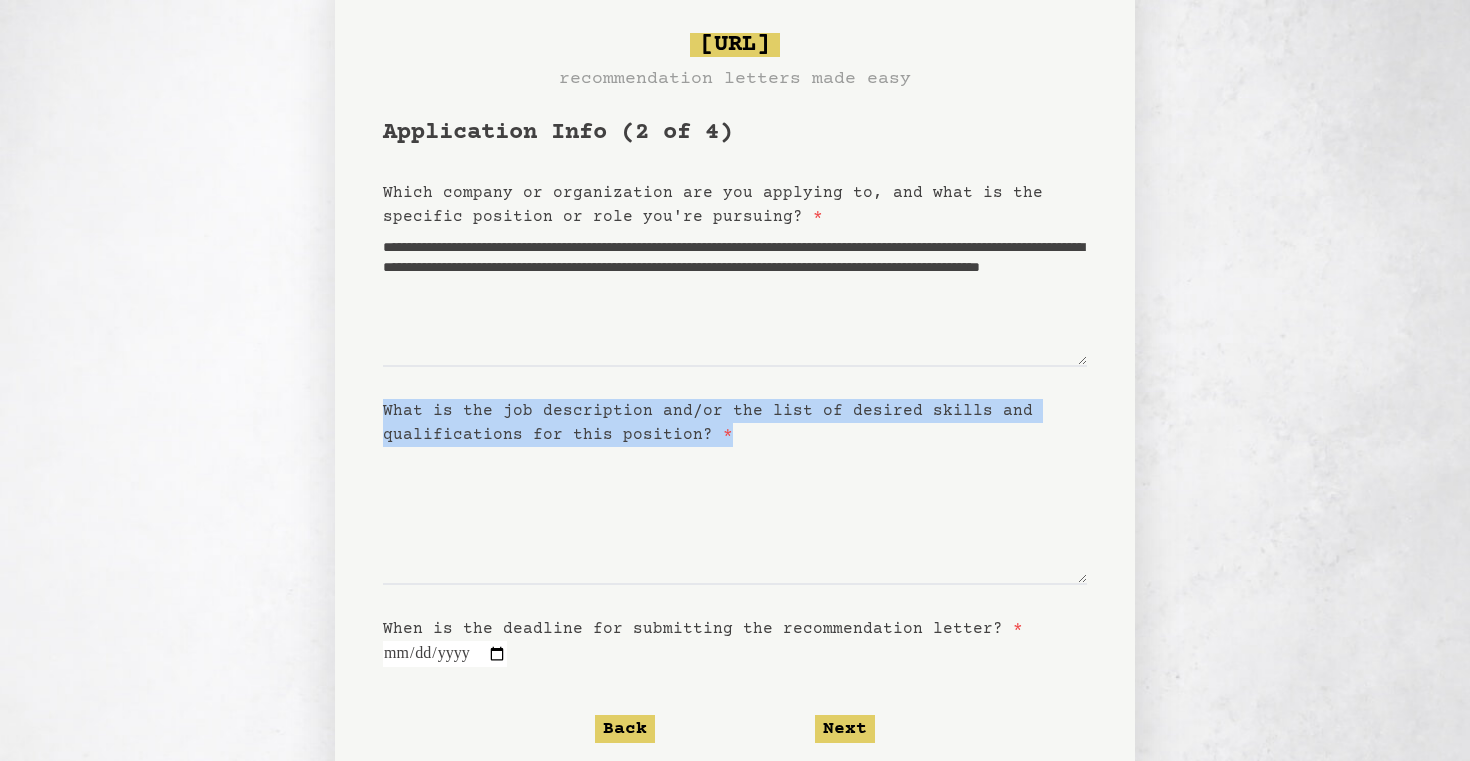 copy on "What is the job description and/or the list of desired skills
and qualifications for this position?   *" 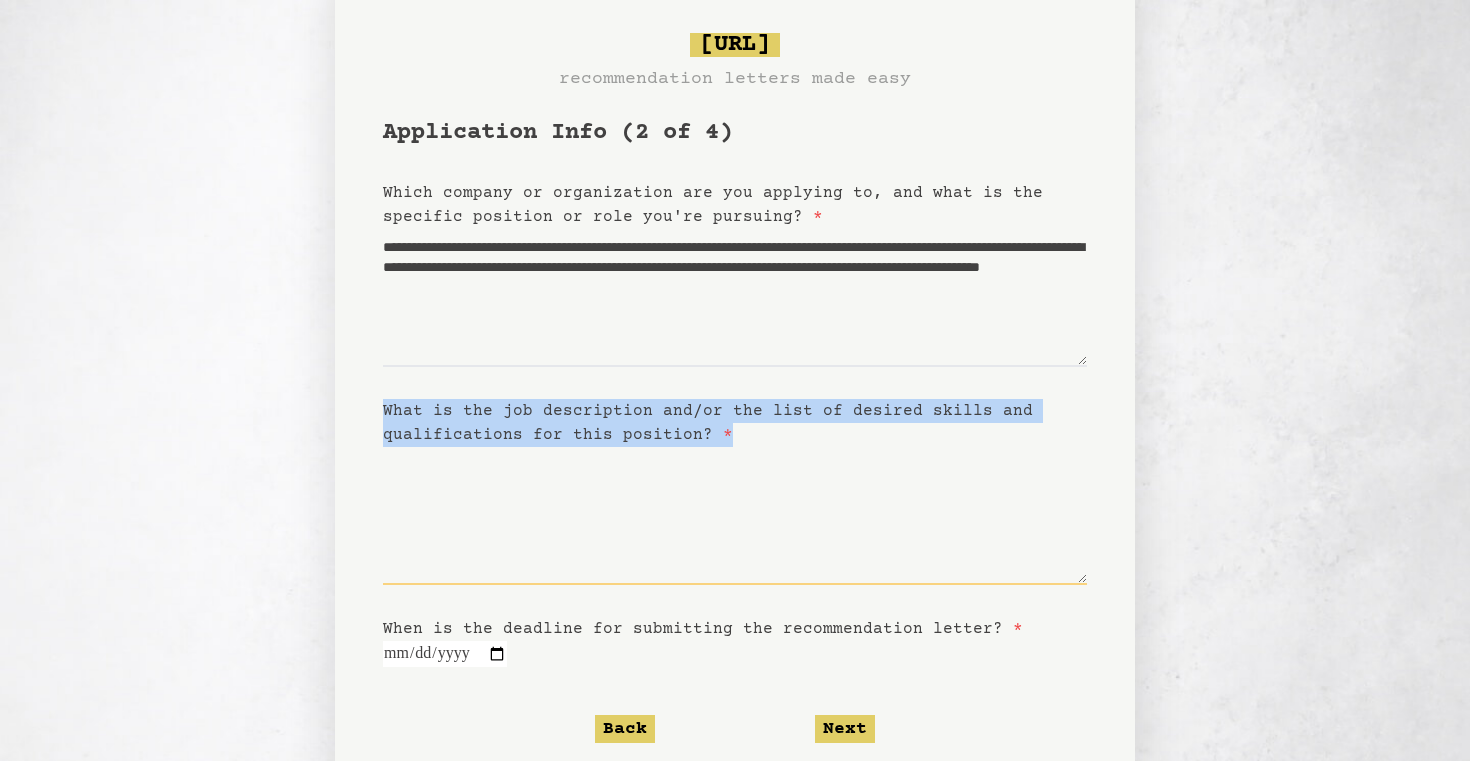 click on "What is the job description and/or the list of desired skills
and qualifications for this position?   *" at bounding box center [735, 516] 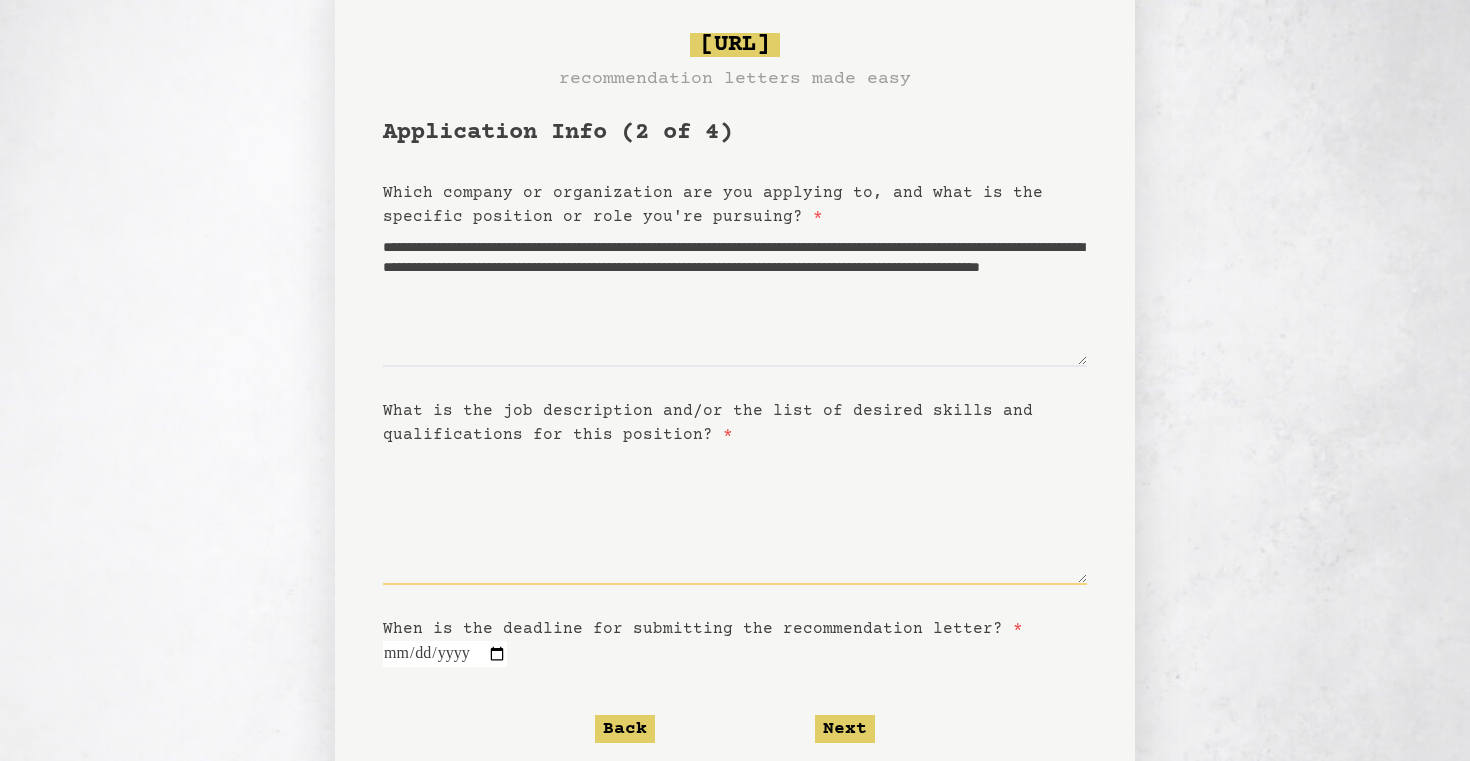 paste on "**********" 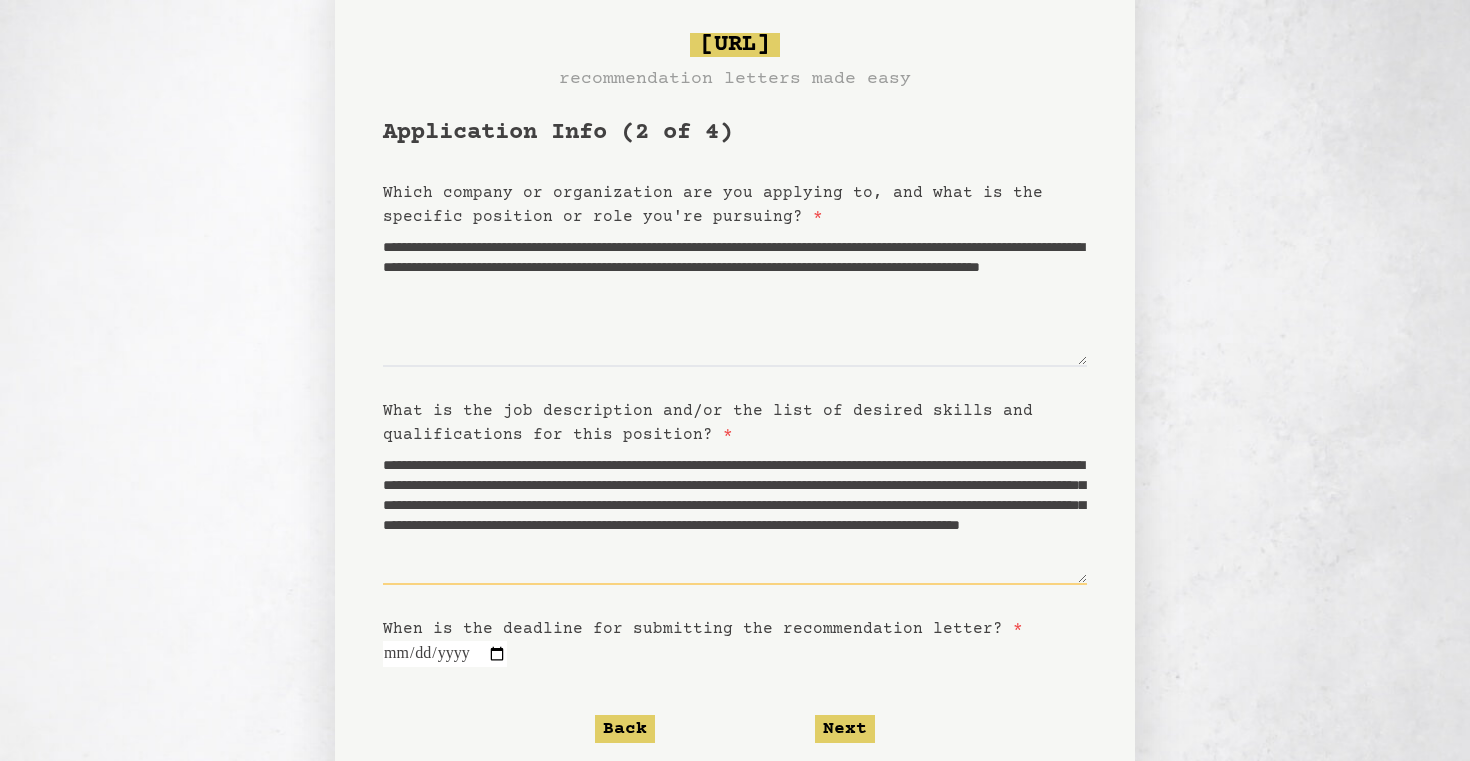 scroll, scrollTop: 50, scrollLeft: 0, axis: vertical 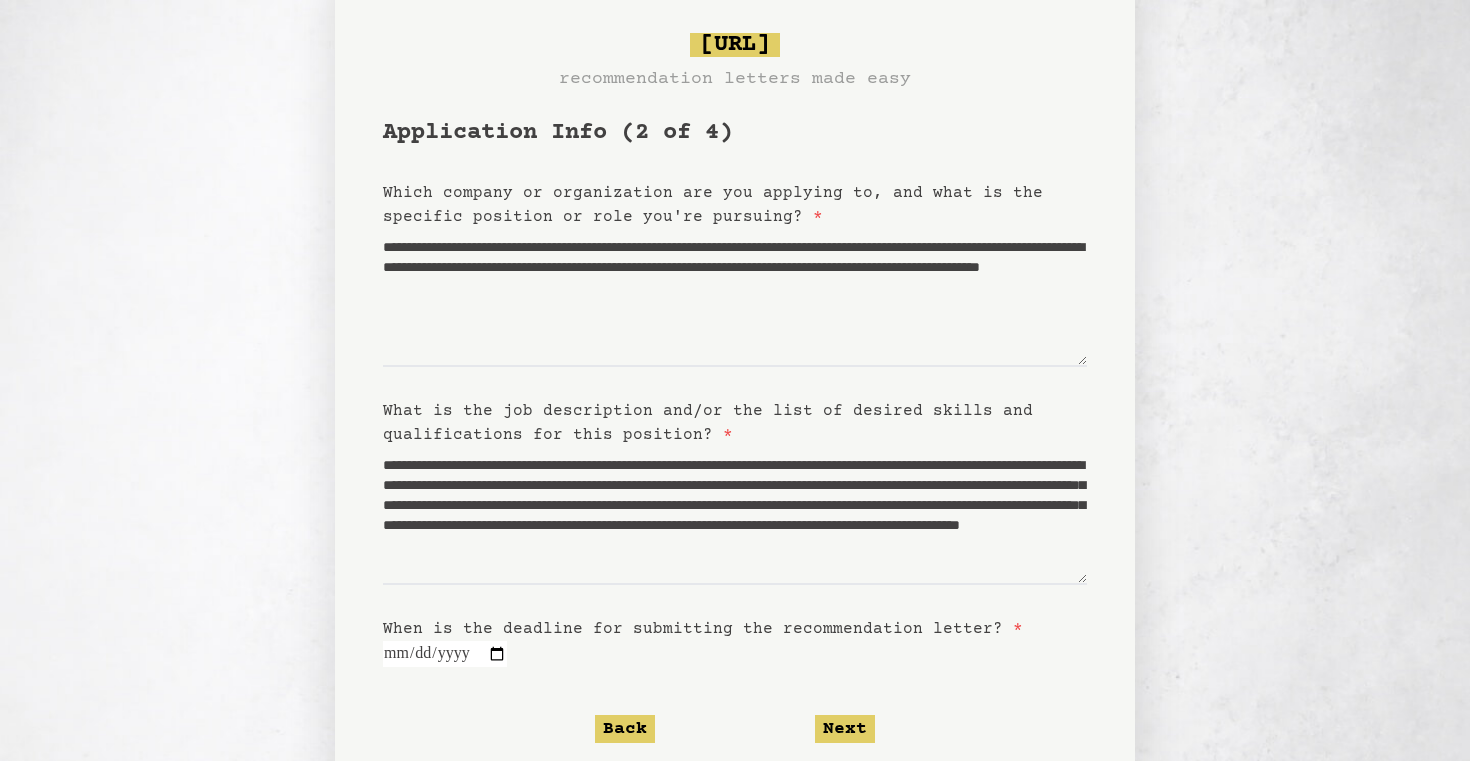 click at bounding box center [445, 654] 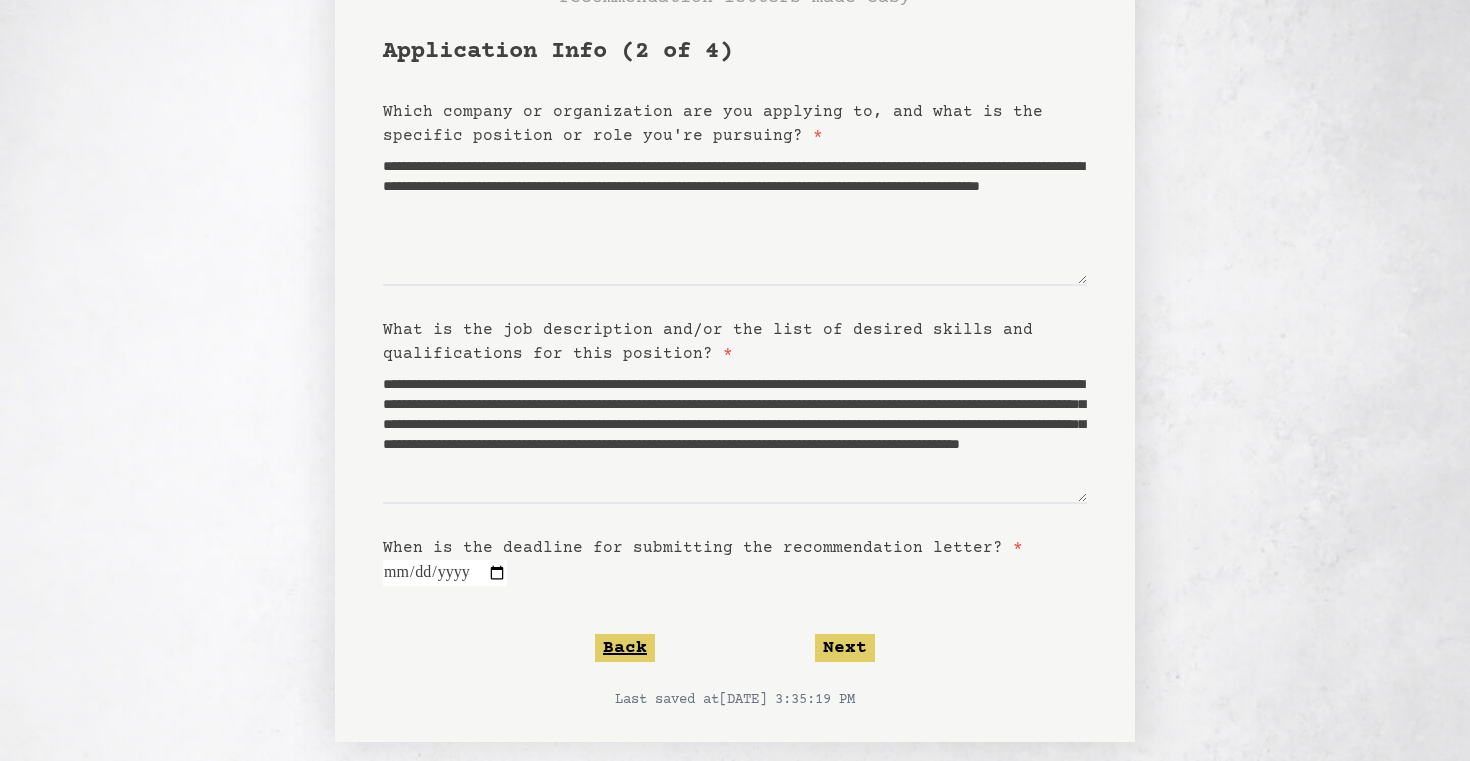 scroll, scrollTop: 165, scrollLeft: 0, axis: vertical 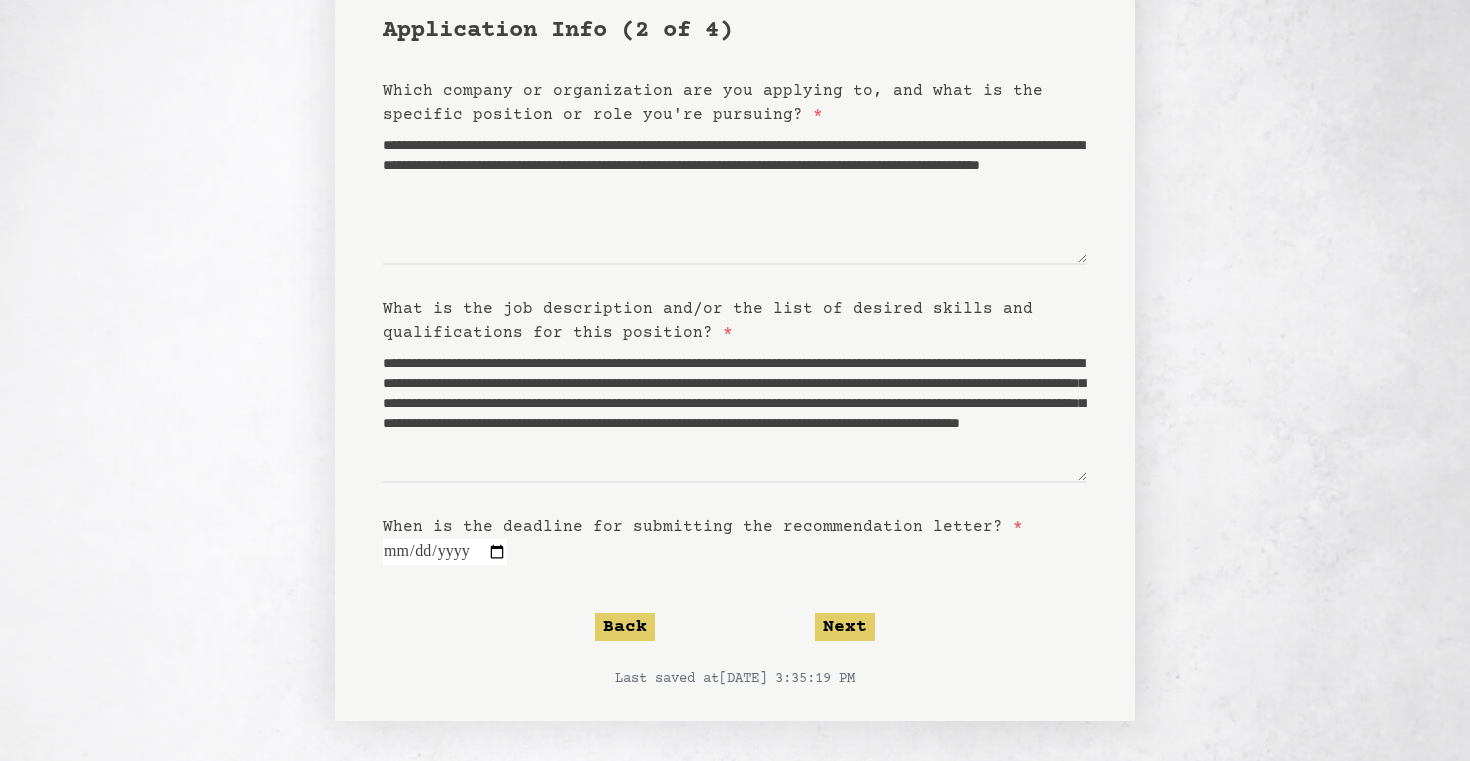 click on "**********" at bounding box center [735, 352] 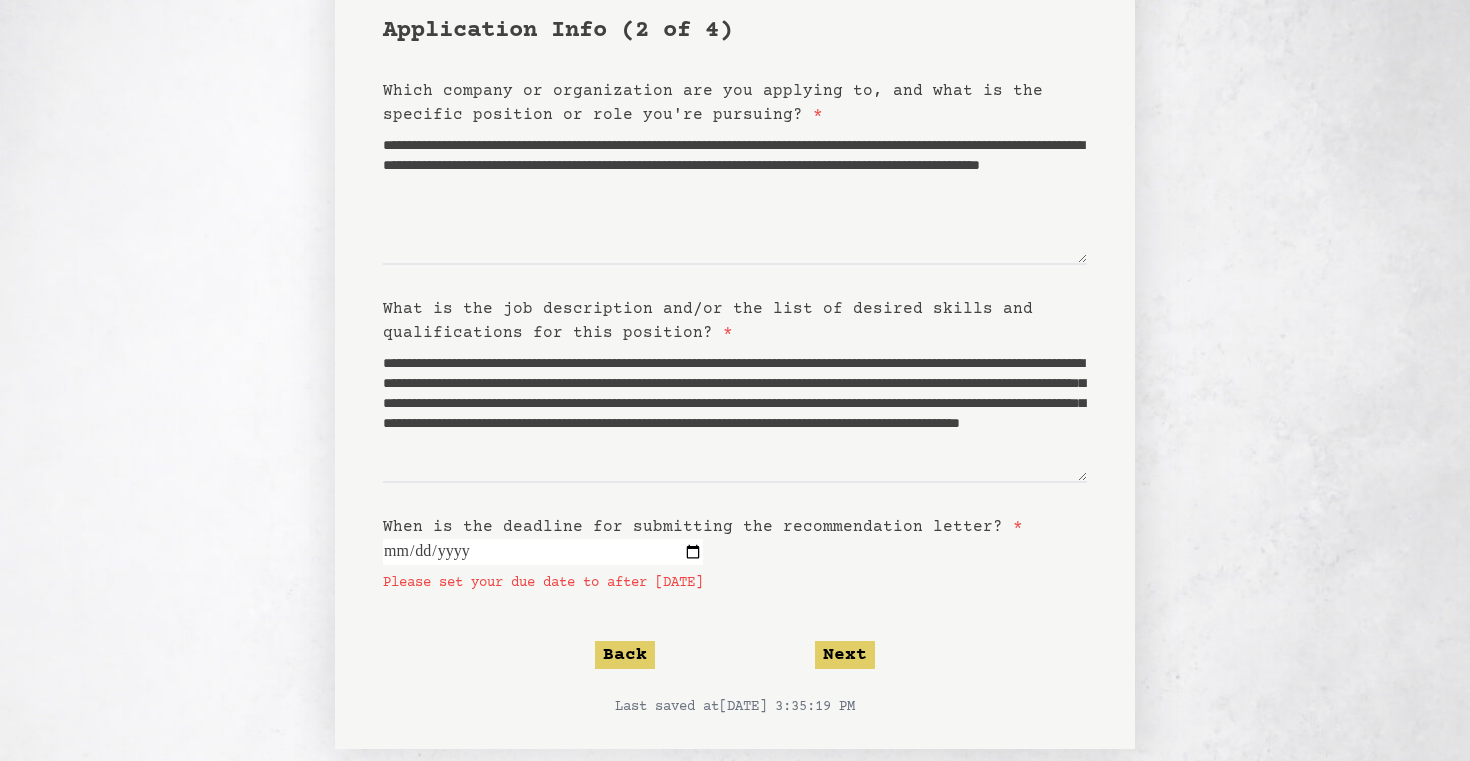 click on "**********" at bounding box center (543, 552) 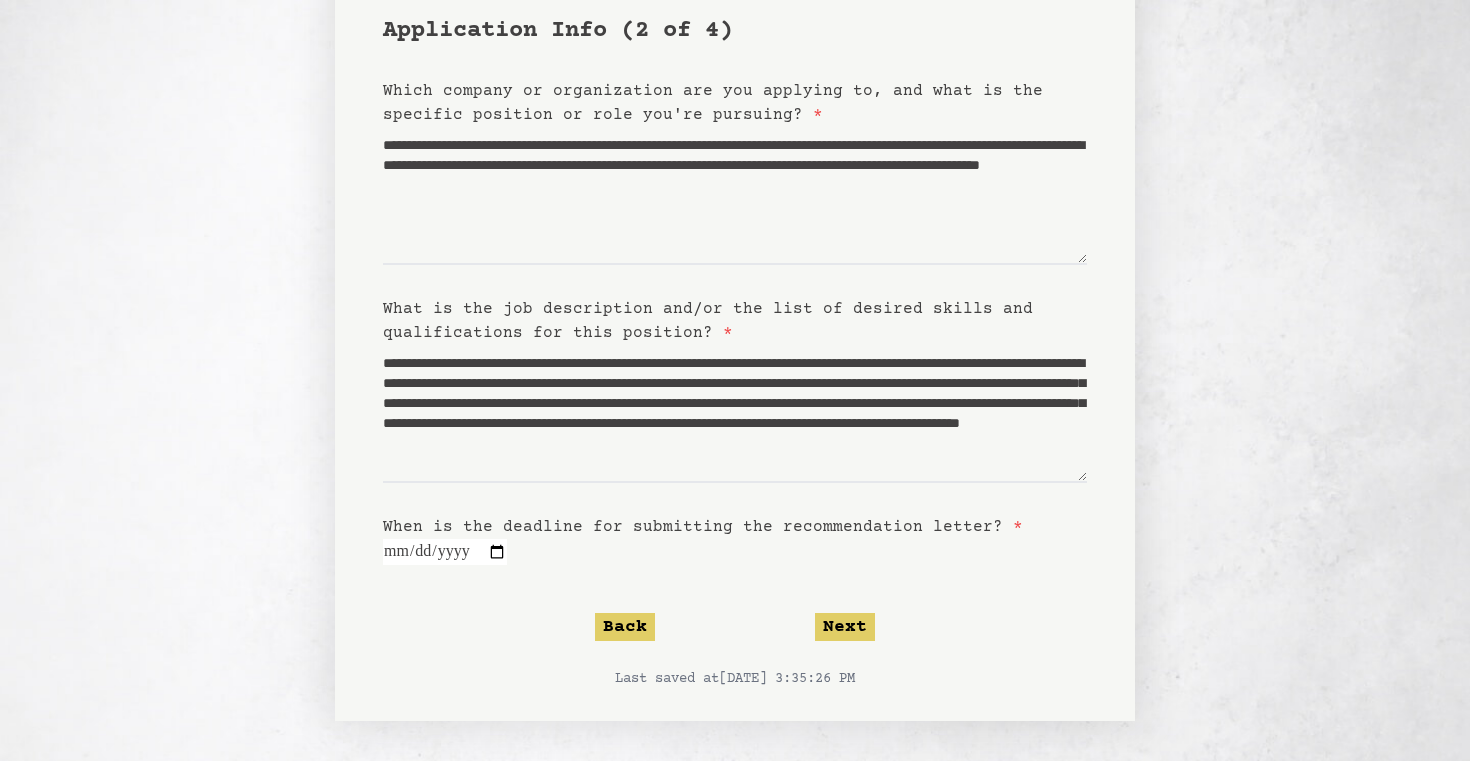 click on "**********" at bounding box center [735, 352] 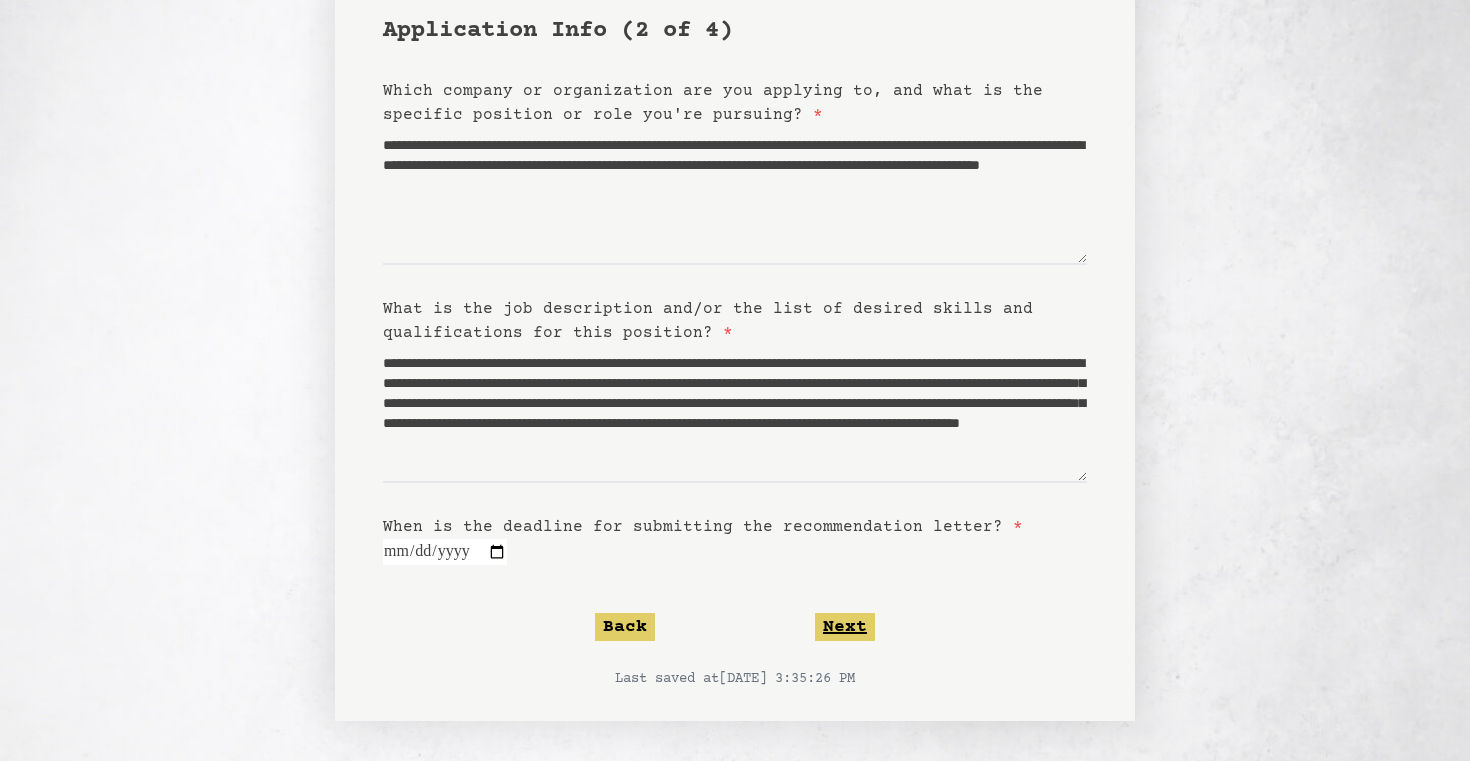 click on "Next" 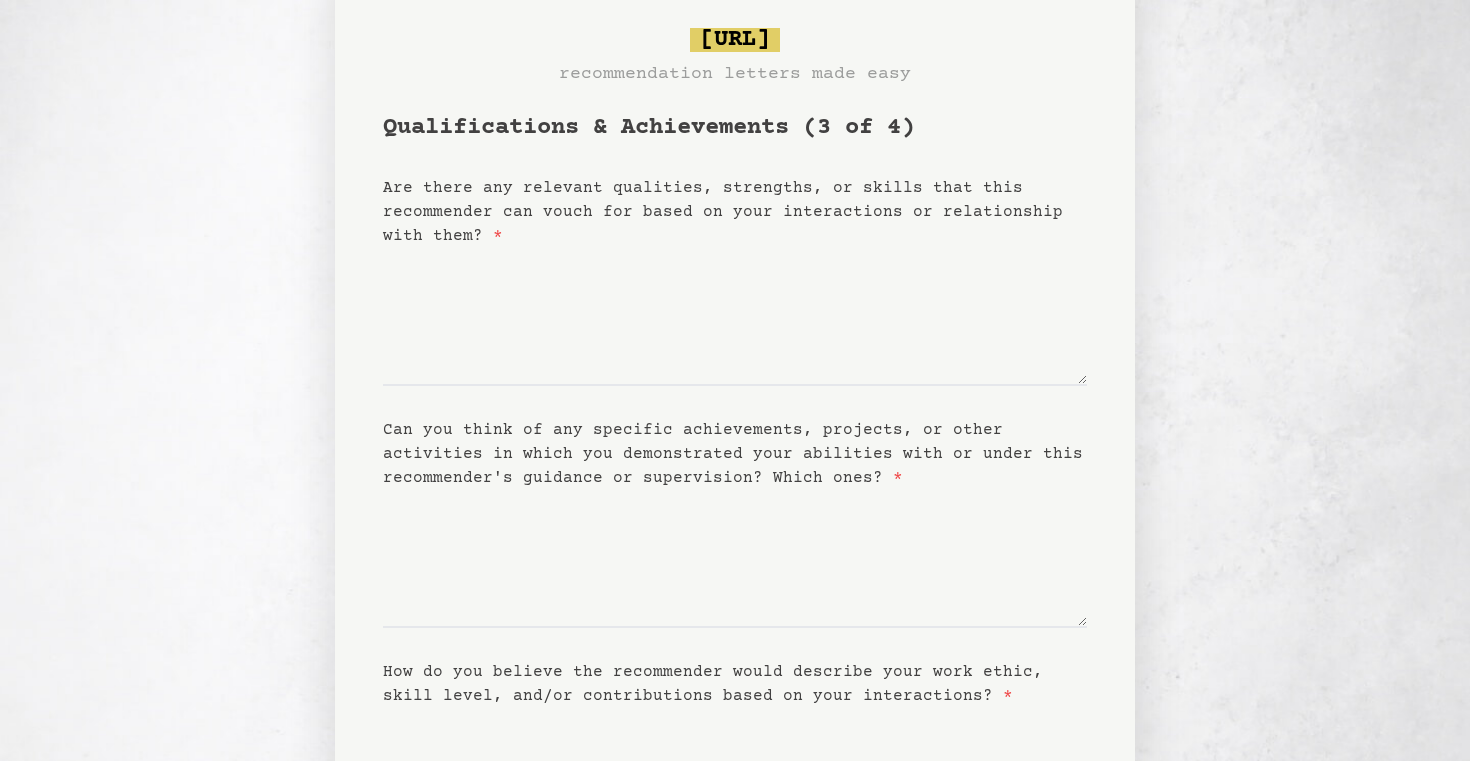 scroll, scrollTop: 0, scrollLeft: 0, axis: both 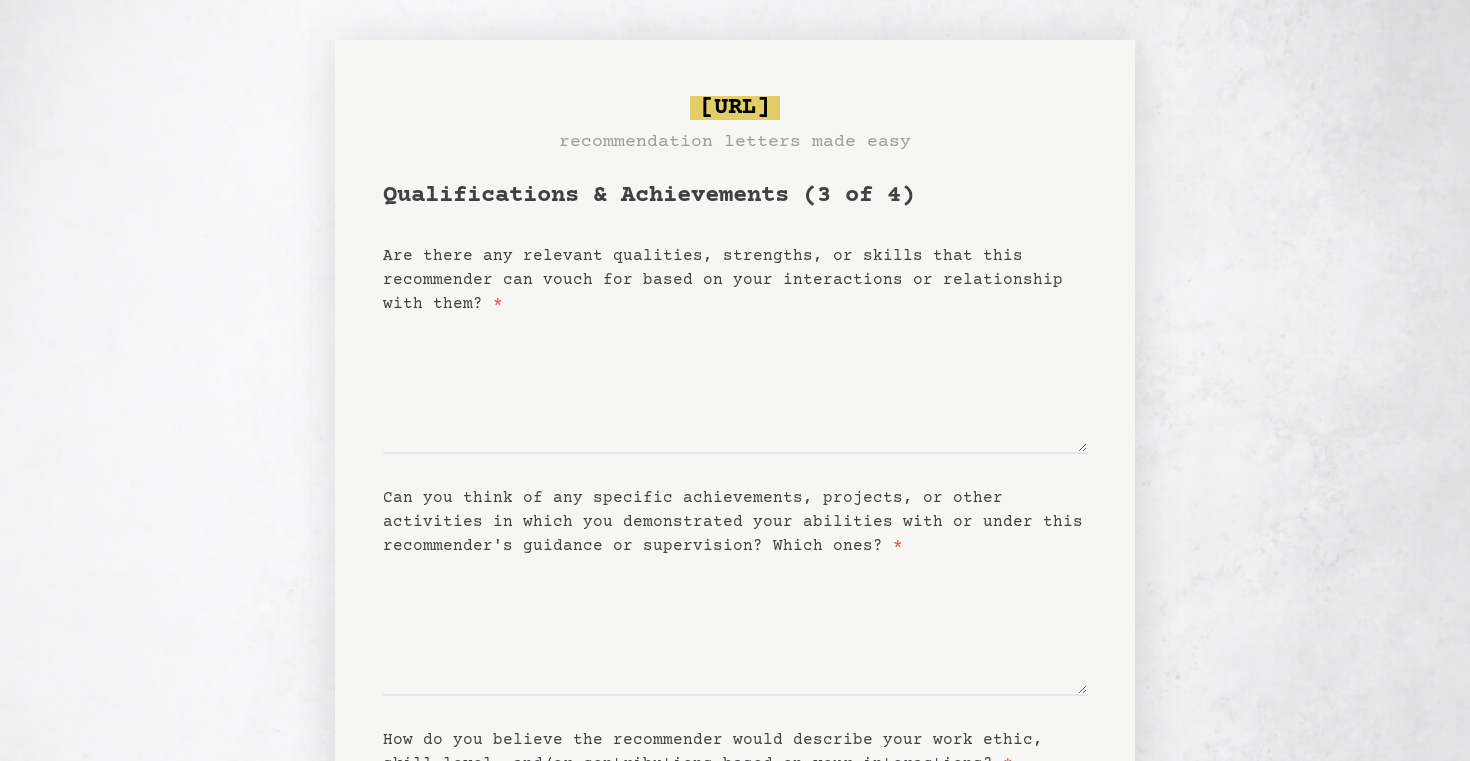 click on "Are there any relevant qualities, strengths, or skills that this
recommender can vouch for based on your interactions or
relationship with them?   *" at bounding box center (735, 280) 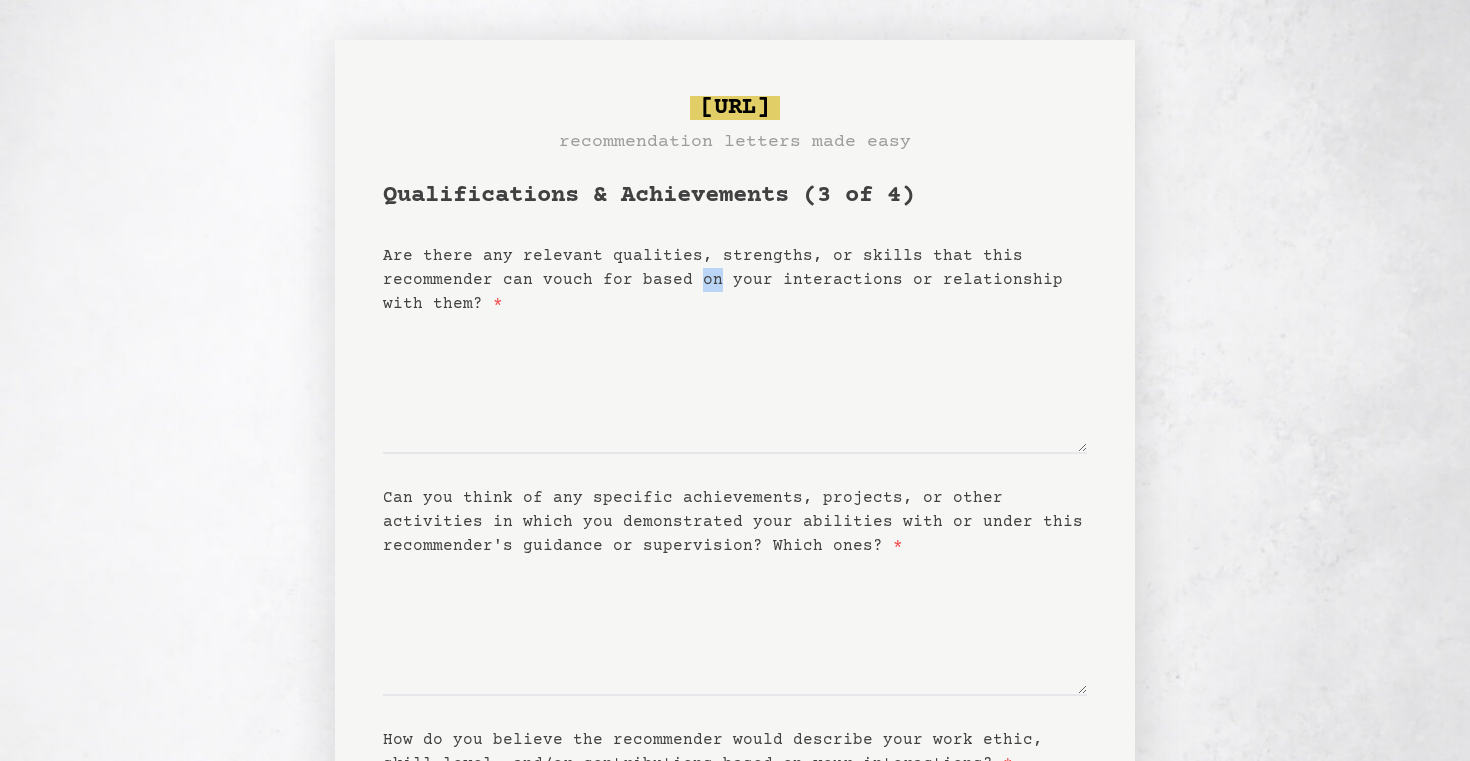 click on "Are there any relevant qualities, strengths, or skills that this
recommender can vouch for based on your interactions or
relationship with them?   *" at bounding box center (735, 280) 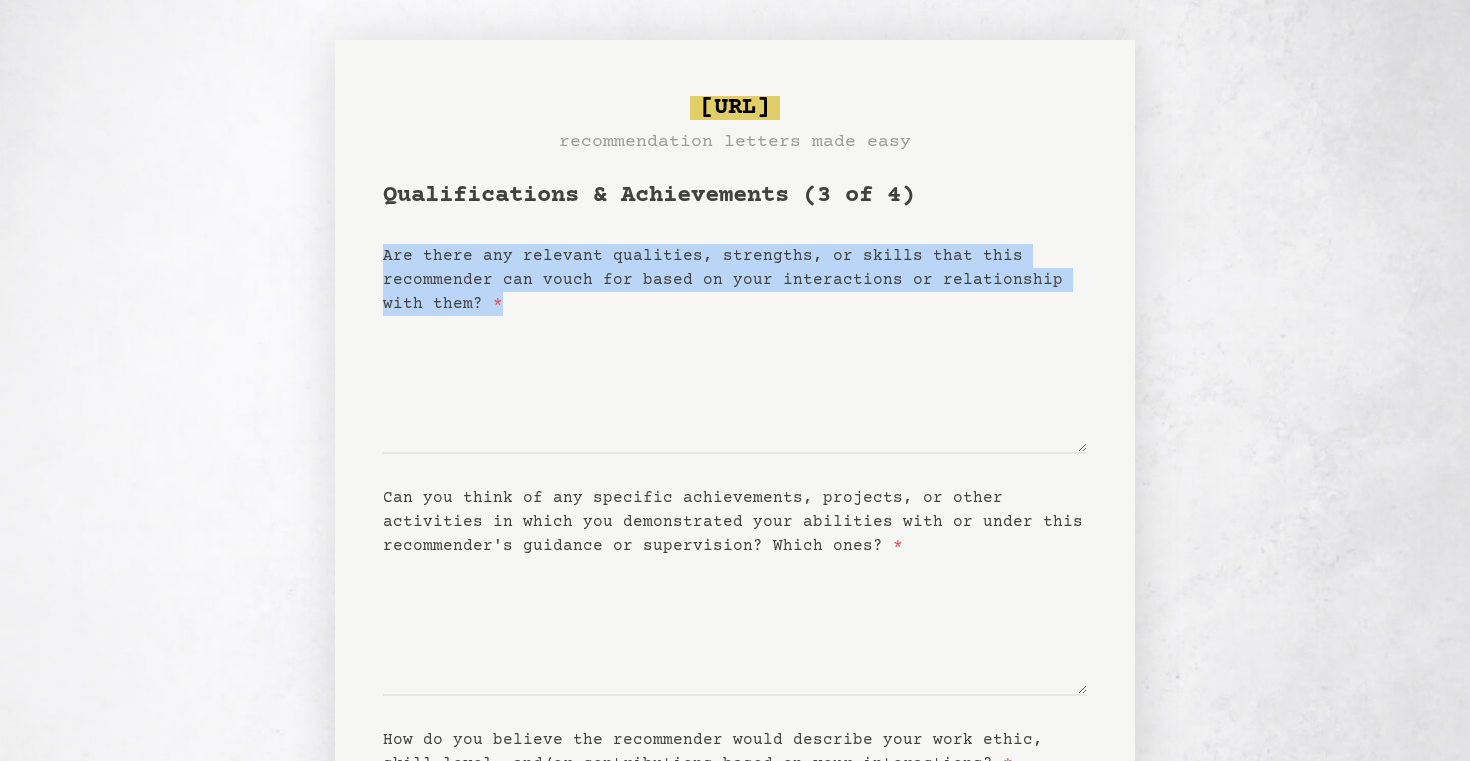 copy on "Are there any relevant qualities, strengths, or skills that this
recommender can vouch for based on your interactions or
relationship with them?   *" 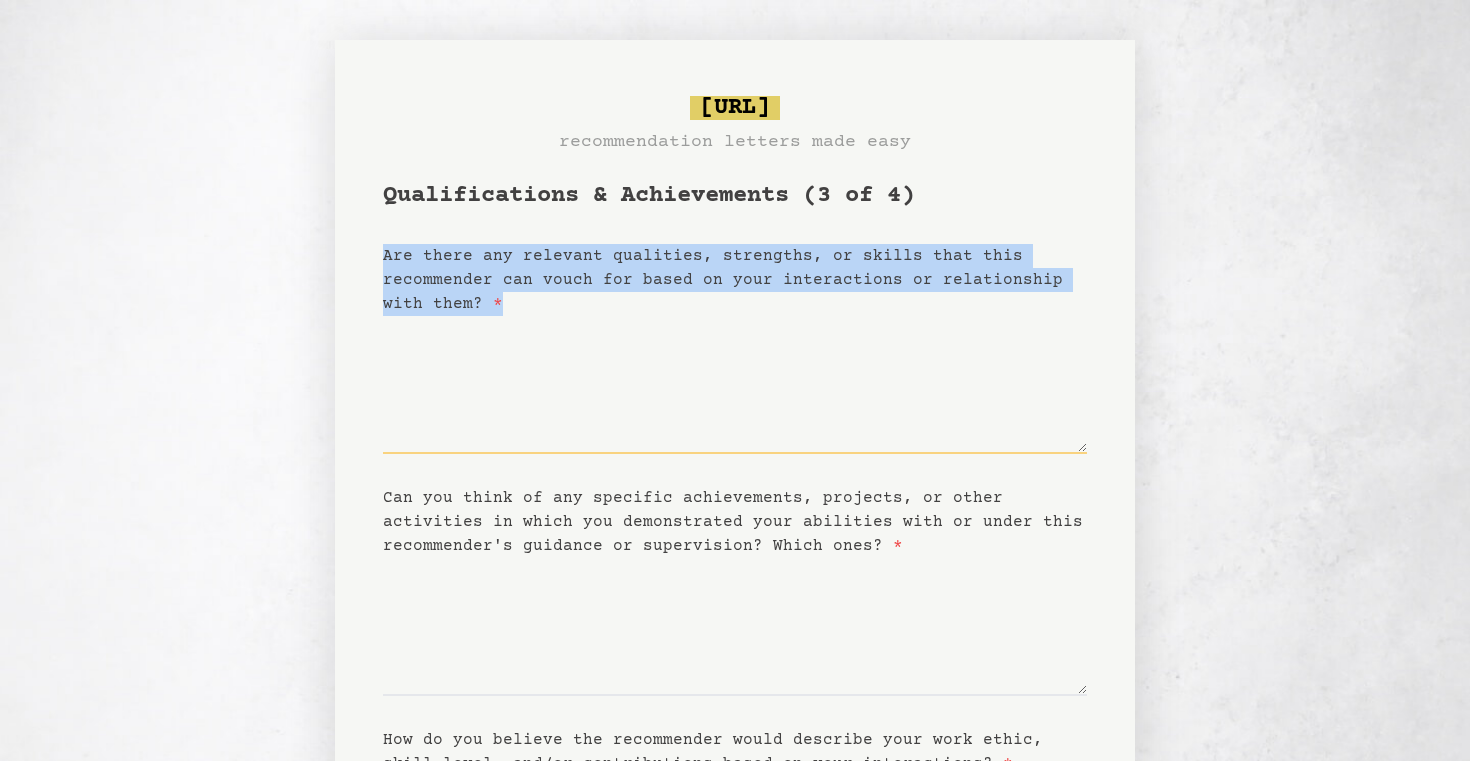 click on "Are there any relevant qualities, strengths, or skills that this
recommender can vouch for based on your interactions or
relationship with them?   *" at bounding box center [735, 385] 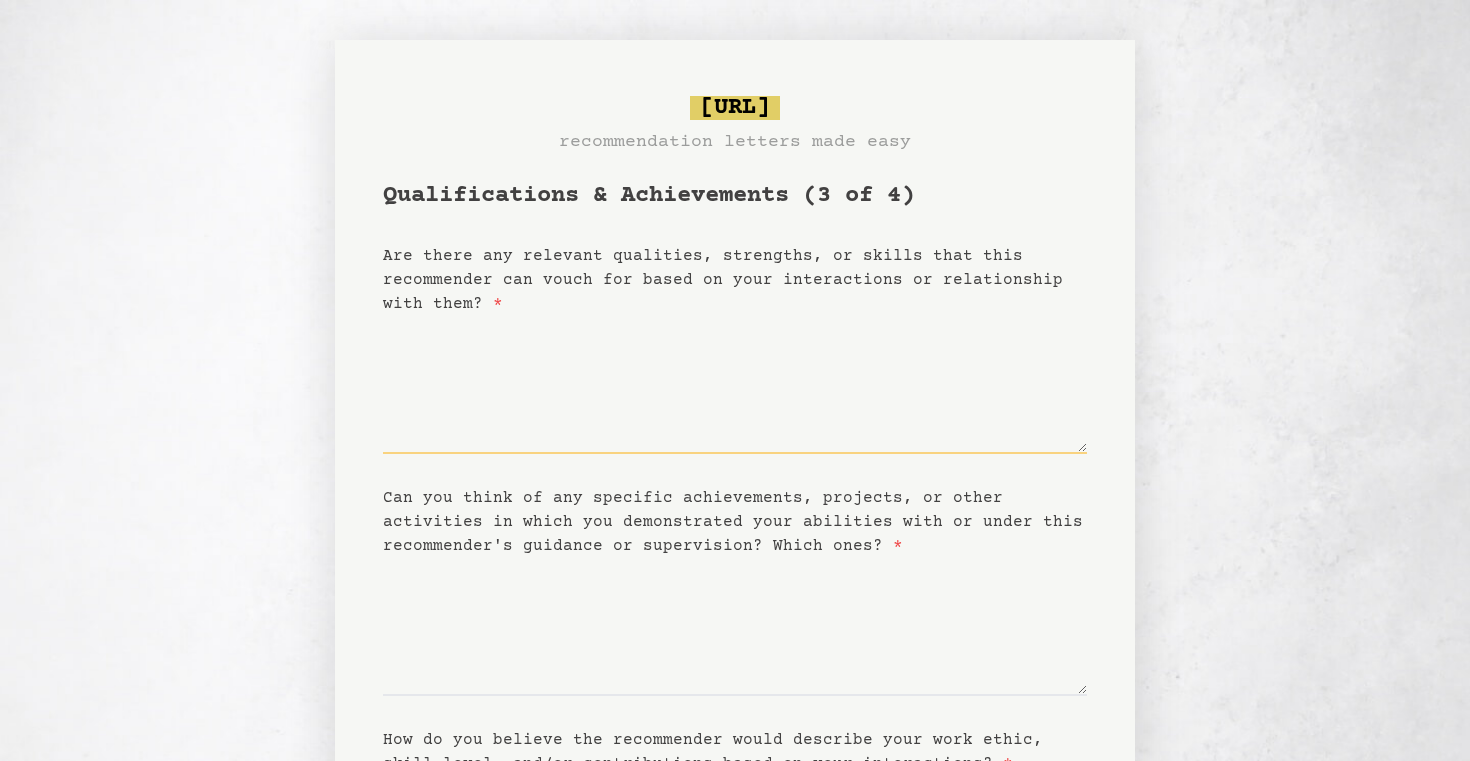 paste on "**********" 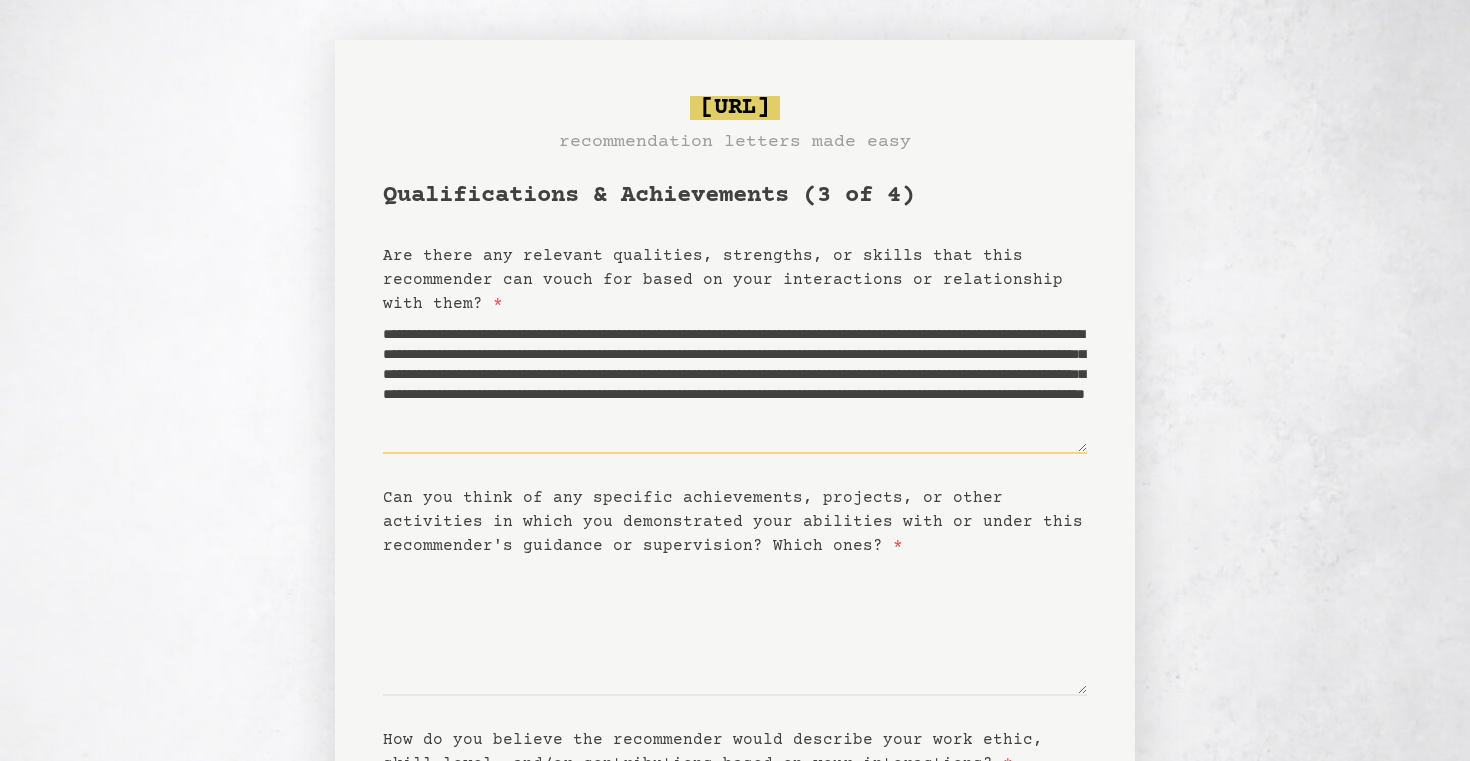 scroll, scrollTop: 70, scrollLeft: 0, axis: vertical 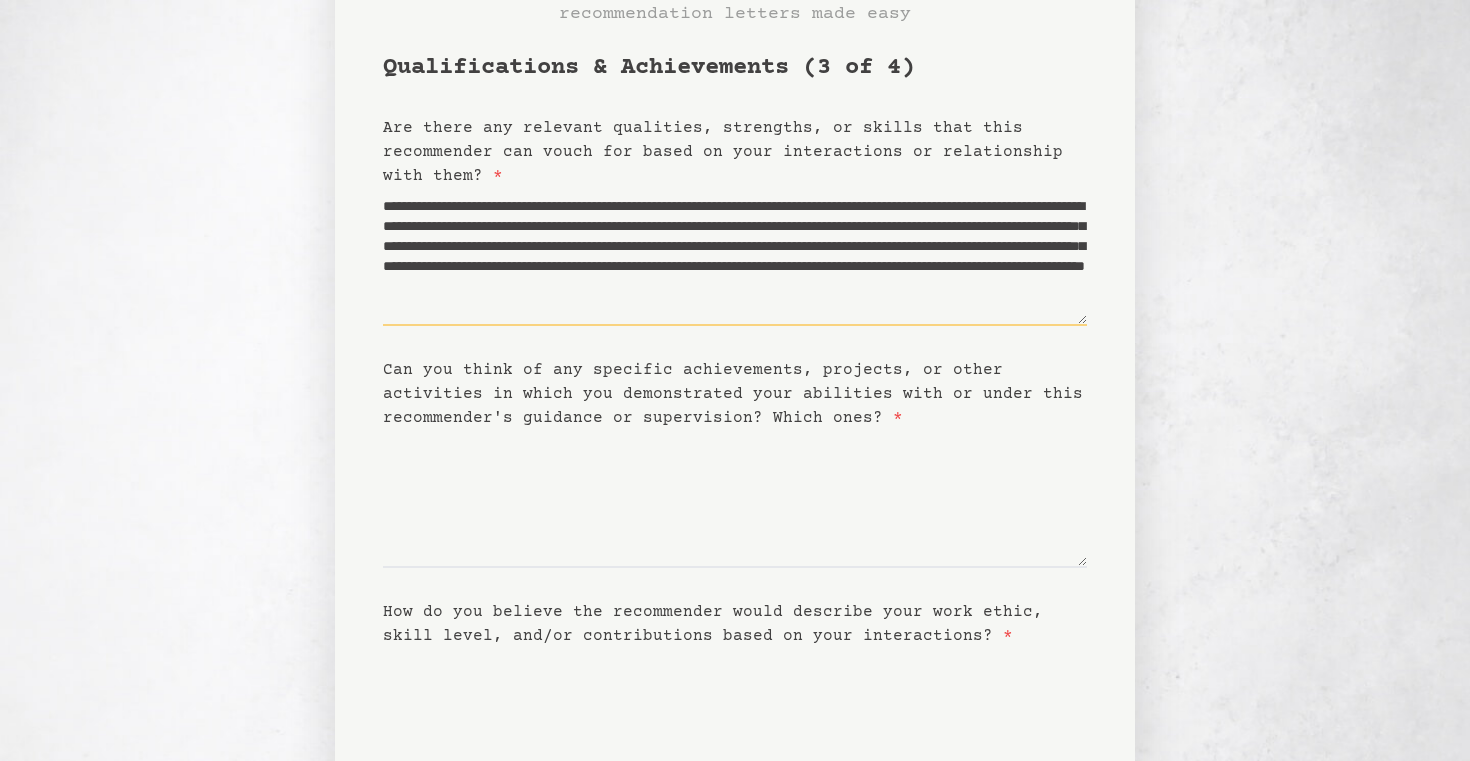 type on "**********" 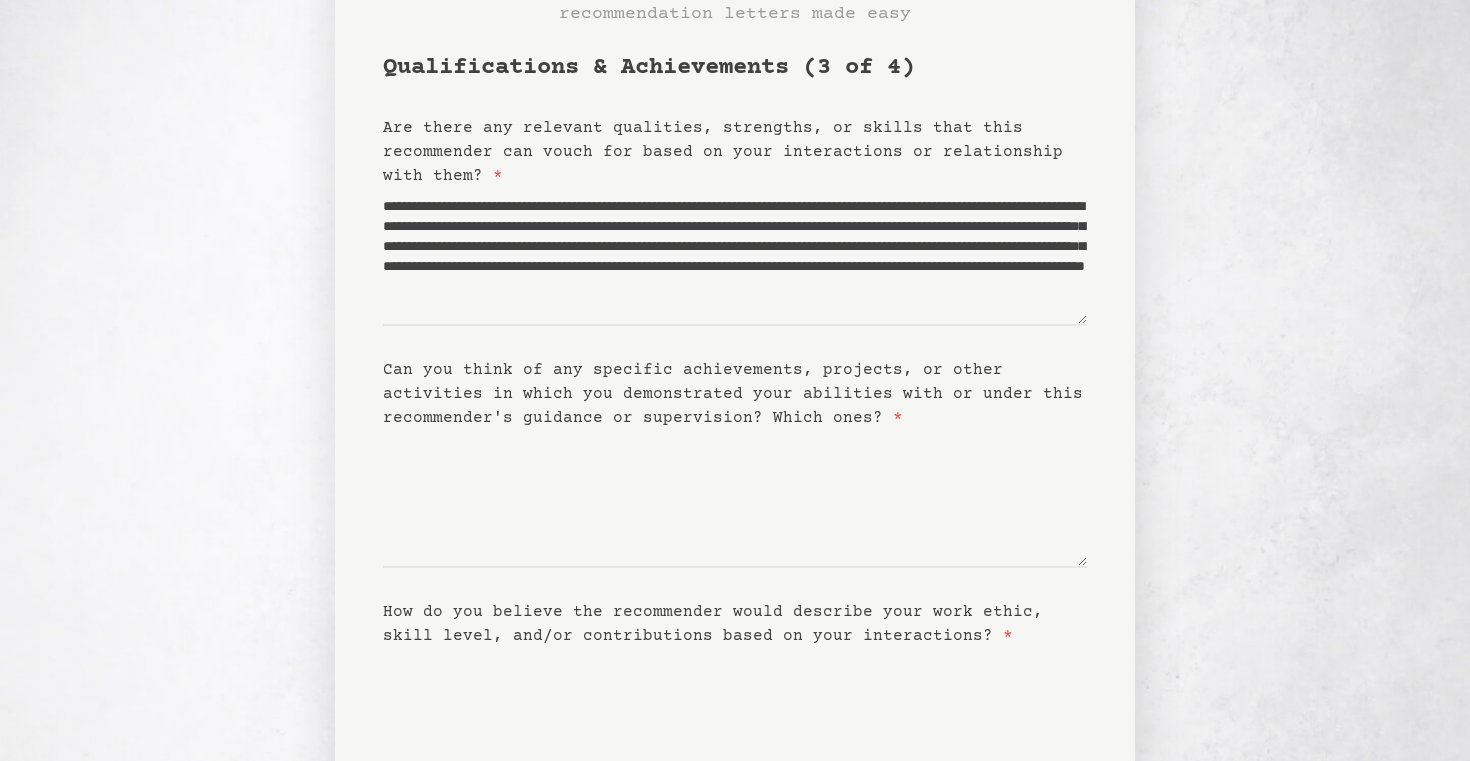 click on "Can you think of any specific achievements, projects, or other
activities in which you demonstrated your abilities with or
under this recommender's guidance or supervision? Which ones?   *" at bounding box center (733, 394) 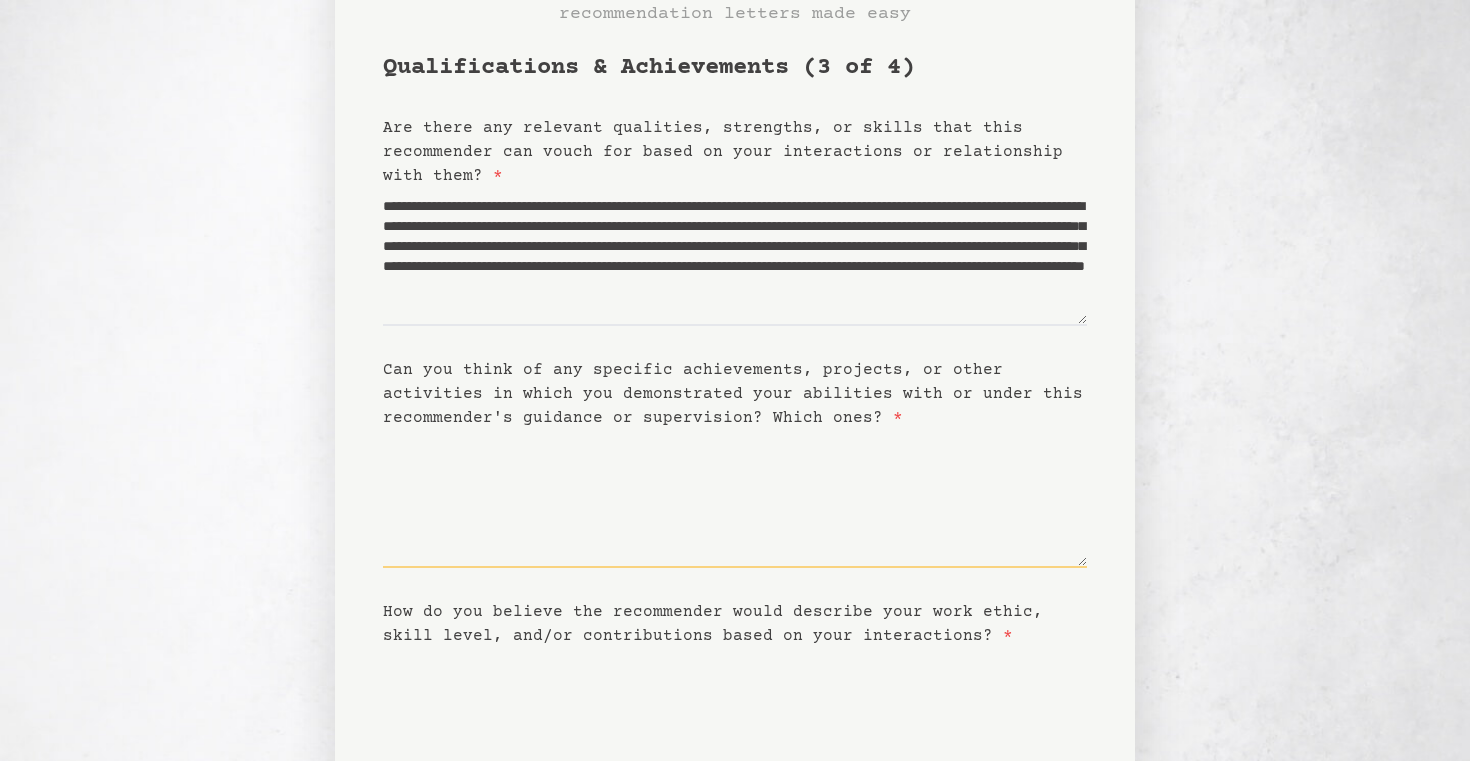 click on "Can you think of any specific achievements, projects, or other
activities in which you demonstrated your abilities with or
under this recommender's guidance or supervision? Which ones?   *" at bounding box center [735, 499] 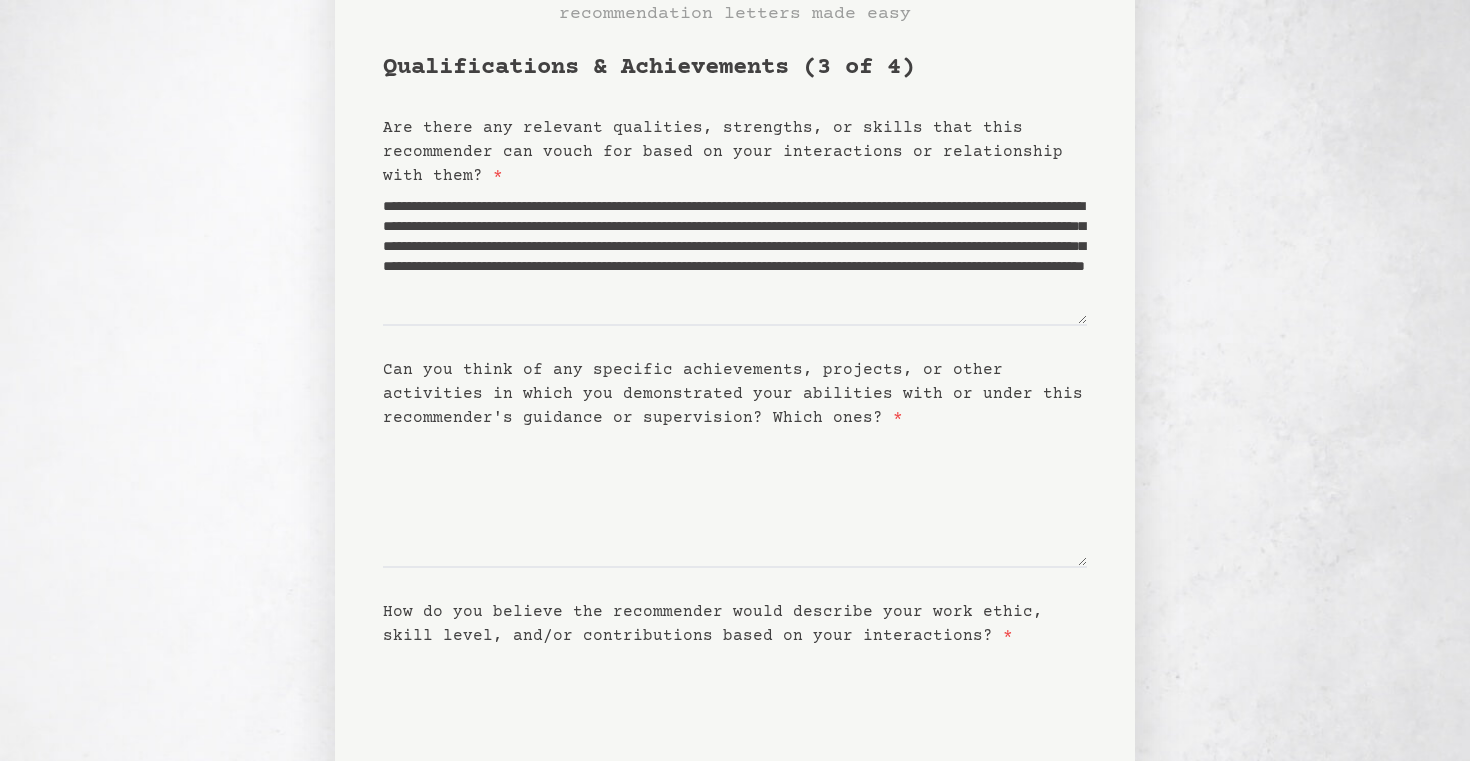 click on "Can you think of any specific achievements, projects, or other
activities in which you demonstrated your abilities with or
under this recommender's guidance or supervision? Which ones?   *" at bounding box center (733, 394) 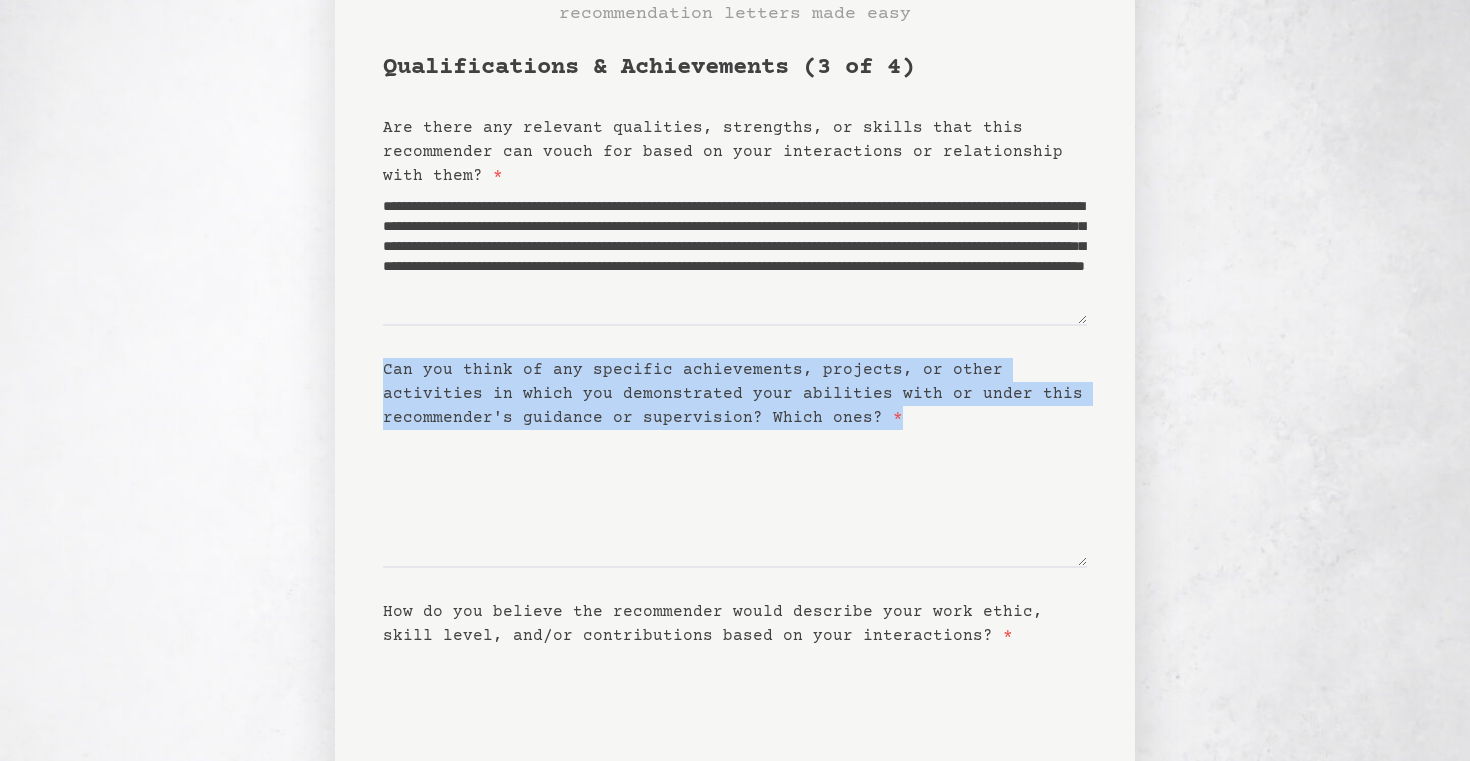 click on "Can you think of any specific achievements, projects, or other
activities in which you demonstrated your abilities with or
under this recommender's guidance or supervision? Which ones?   *" at bounding box center (733, 394) 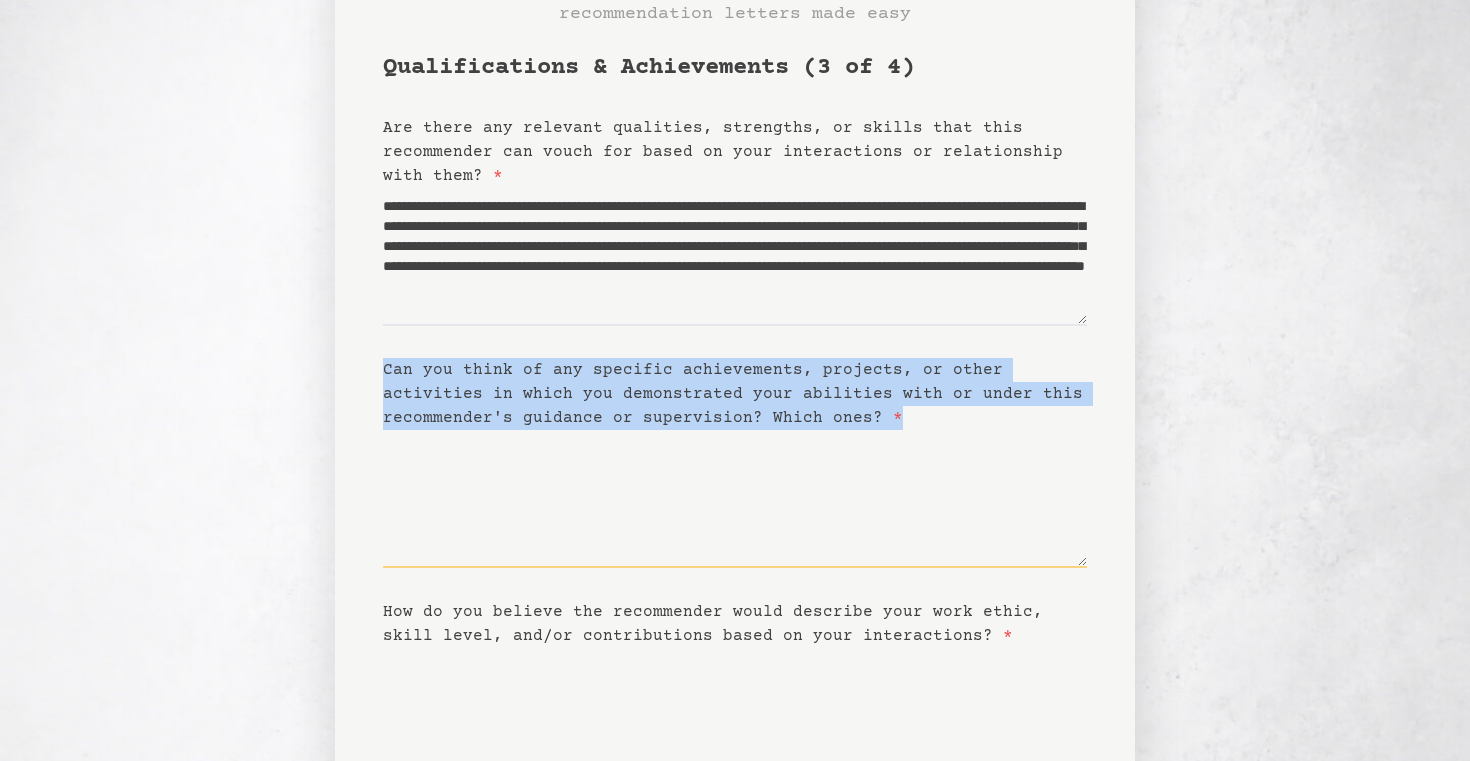 click on "Can you think of any specific achievements, projects, or other
activities in which you demonstrated your abilities with or
under this recommender's guidance or supervision? Which ones?   *" at bounding box center (735, 499) 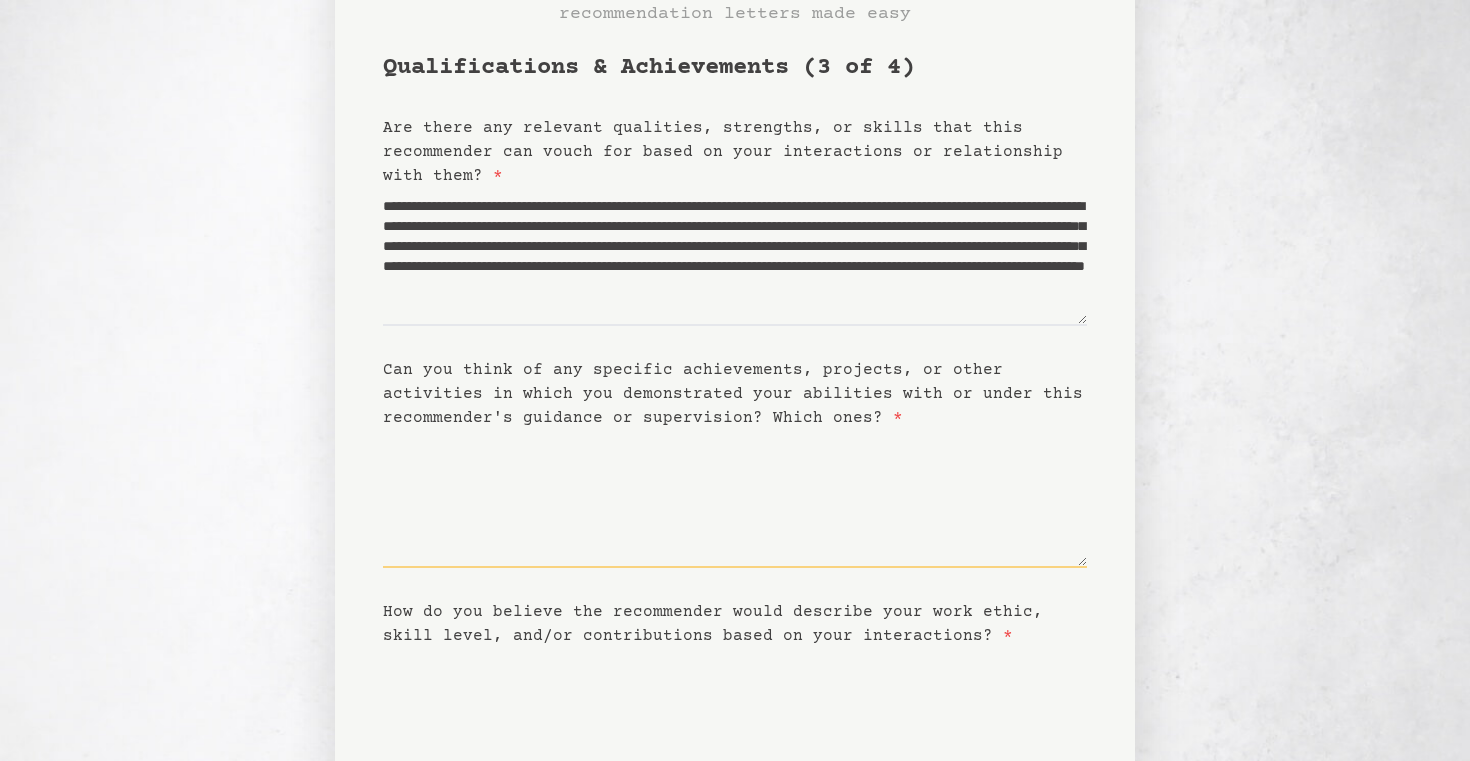 paste on "**********" 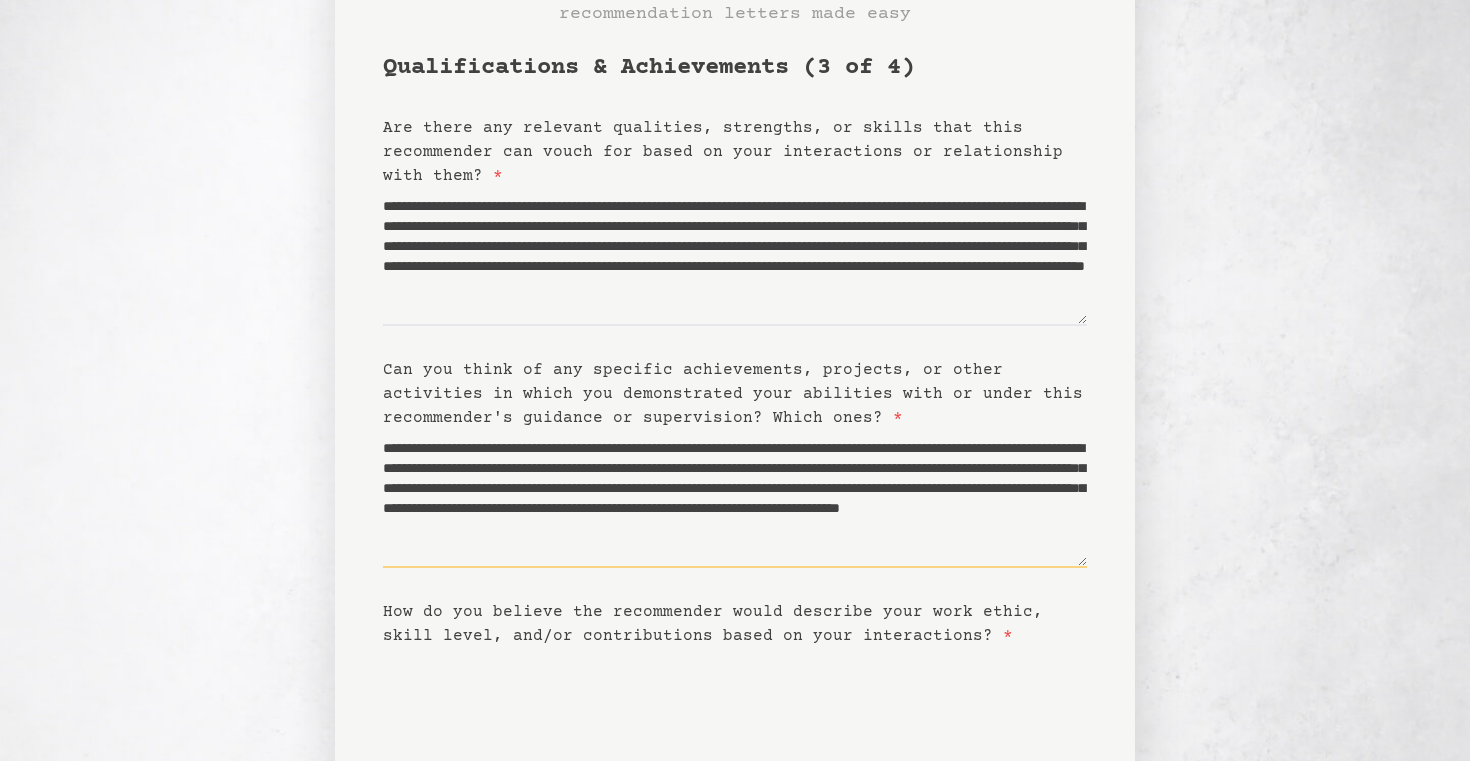 scroll, scrollTop: 60, scrollLeft: 0, axis: vertical 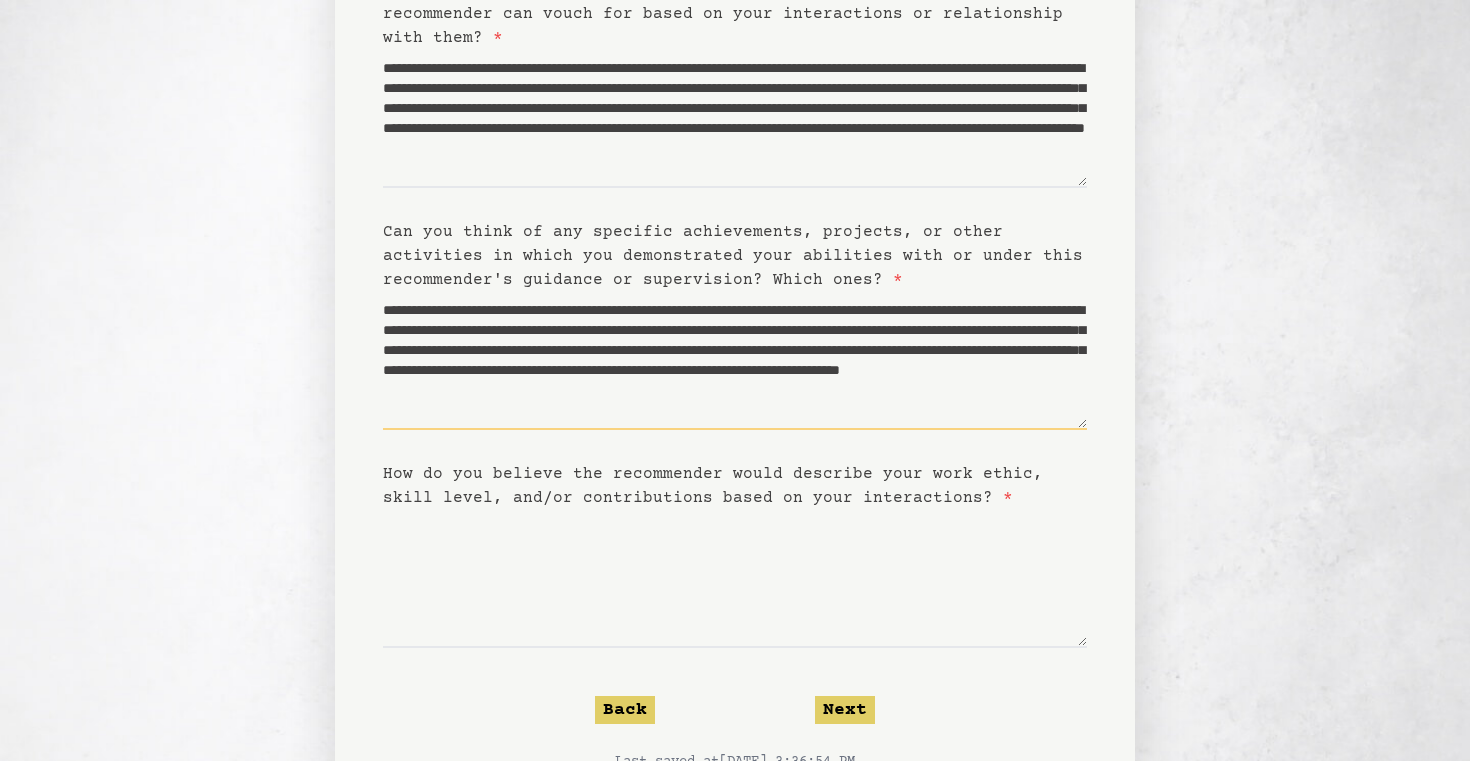 type on "**********" 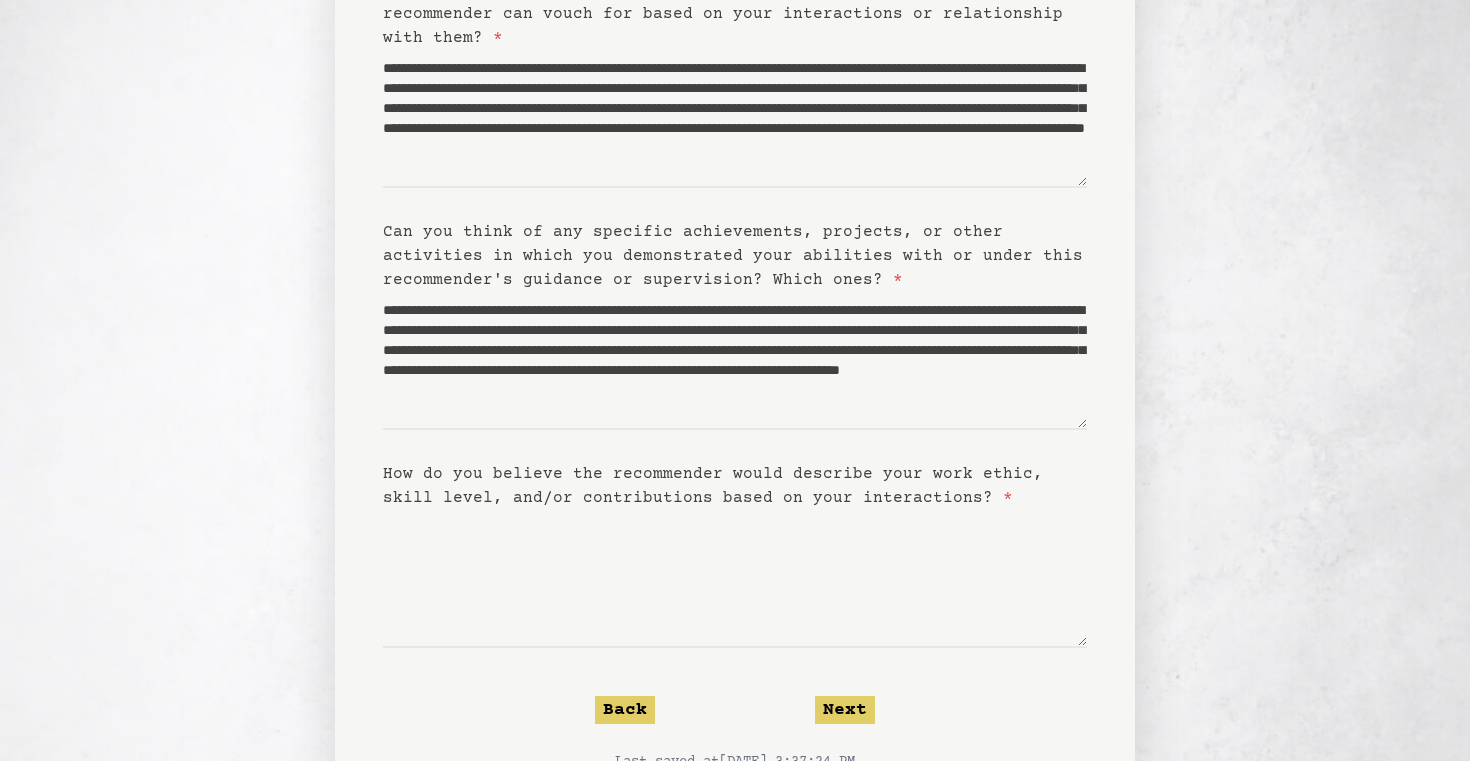 click on "How do you believe the recommender would describe your work
ethic, skill level, and/or contributions based on your
interactions?   *" at bounding box center [713, 486] 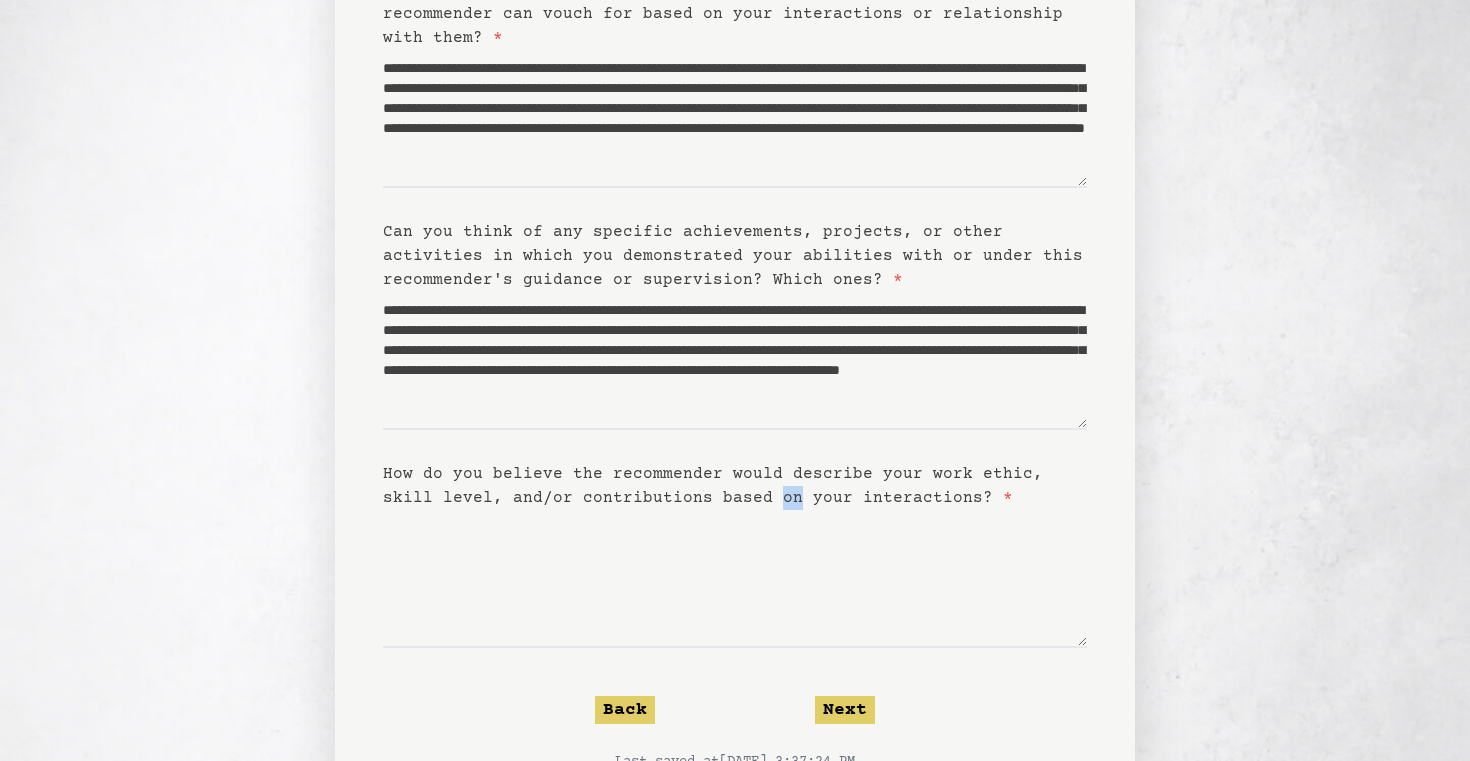 click on "How do you believe the recommender would describe your work
ethic, skill level, and/or contributions based on your
interactions?   *" at bounding box center [713, 486] 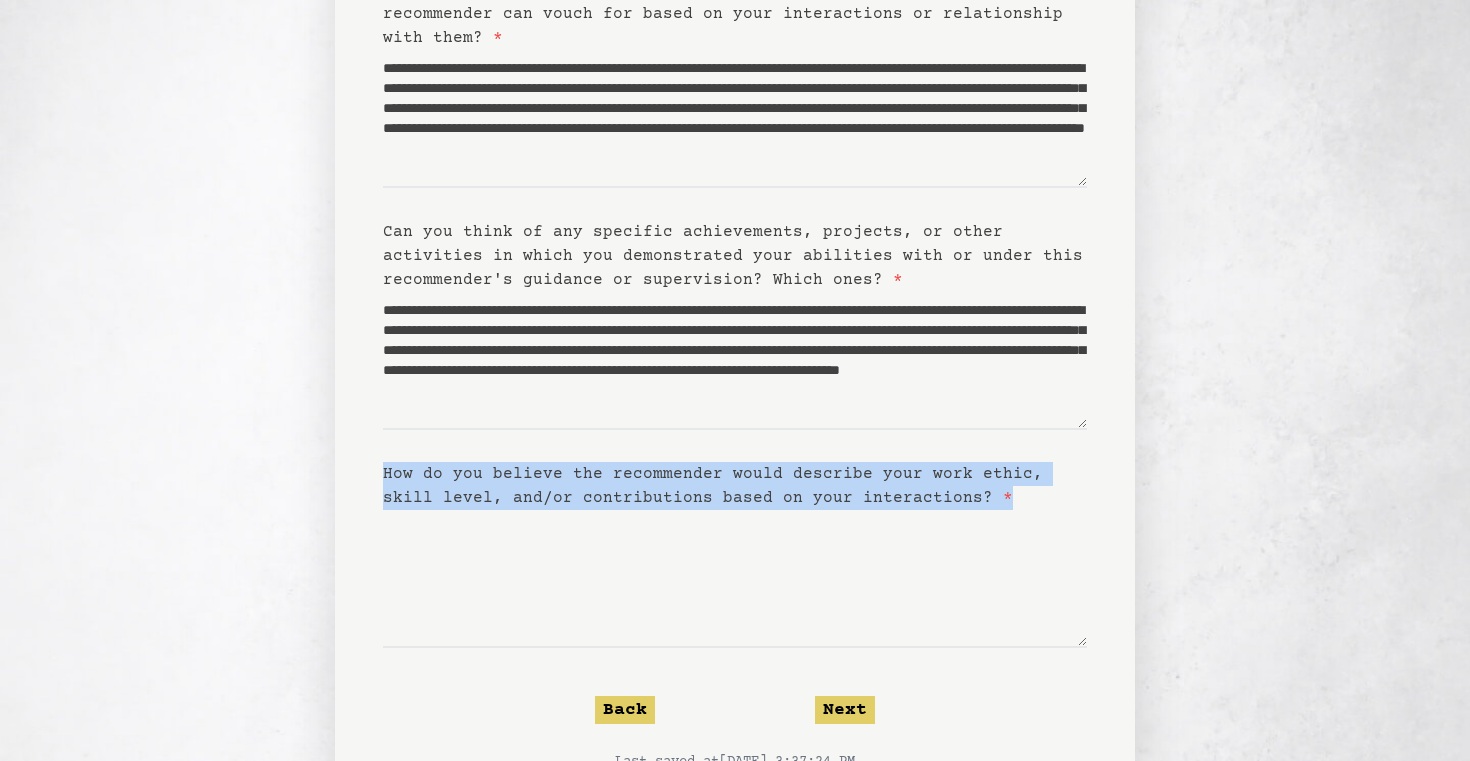 copy on "How do you believe the recommender would describe your work
ethic, skill level, and/or contributions based on your
interactions?   *" 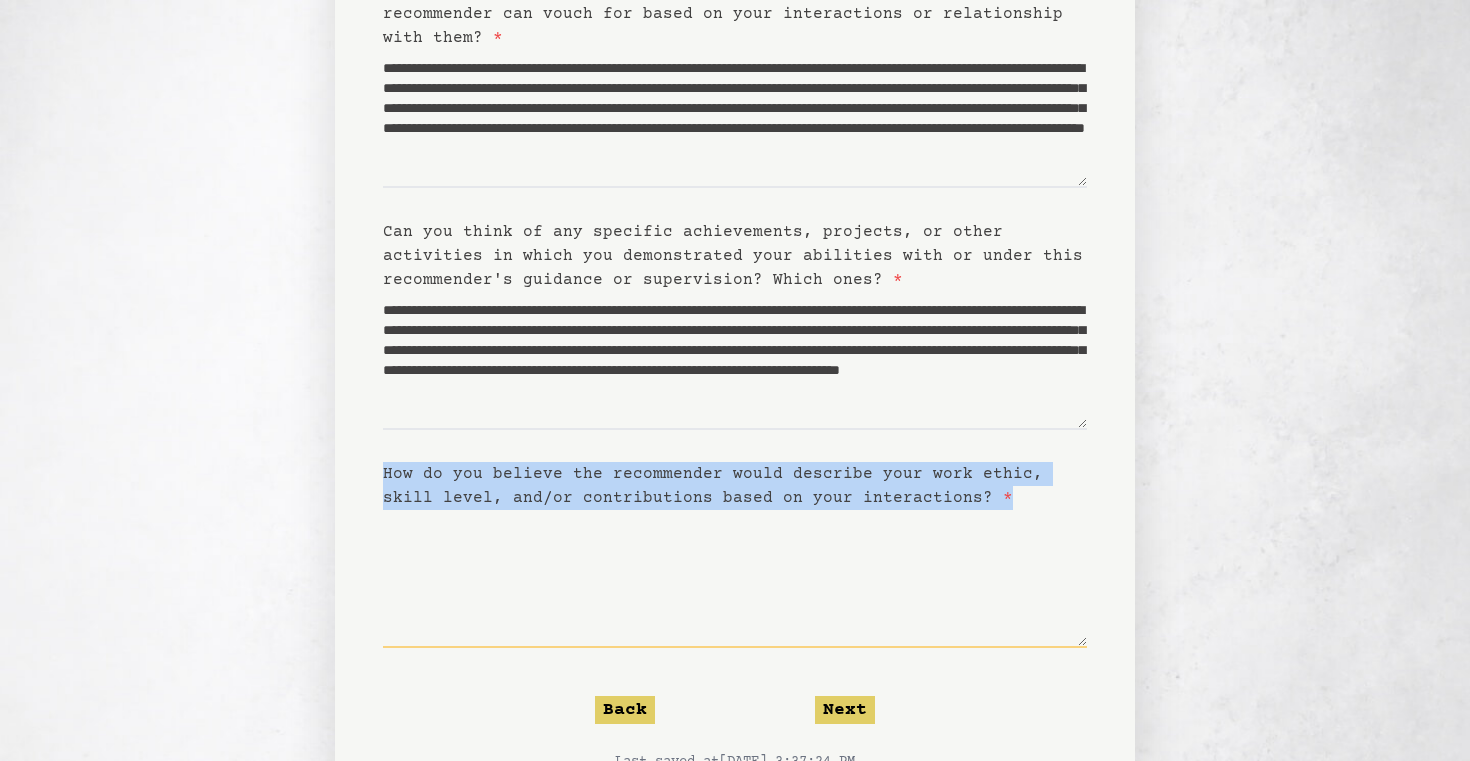 click on "How do you believe the recommender would describe your work
ethic, skill level, and/or contributions based on your
interactions?   *" at bounding box center [735, 579] 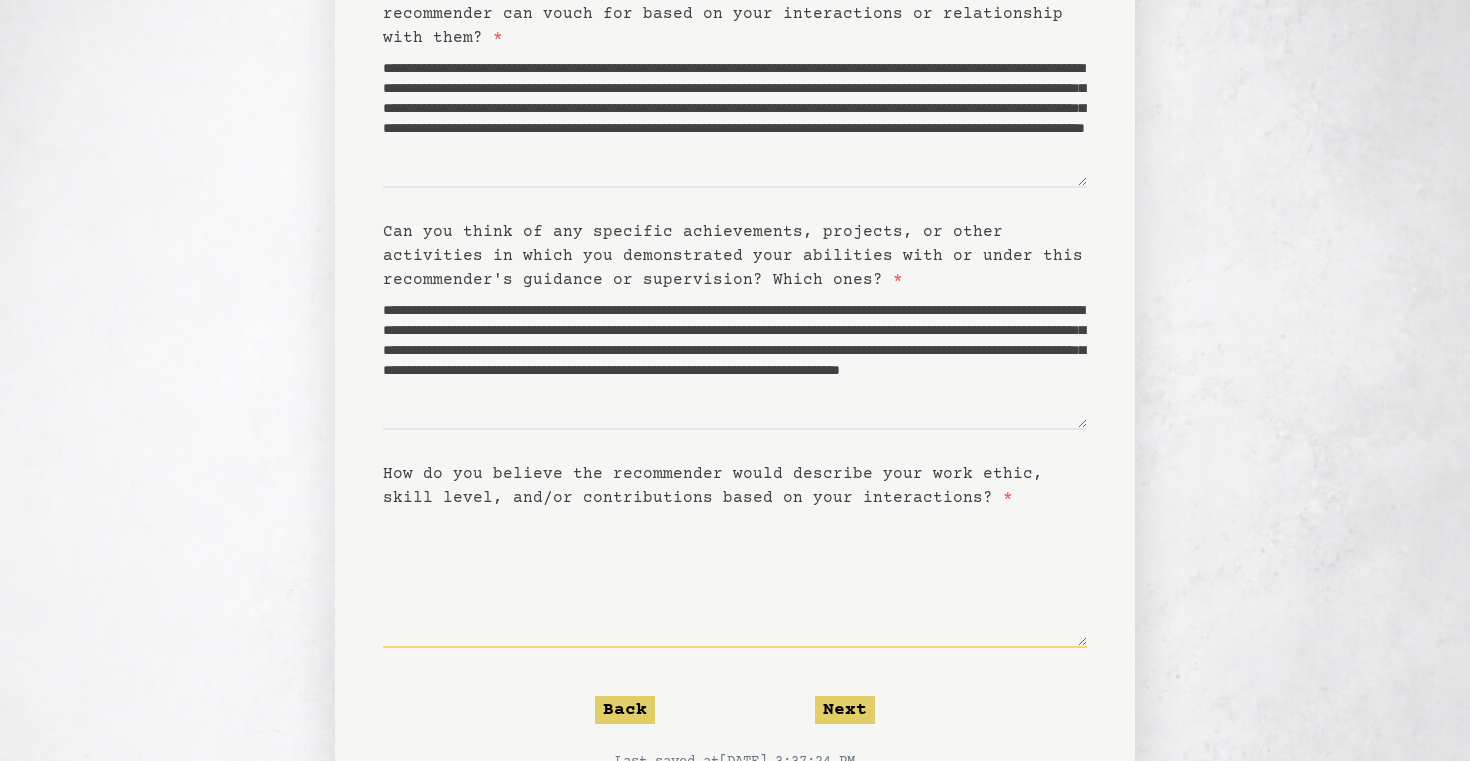 paste on "**********" 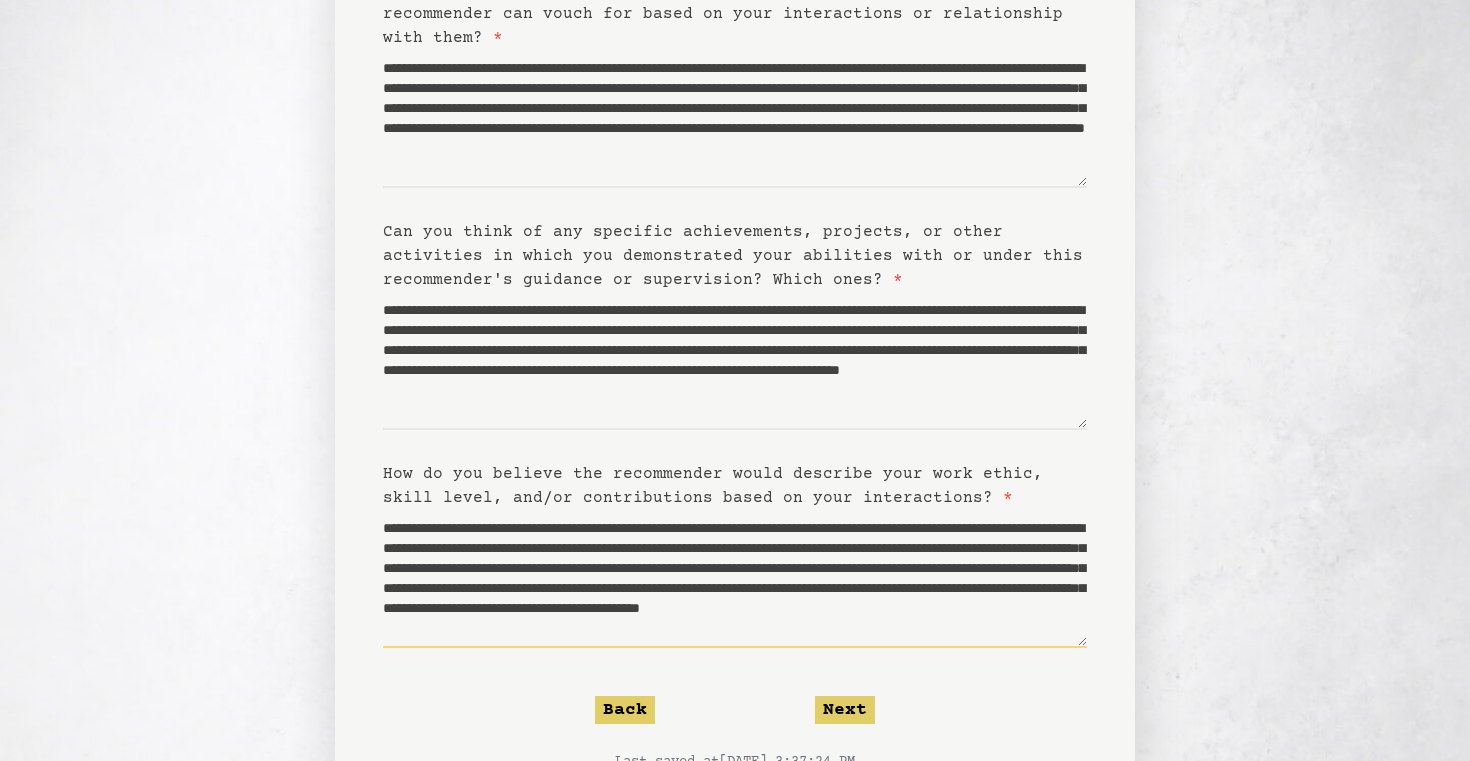 scroll, scrollTop: 70, scrollLeft: 0, axis: vertical 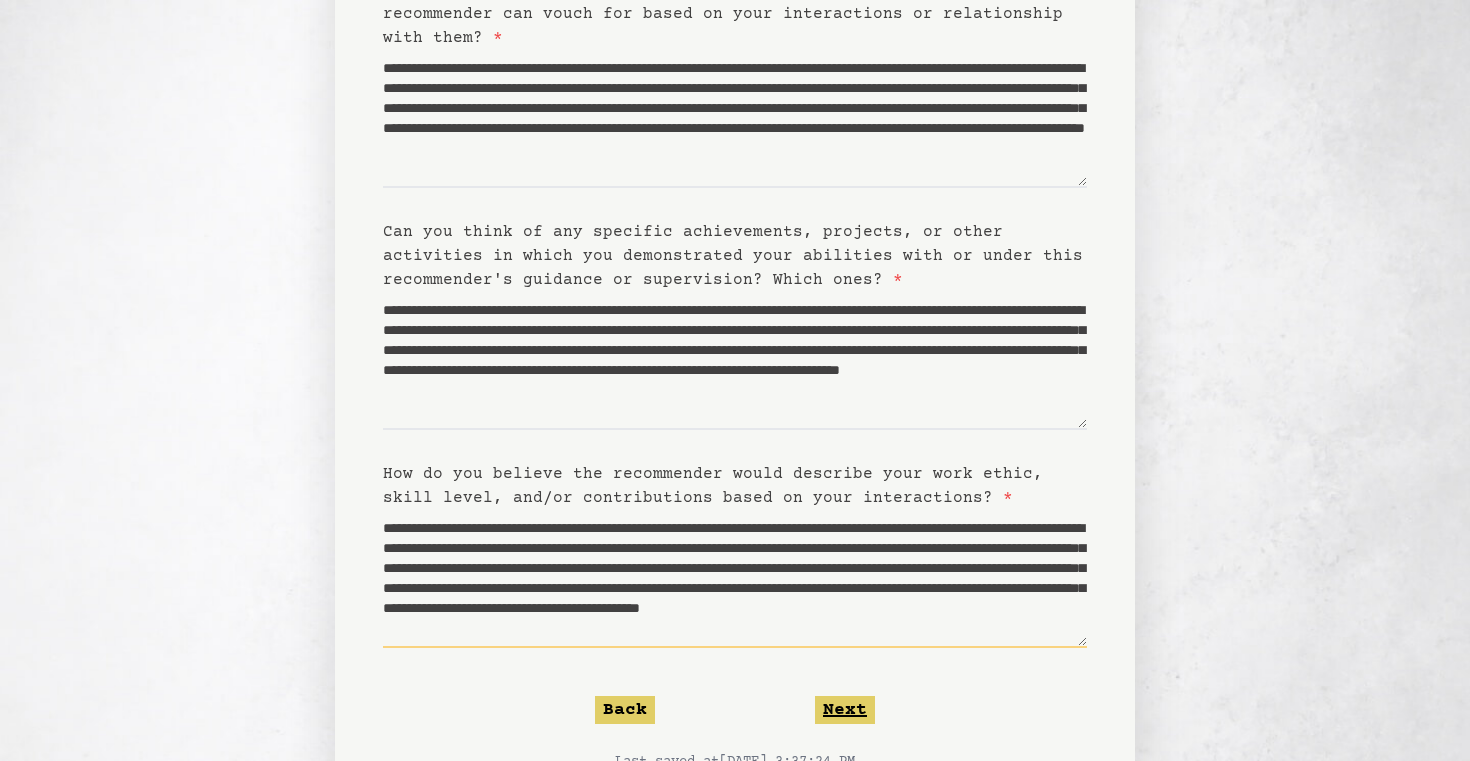 type on "**********" 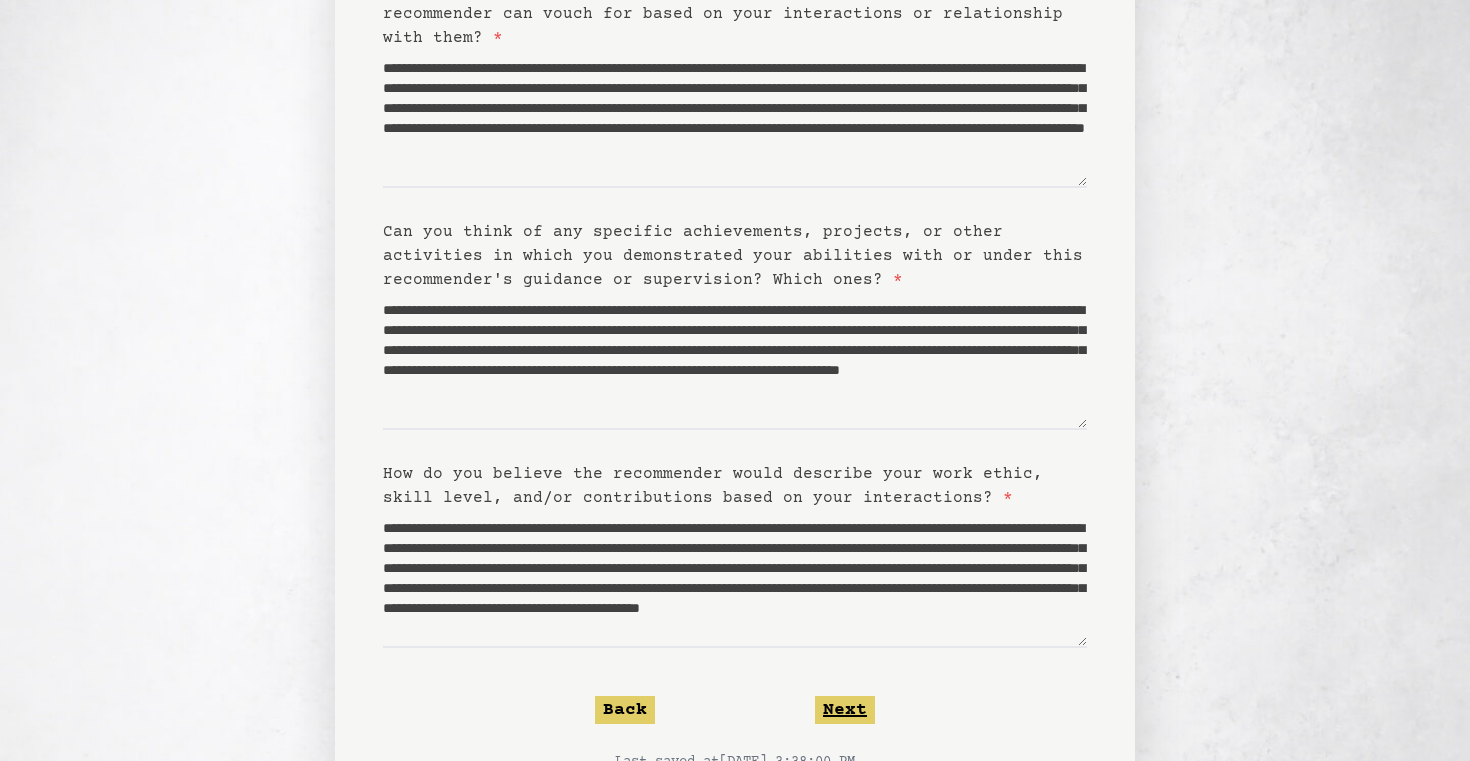 click on "Next" 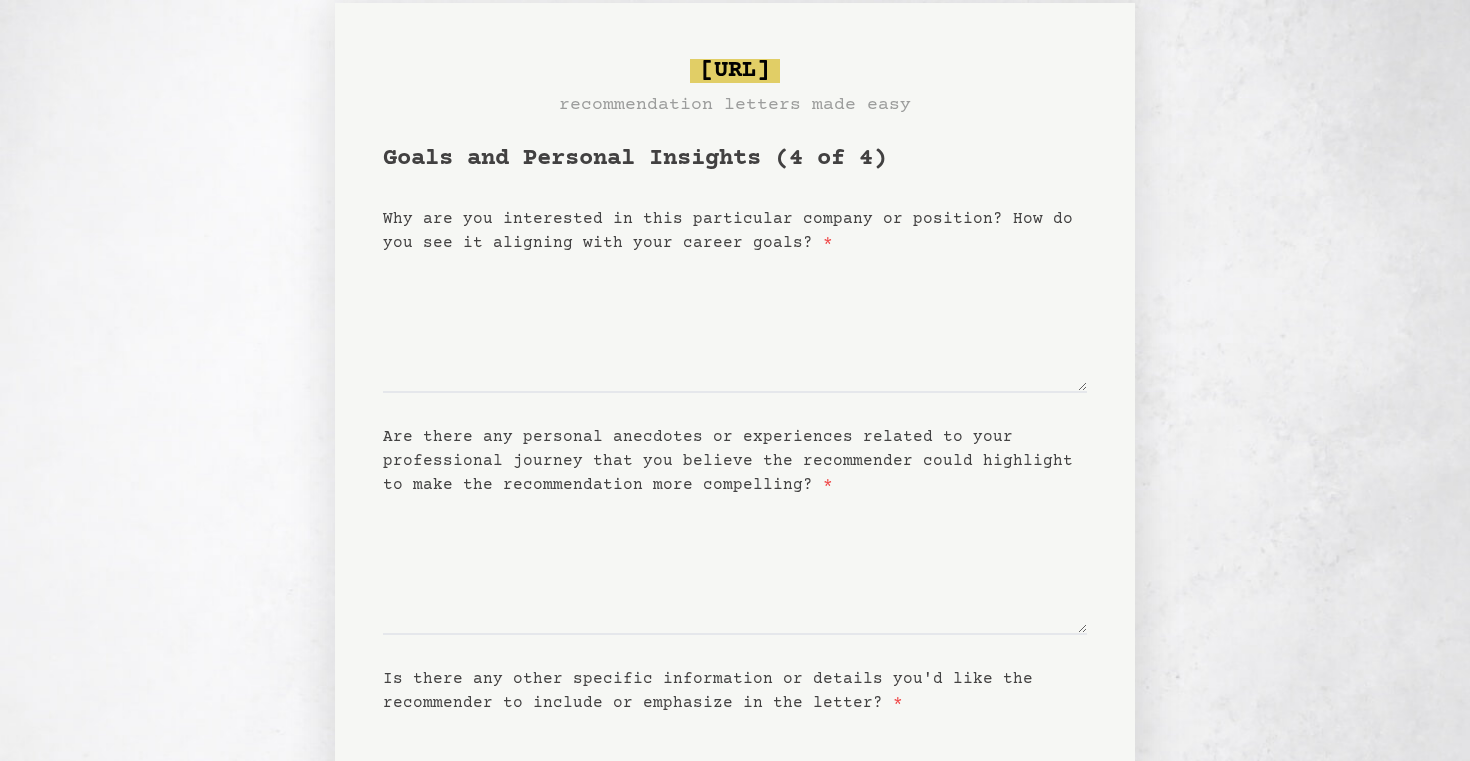 scroll, scrollTop: 0, scrollLeft: 0, axis: both 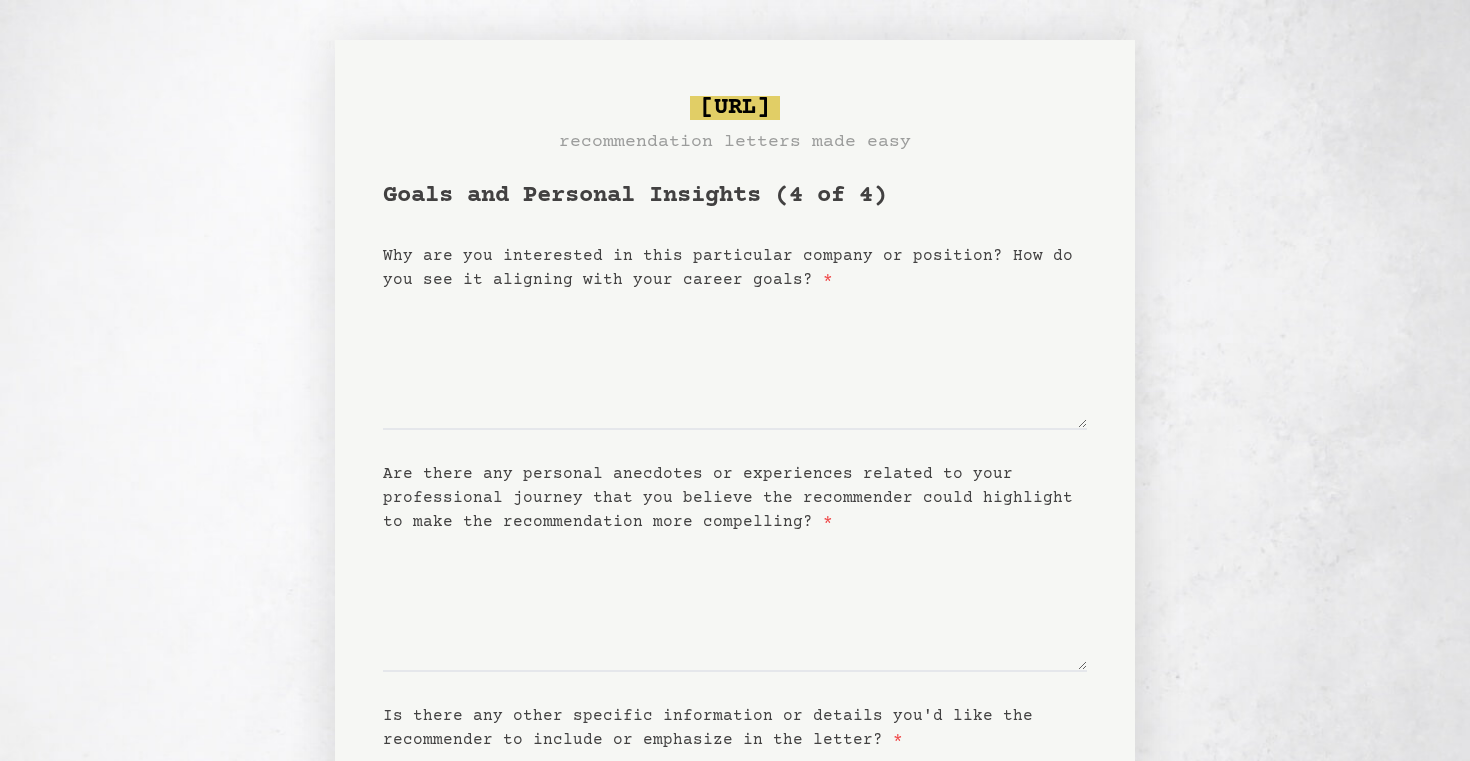 click on "Why are you interested in this particular company or position?
How do you see it aligning with your career goals?   *" at bounding box center [728, 268] 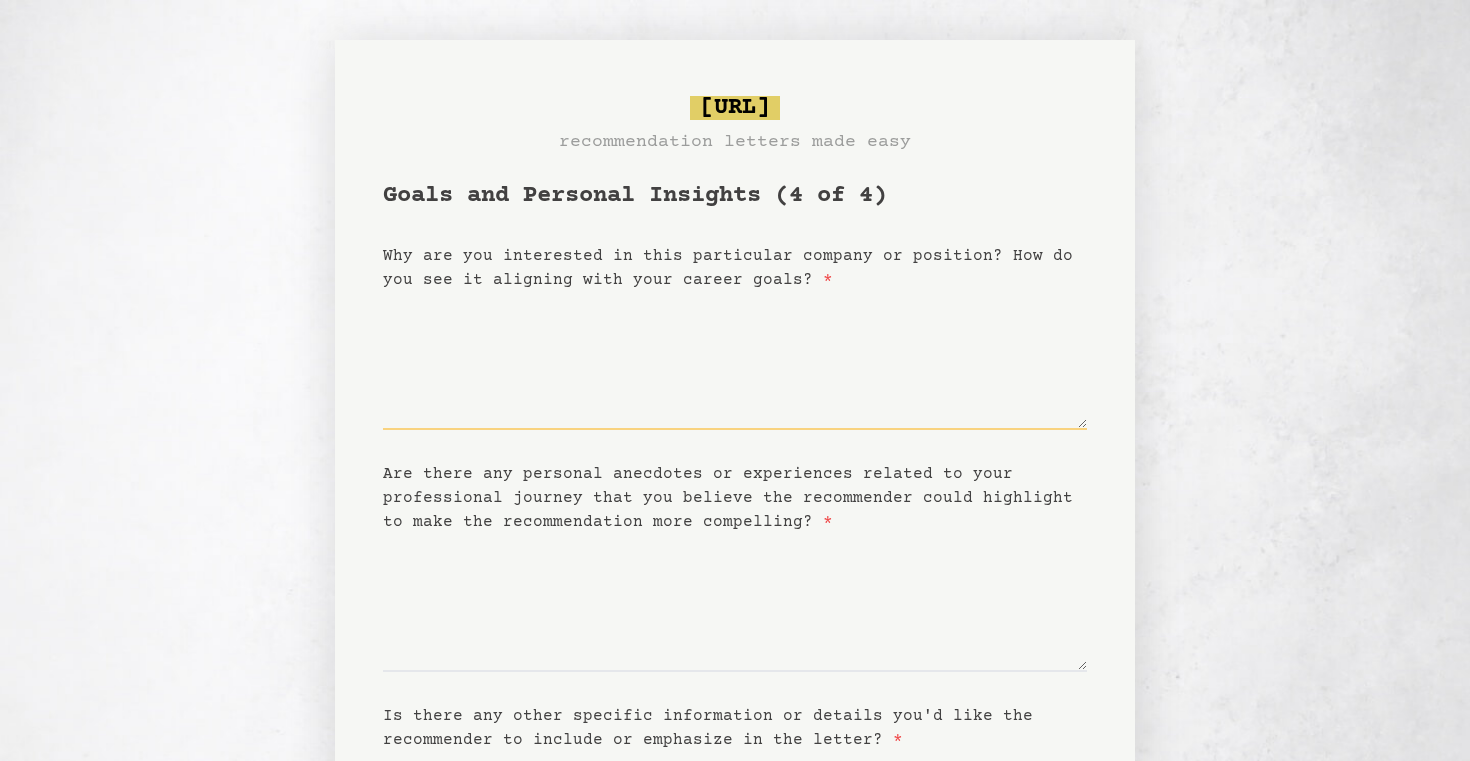 click on "Why are you interested in this particular company or position?
How do you see it aligning with your career goals?   *" at bounding box center [735, 361] 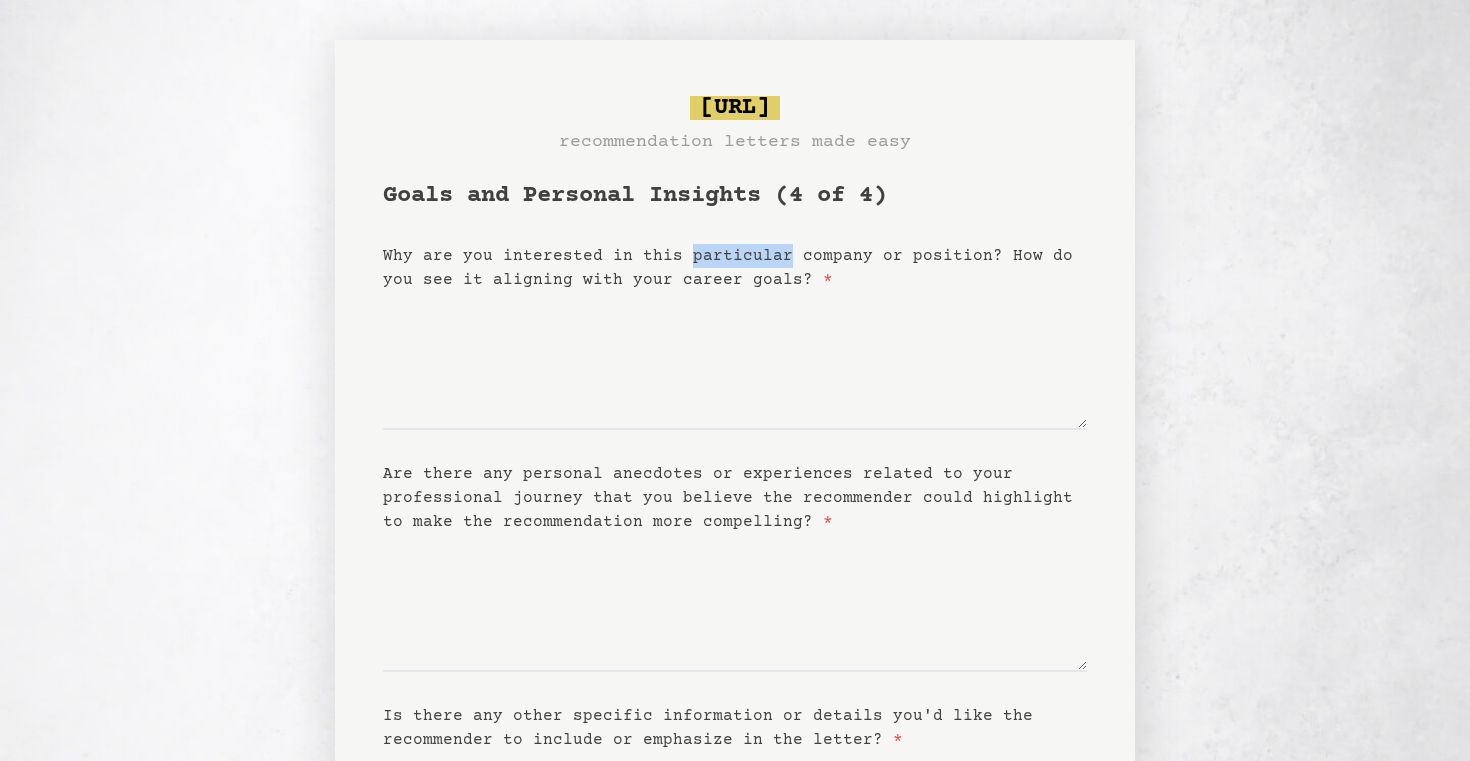 click on "Why are you interested in this particular company or position?
How do you see it aligning with your career goals?   *" at bounding box center [728, 268] 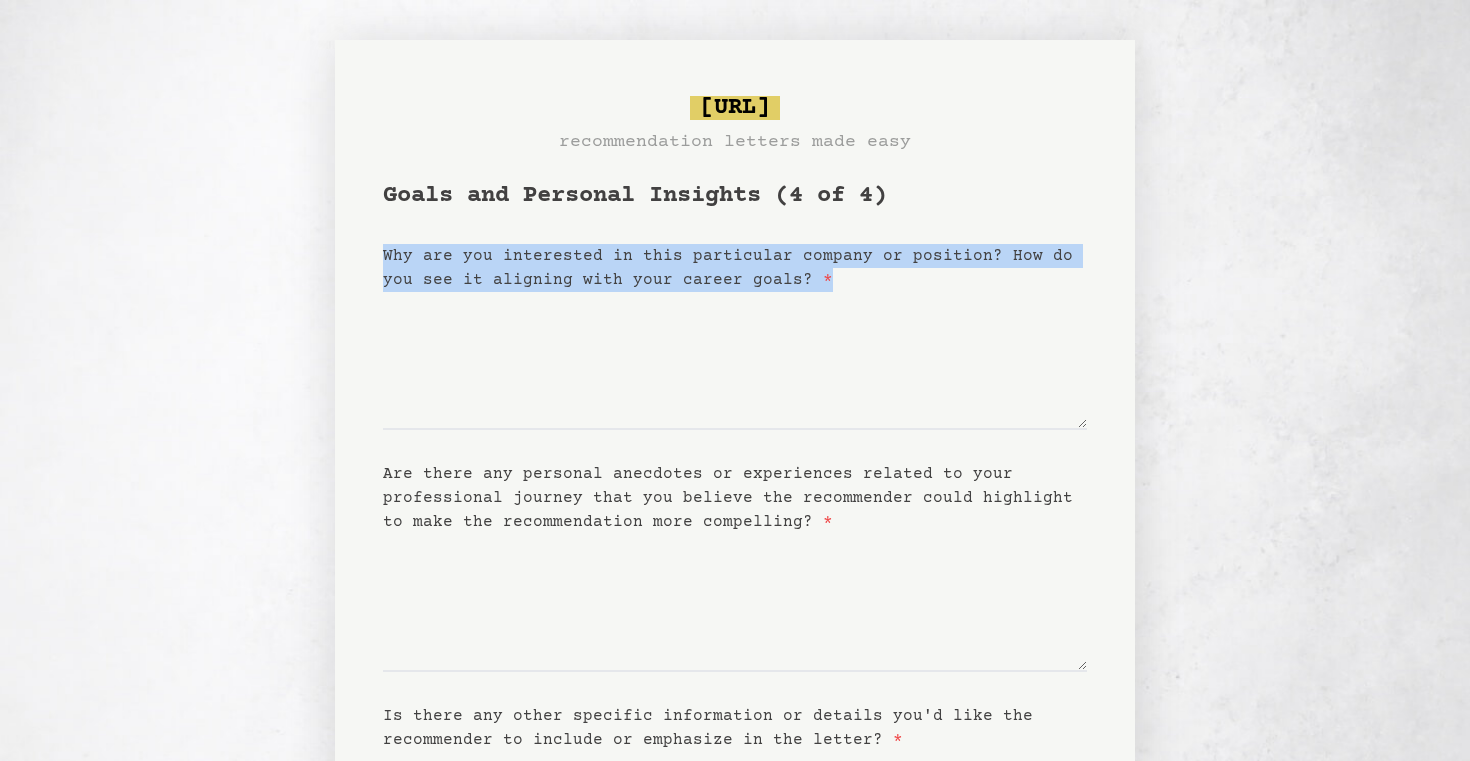 click on "Why are you interested in this particular company or position?
How do you see it aligning with your career goals?   *" at bounding box center (728, 268) 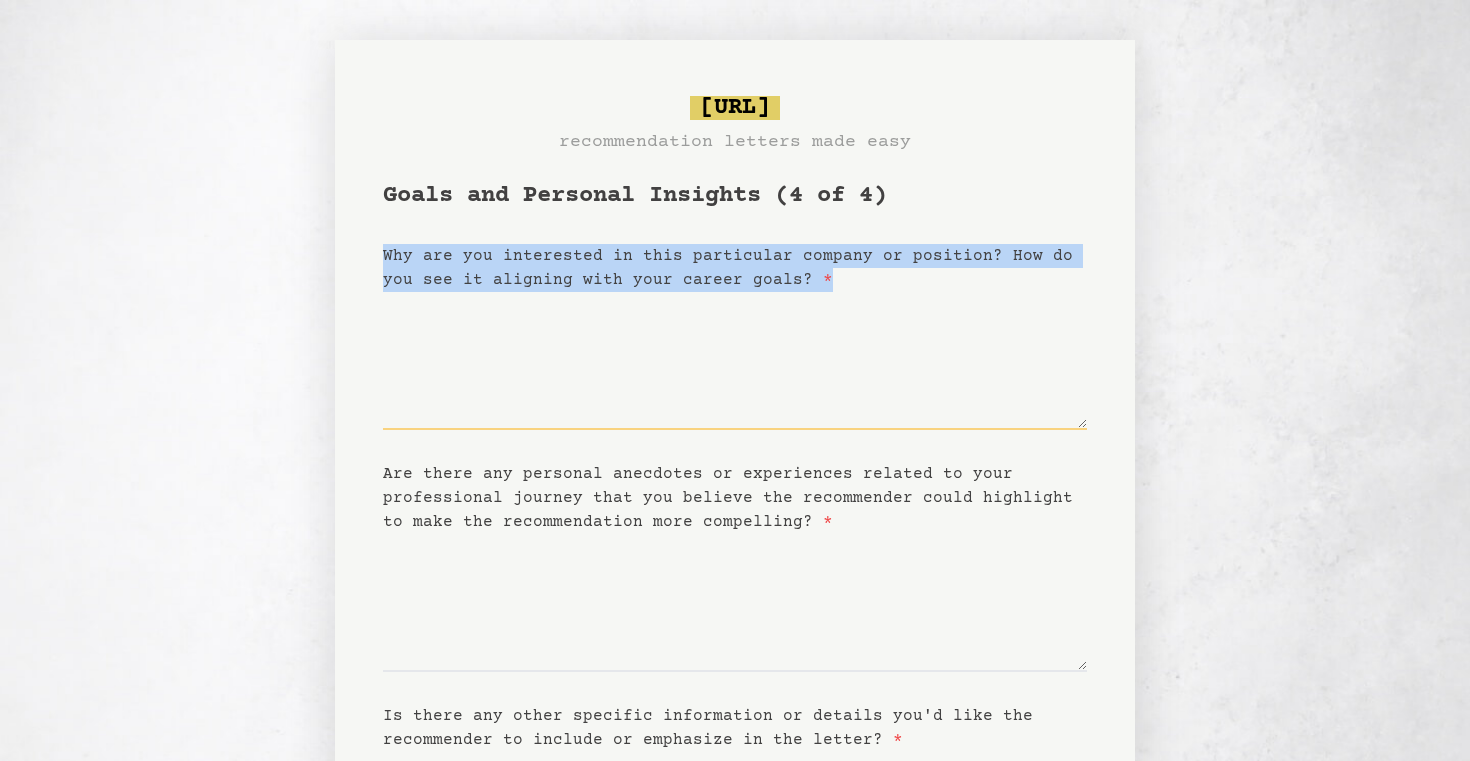 click on "Why are you interested in this particular company or position?
How do you see it aligning with your career goals?   *" at bounding box center [735, 361] 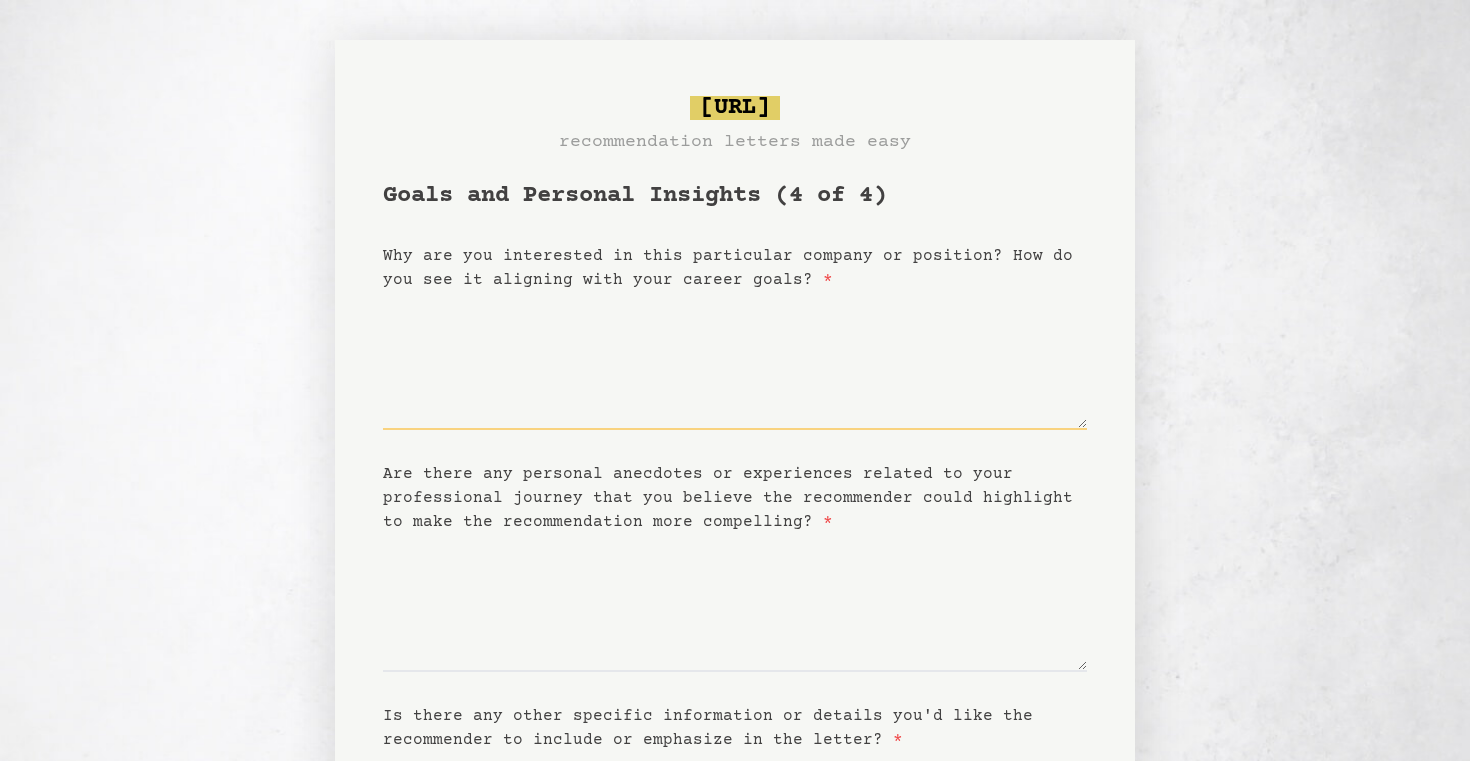 paste on "**********" 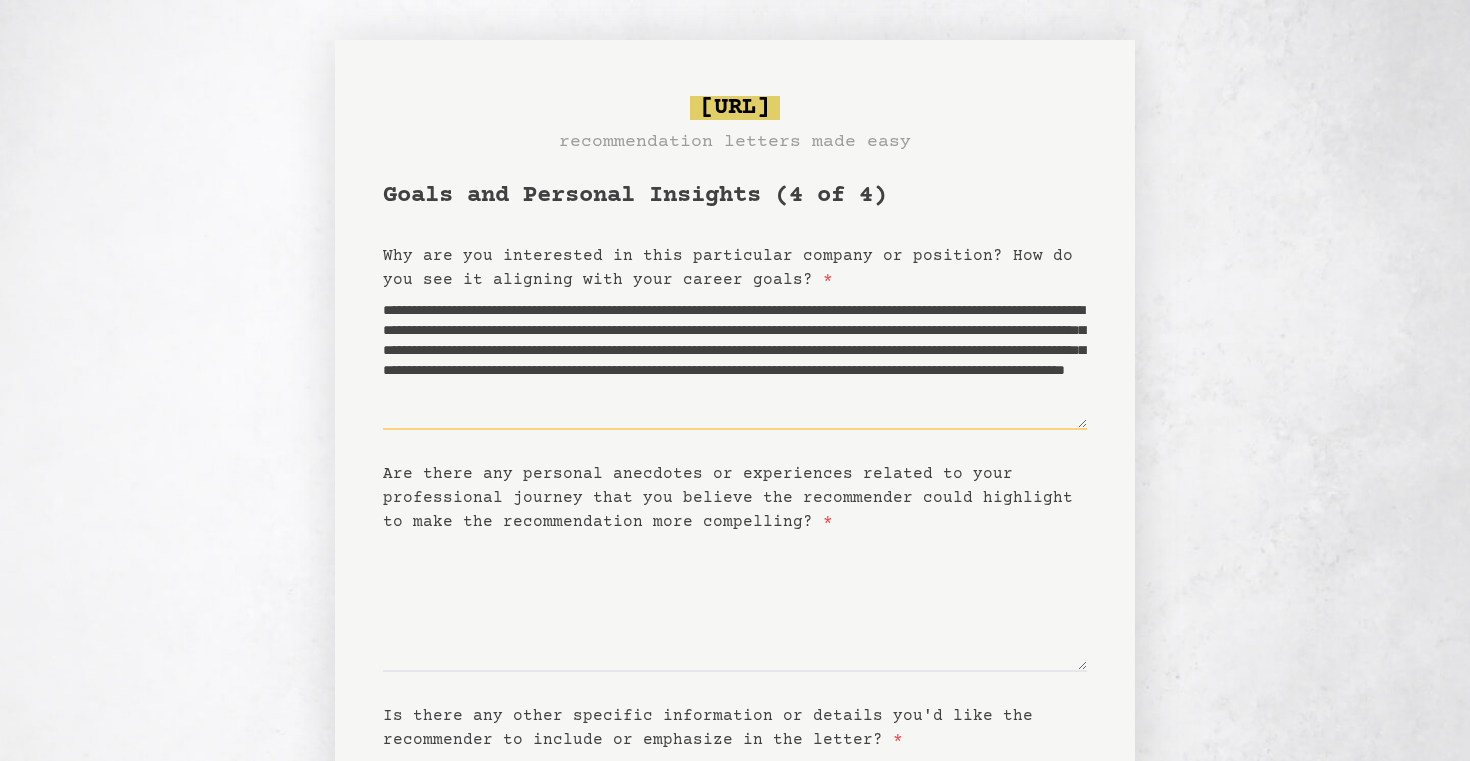 scroll, scrollTop: 50, scrollLeft: 0, axis: vertical 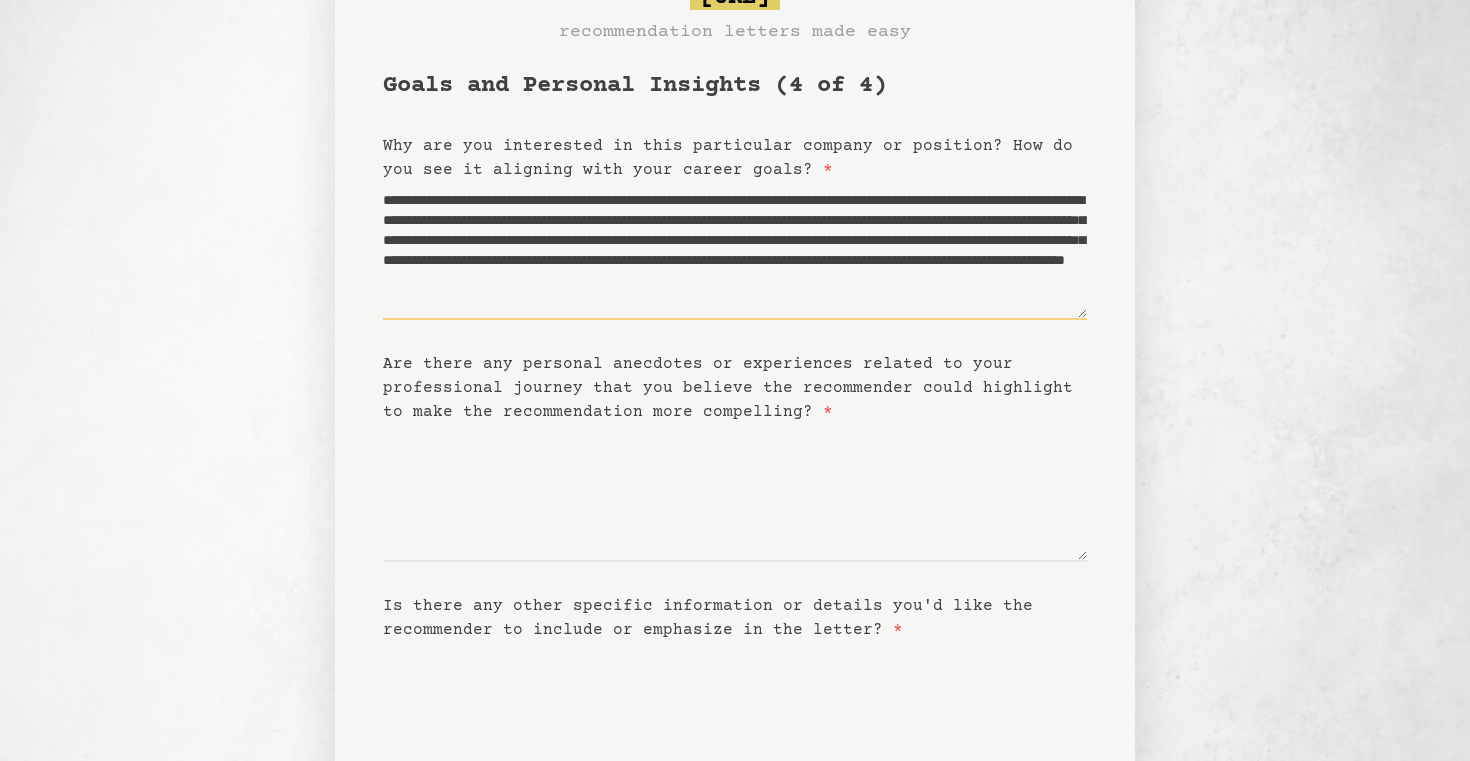 type on "**********" 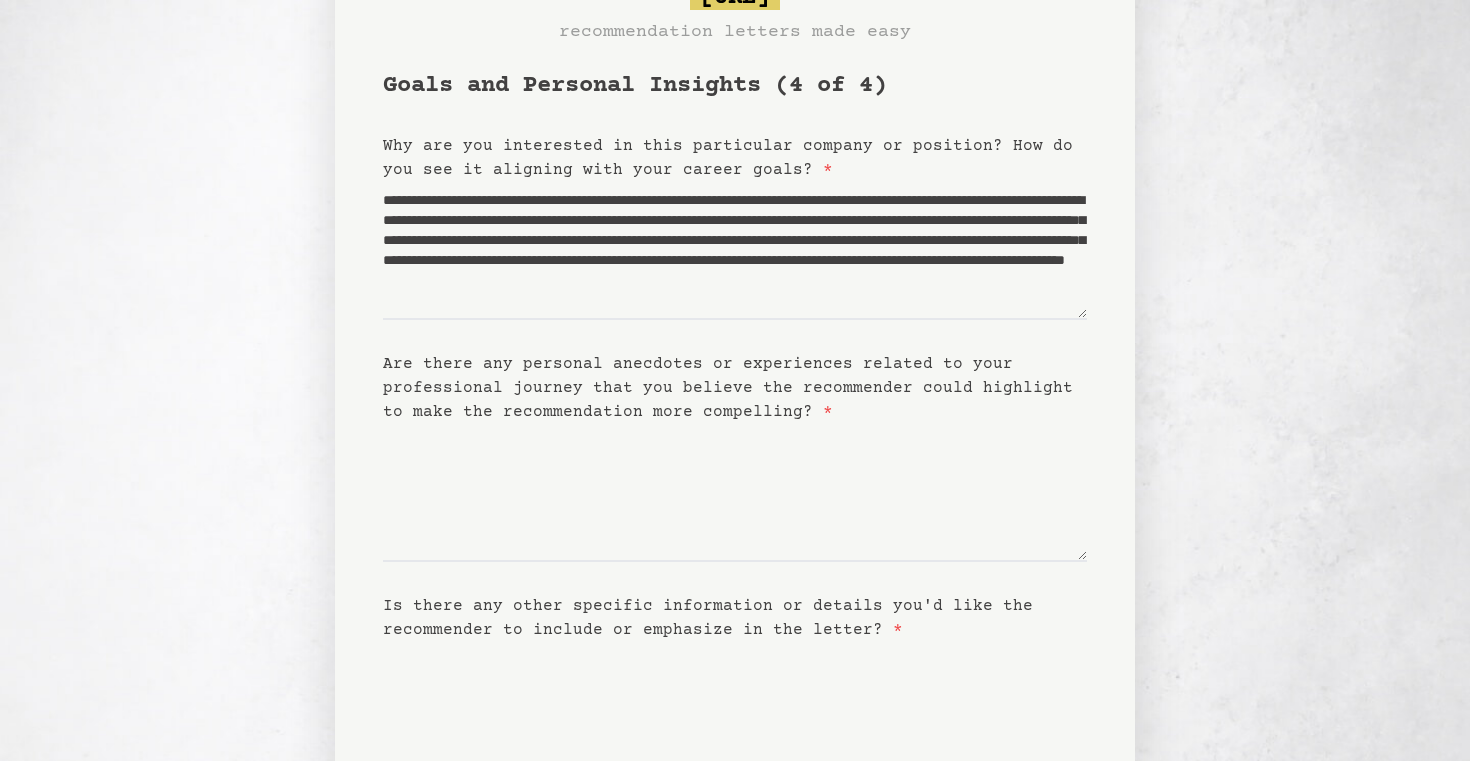 click on "Are there any personal anecdotes or experiences related to your
professional journey that you believe the recommender could
highlight to make the recommendation more compelling?   *" at bounding box center (728, 388) 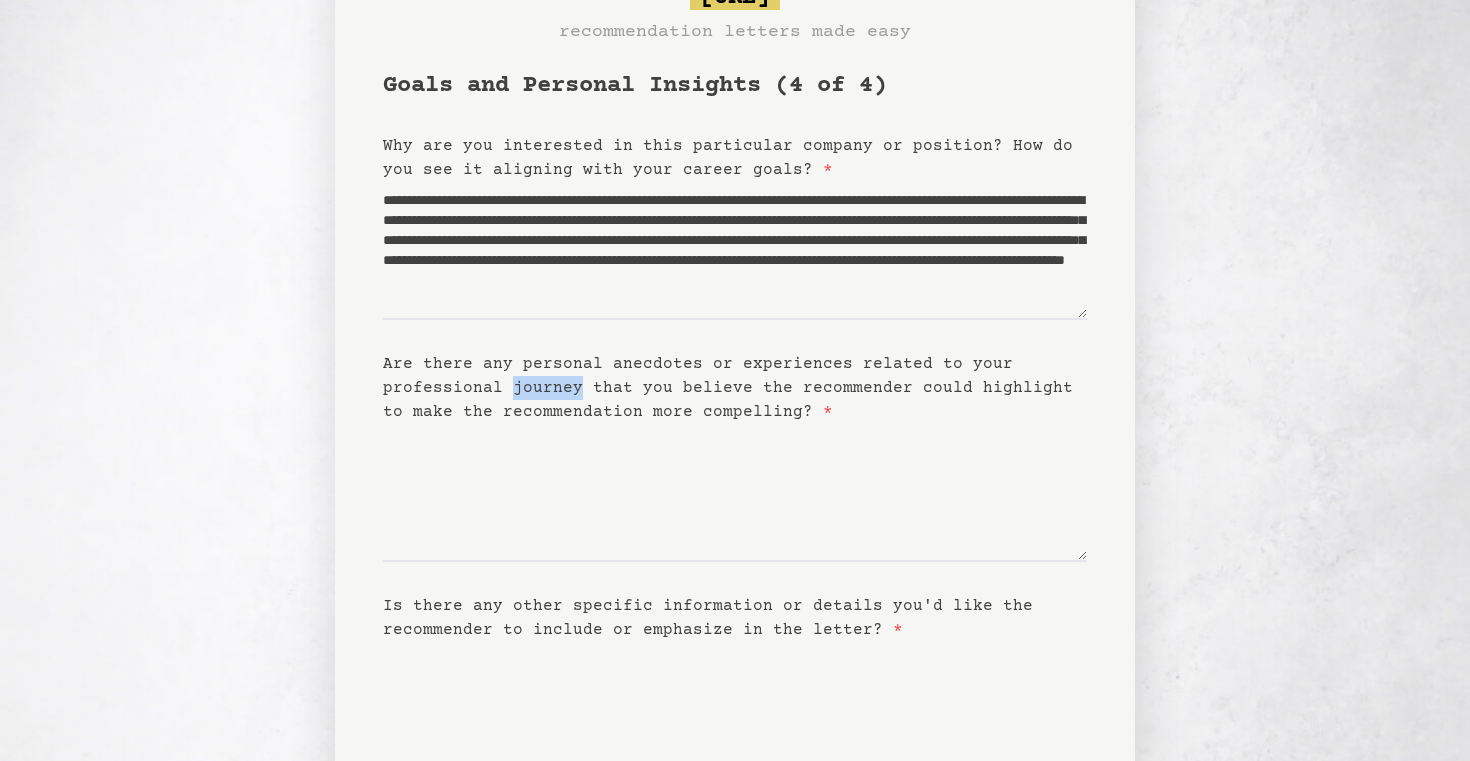 click on "Are there any personal anecdotes or experiences related to your
professional journey that you believe the recommender could
highlight to make the recommendation more compelling?   *" at bounding box center [728, 388] 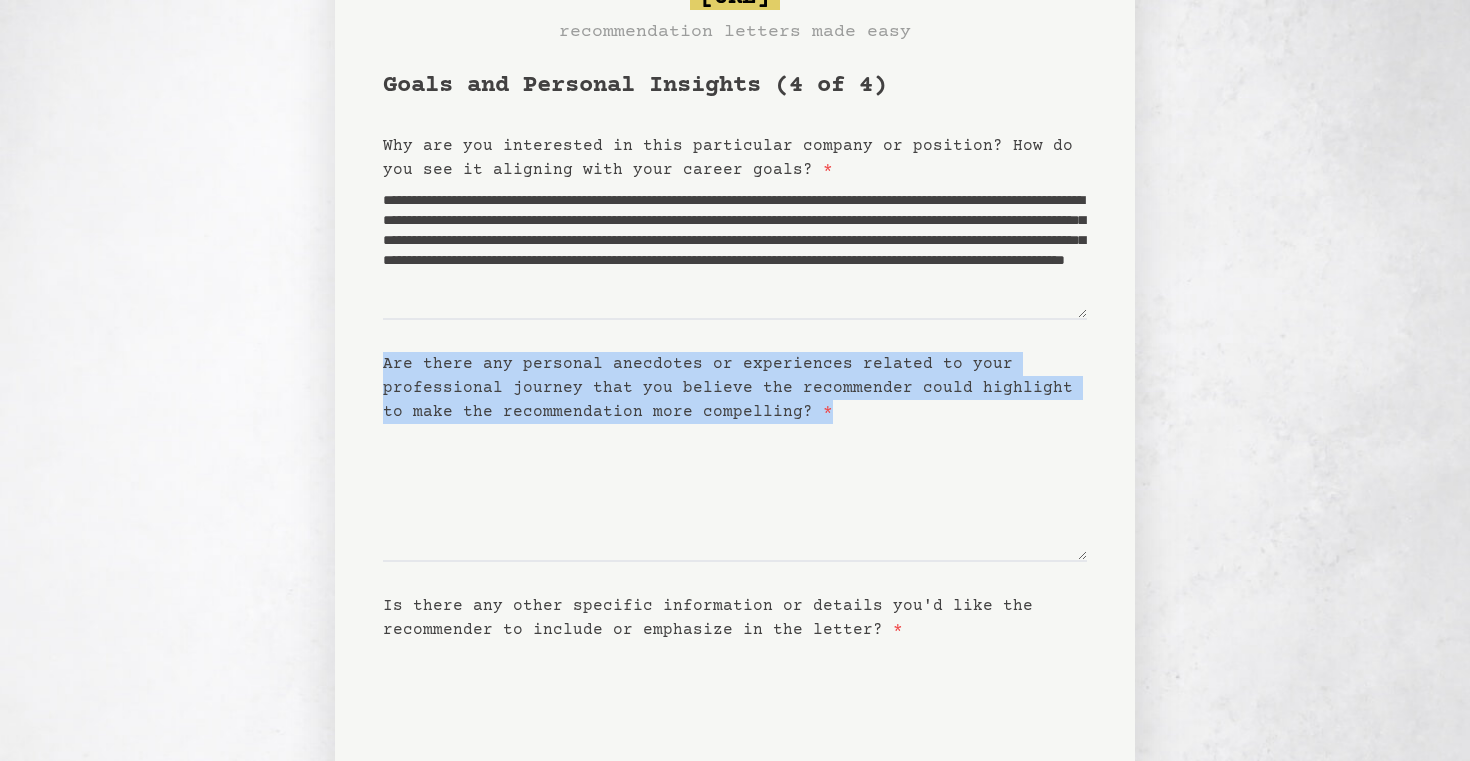 click on "Are there any personal anecdotes or experiences related to your
professional journey that you believe the recommender could
highlight to make the recommendation more compelling?   *" at bounding box center [728, 388] 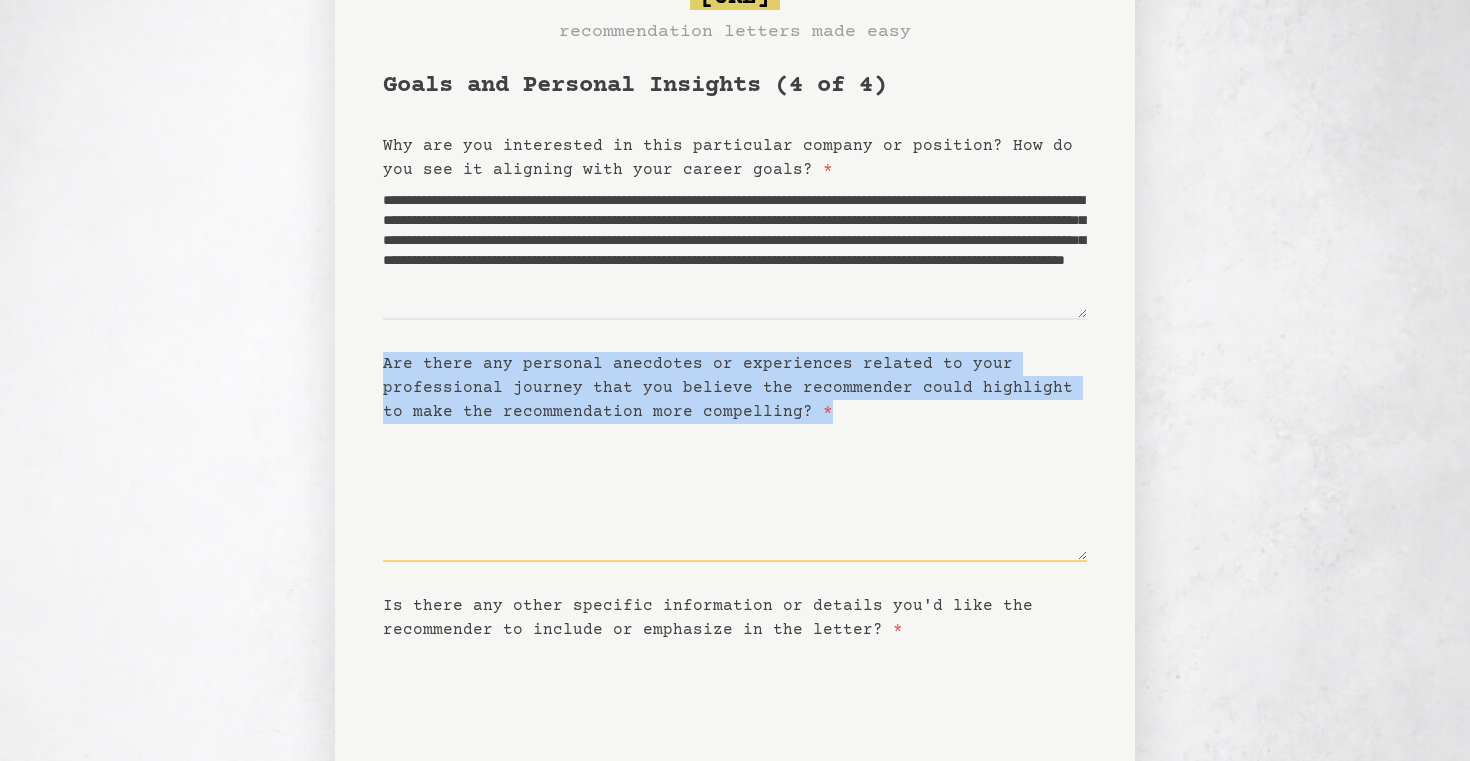click on "Are there any personal anecdotes or experiences related to your
professional journey that you believe the recommender could
highlight to make the recommendation more compelling?   *" at bounding box center (735, 493) 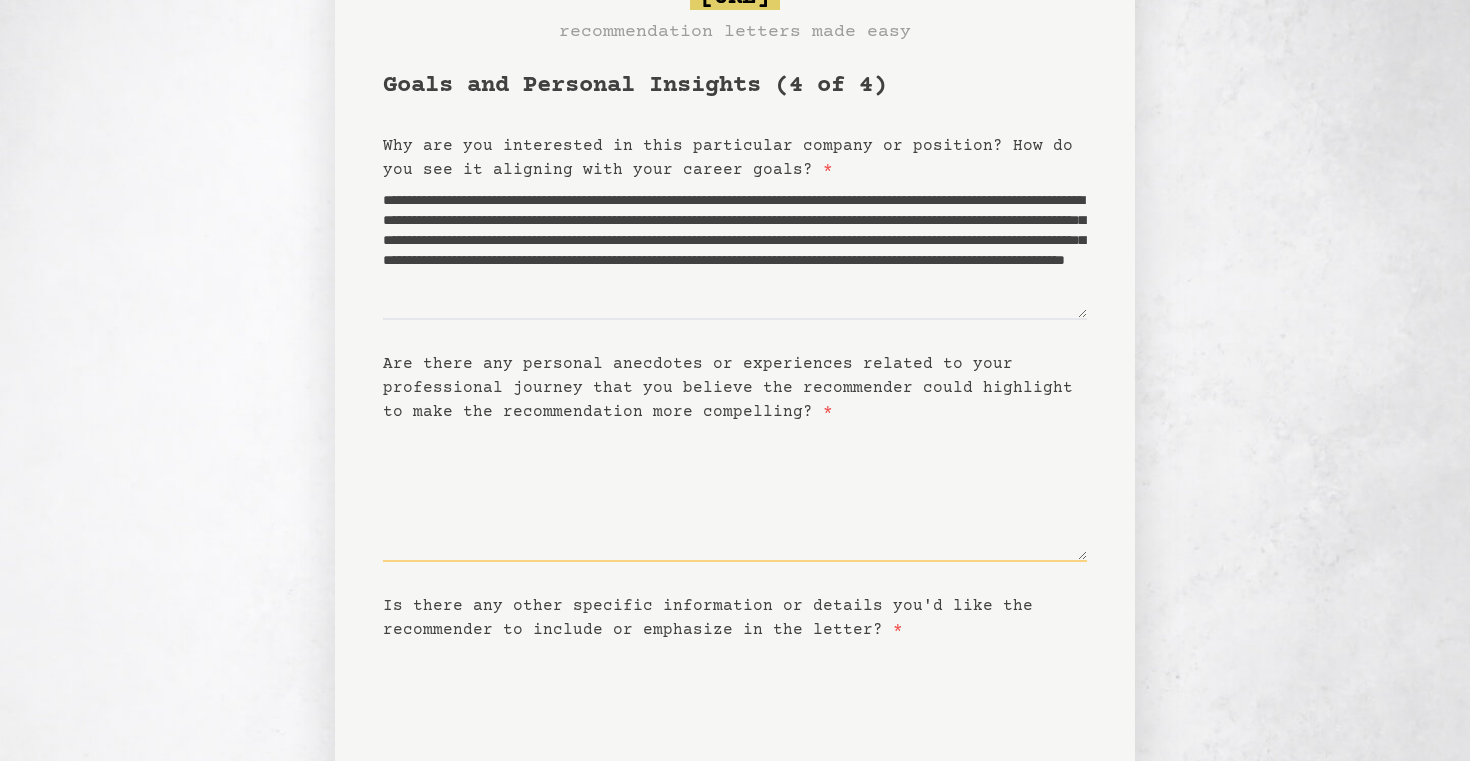 paste on "**********" 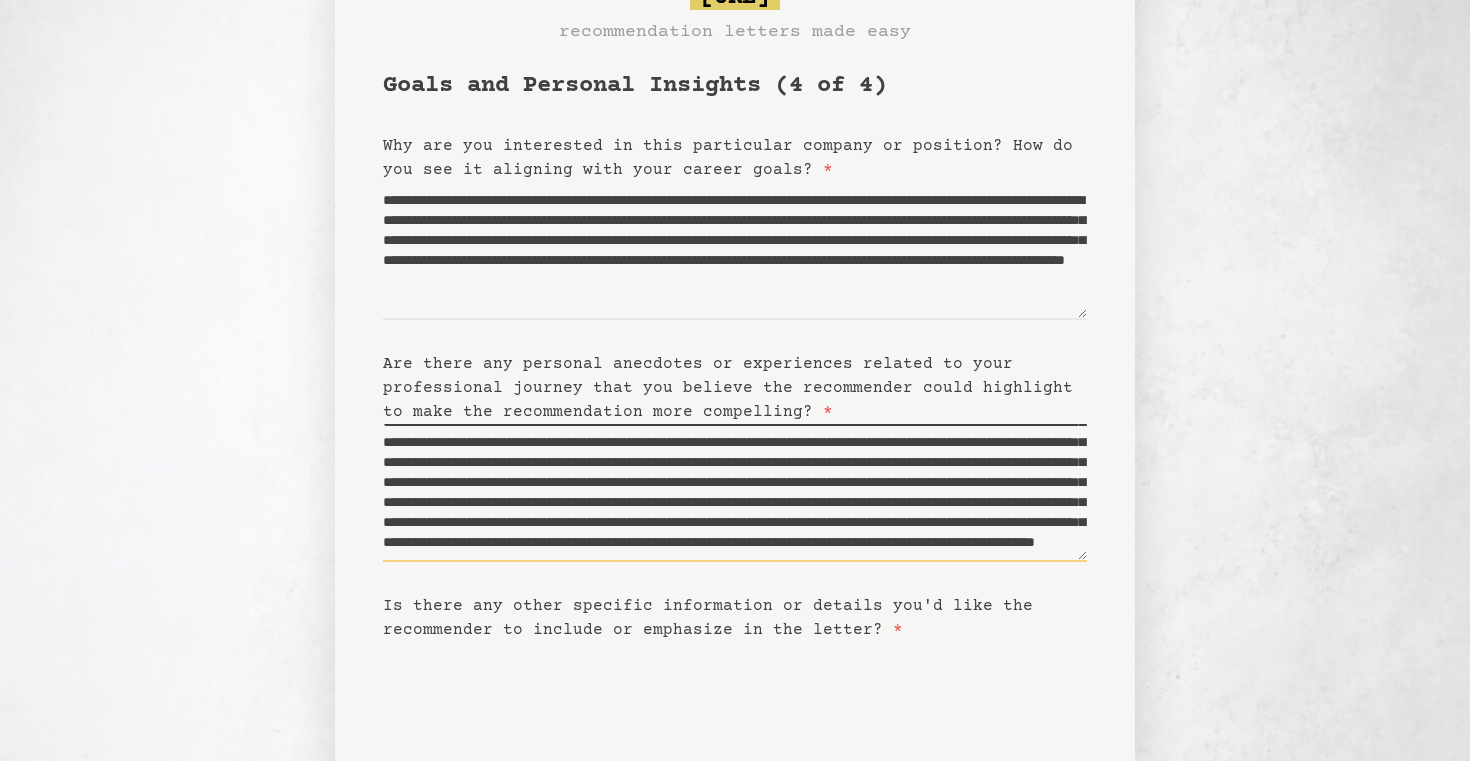 scroll, scrollTop: 200, scrollLeft: 0, axis: vertical 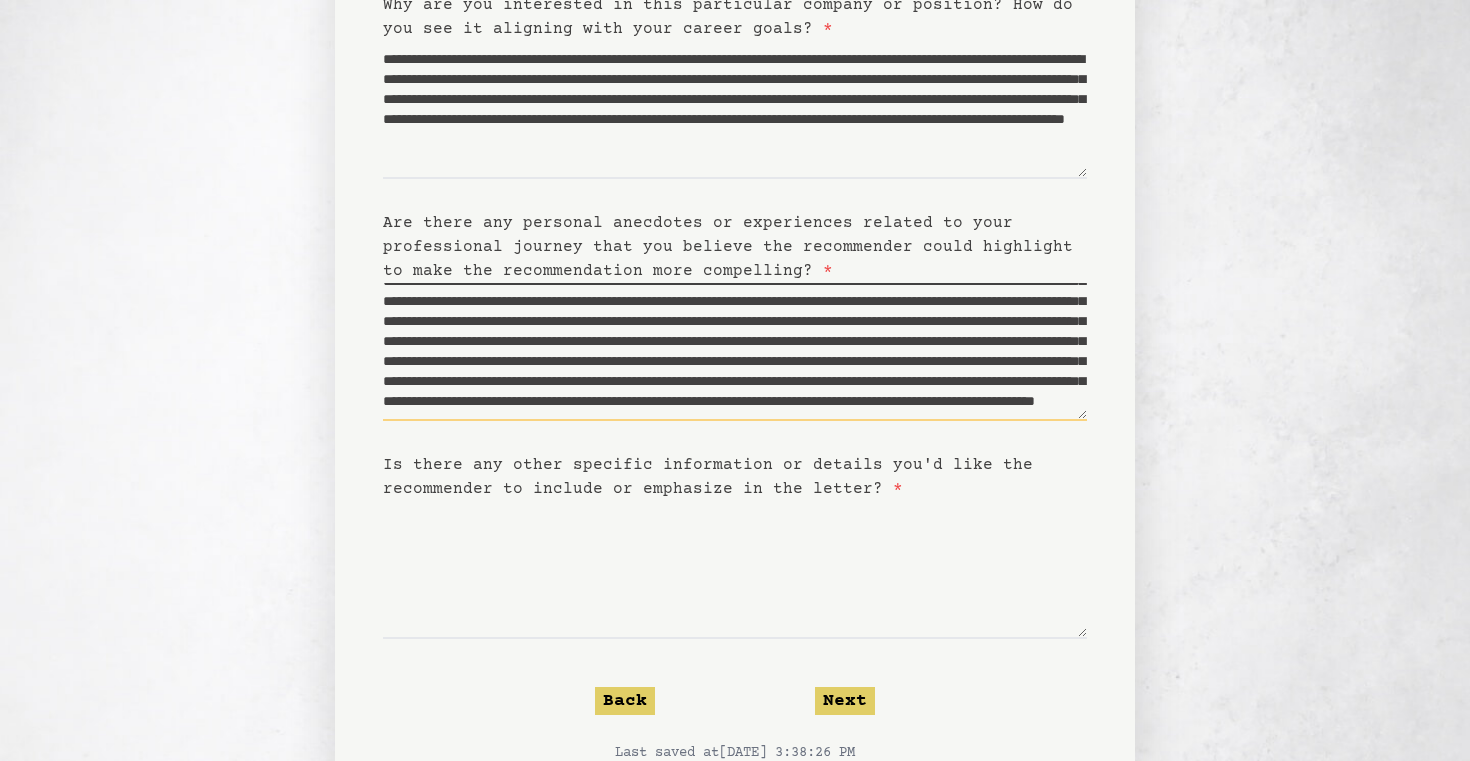type on "**********" 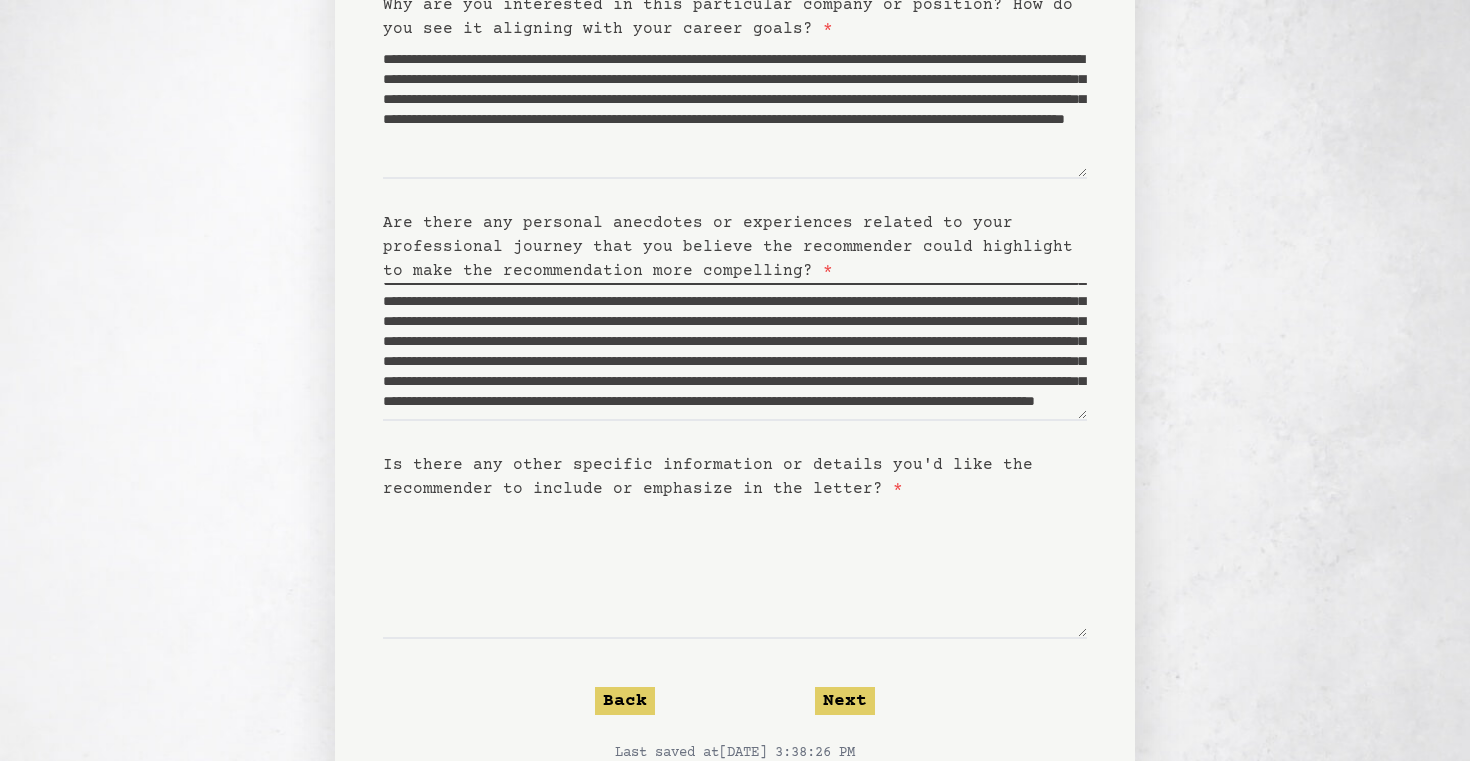 click on "Is there any other specific information or details you'd like
the recommender to include or emphasize in the letter?   *" at bounding box center [708, 477] 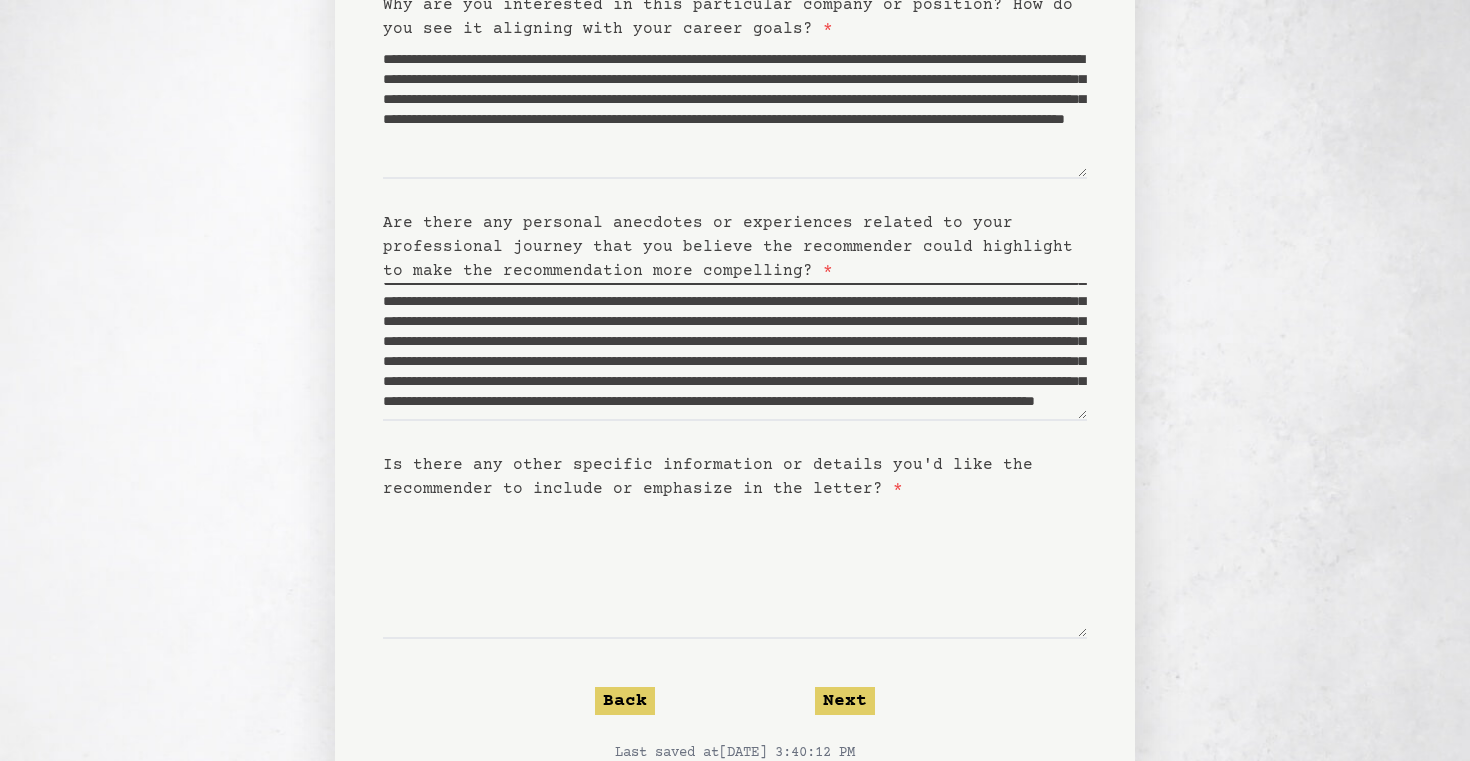 click on "Is there any other specific information or details you'd like
the recommender to include or emphasize in the letter?   *" at bounding box center [708, 477] 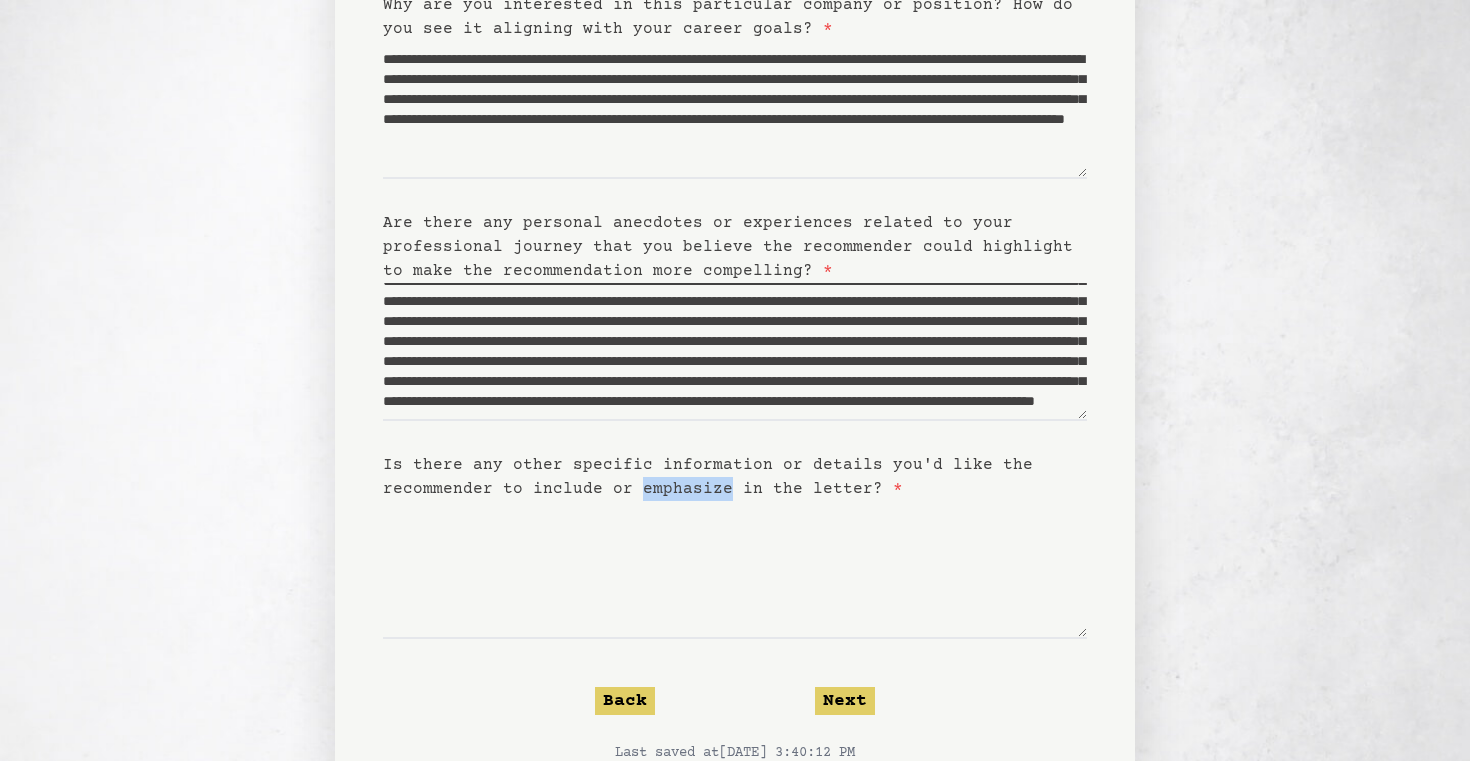 click on "Is there any other specific information or details you'd like
the recommender to include or emphasize in the letter?   *" at bounding box center [708, 477] 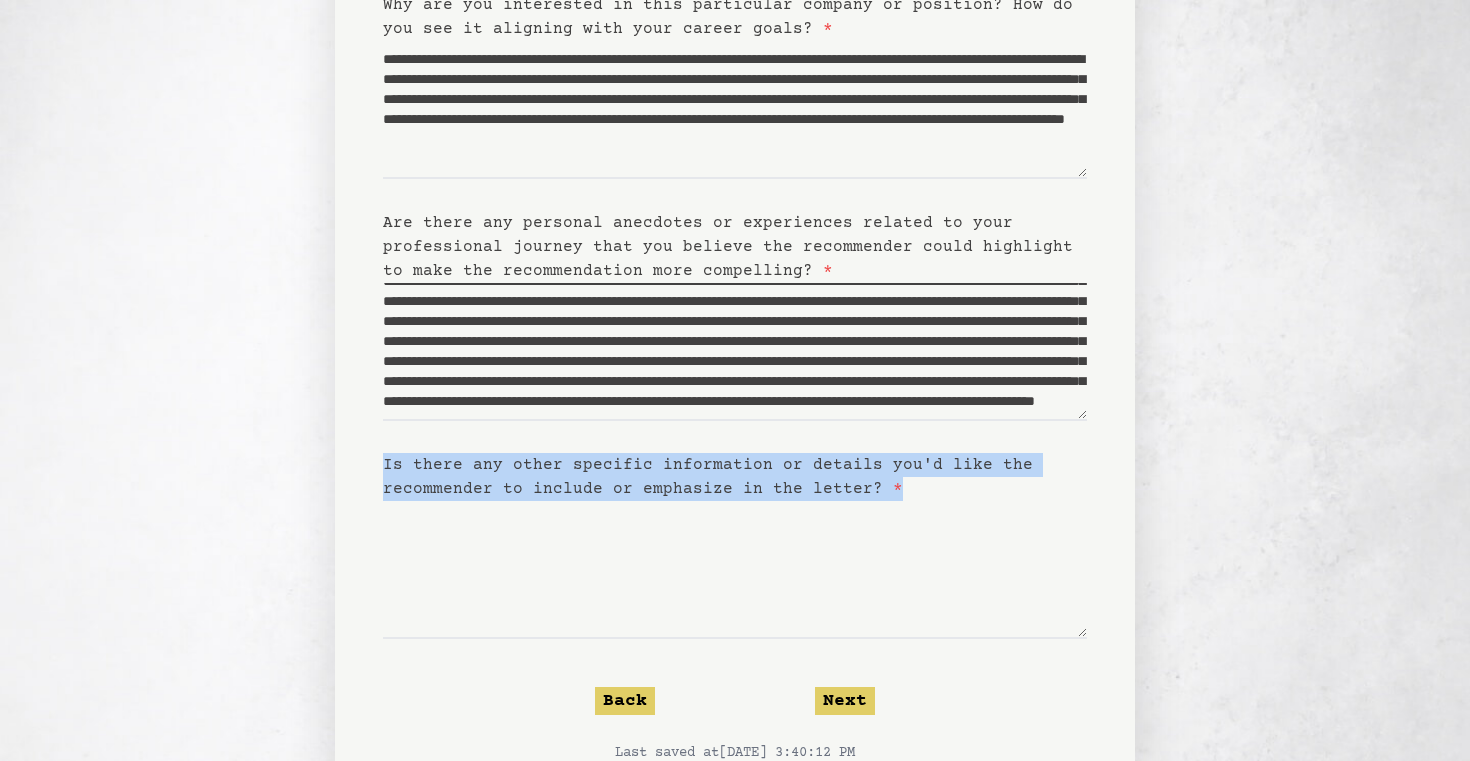 copy on "Is there any other specific information or details you'd like
the recommender to include or emphasize in the letter?   *" 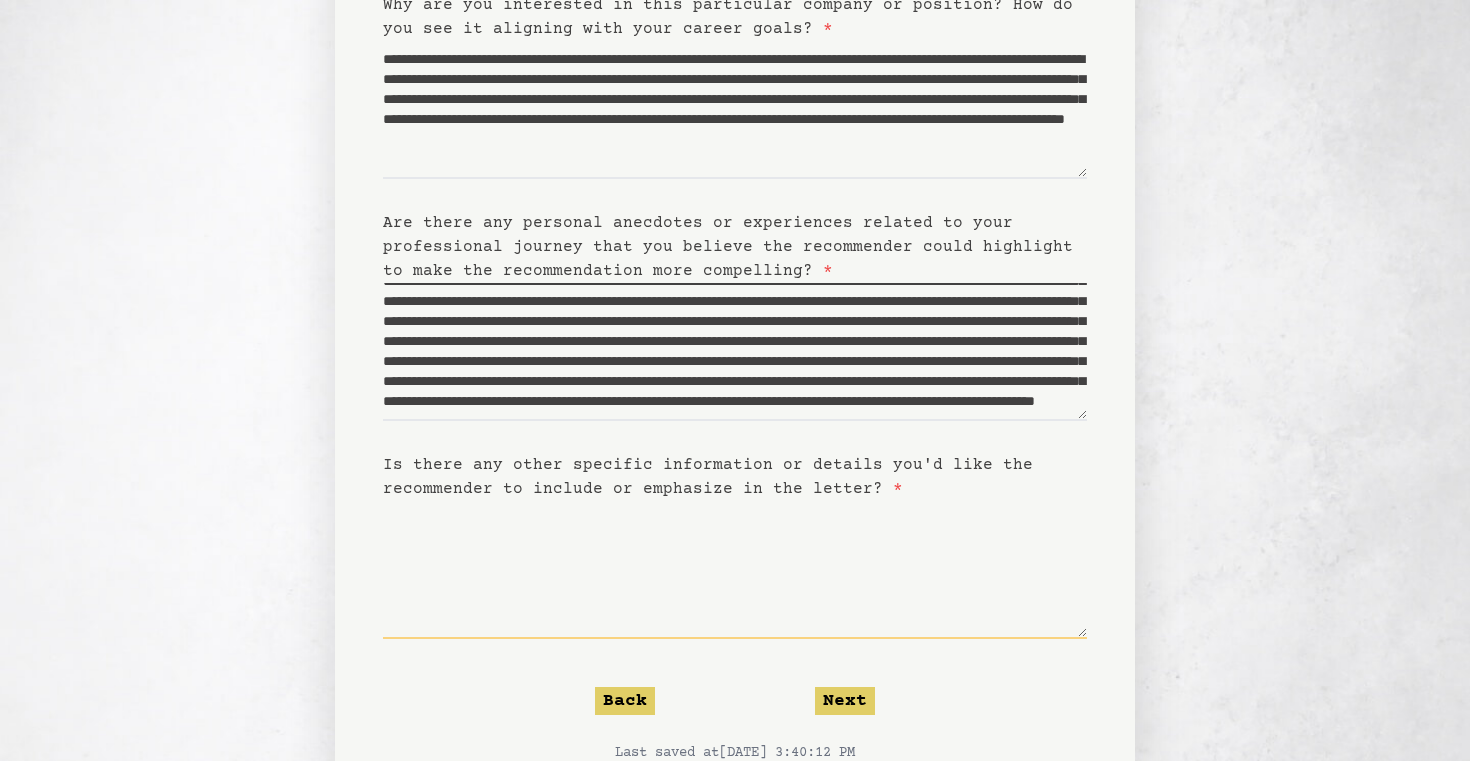 click on "Is there any other specific information or details you'd like
the recommender to include or emphasize in the letter?   *" at bounding box center [735, 570] 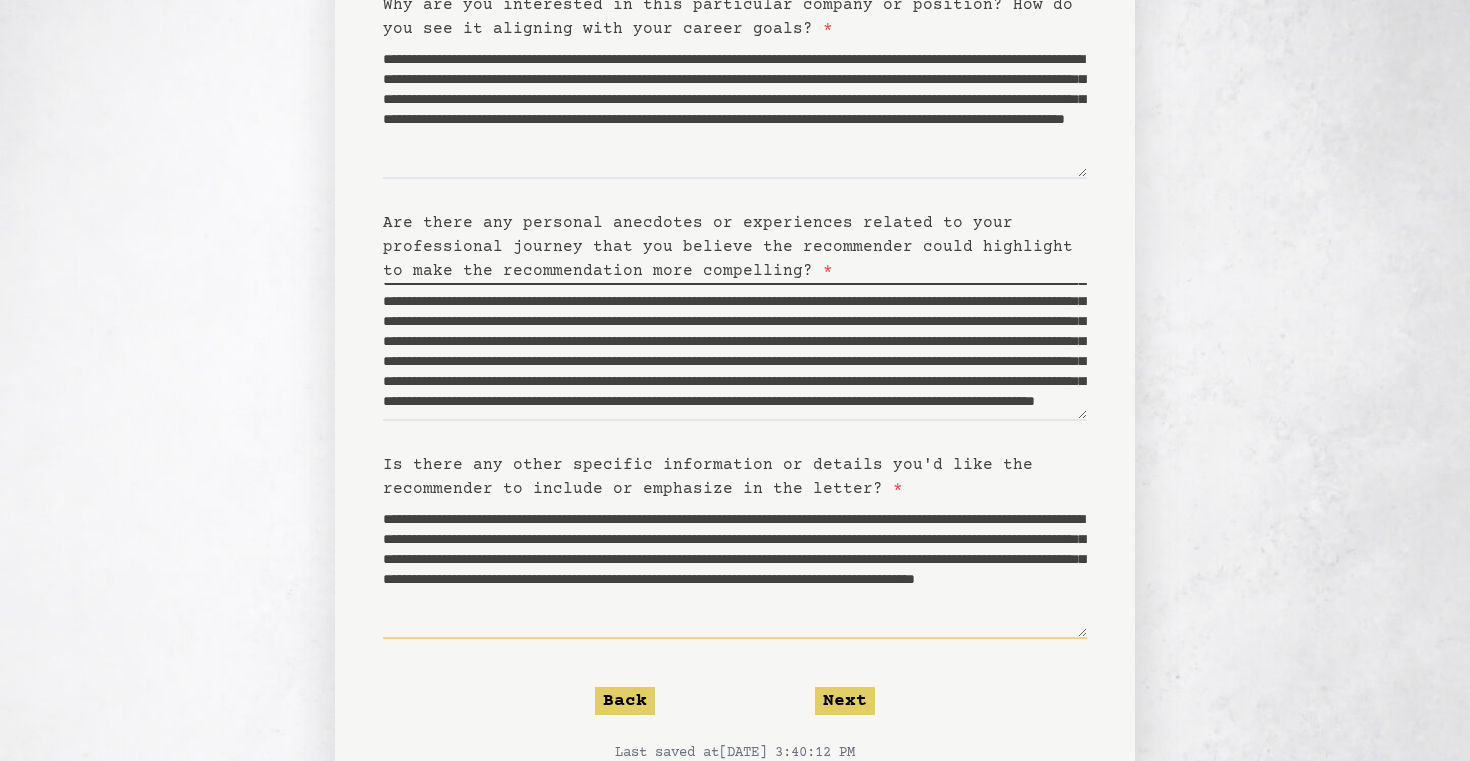 scroll, scrollTop: 50, scrollLeft: 0, axis: vertical 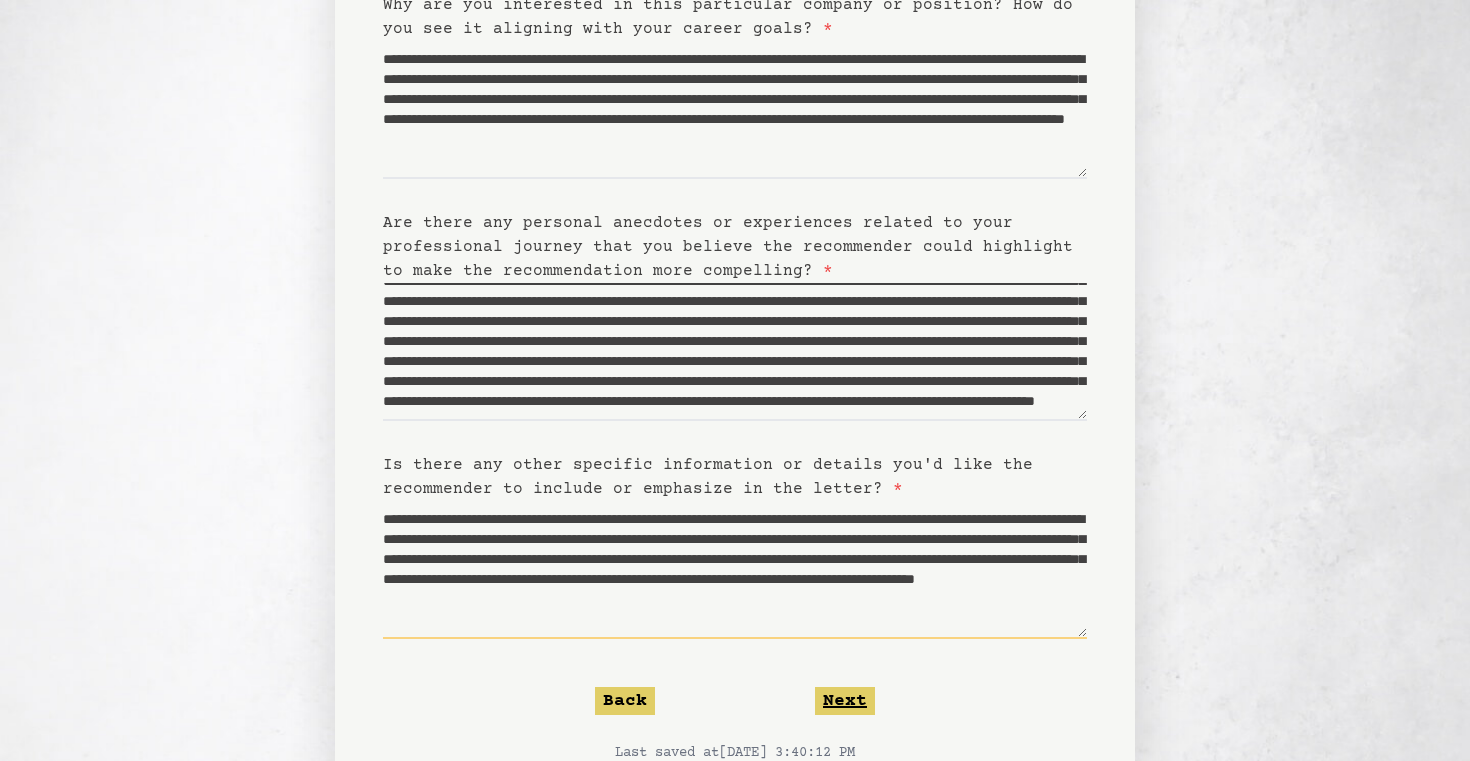 type on "**********" 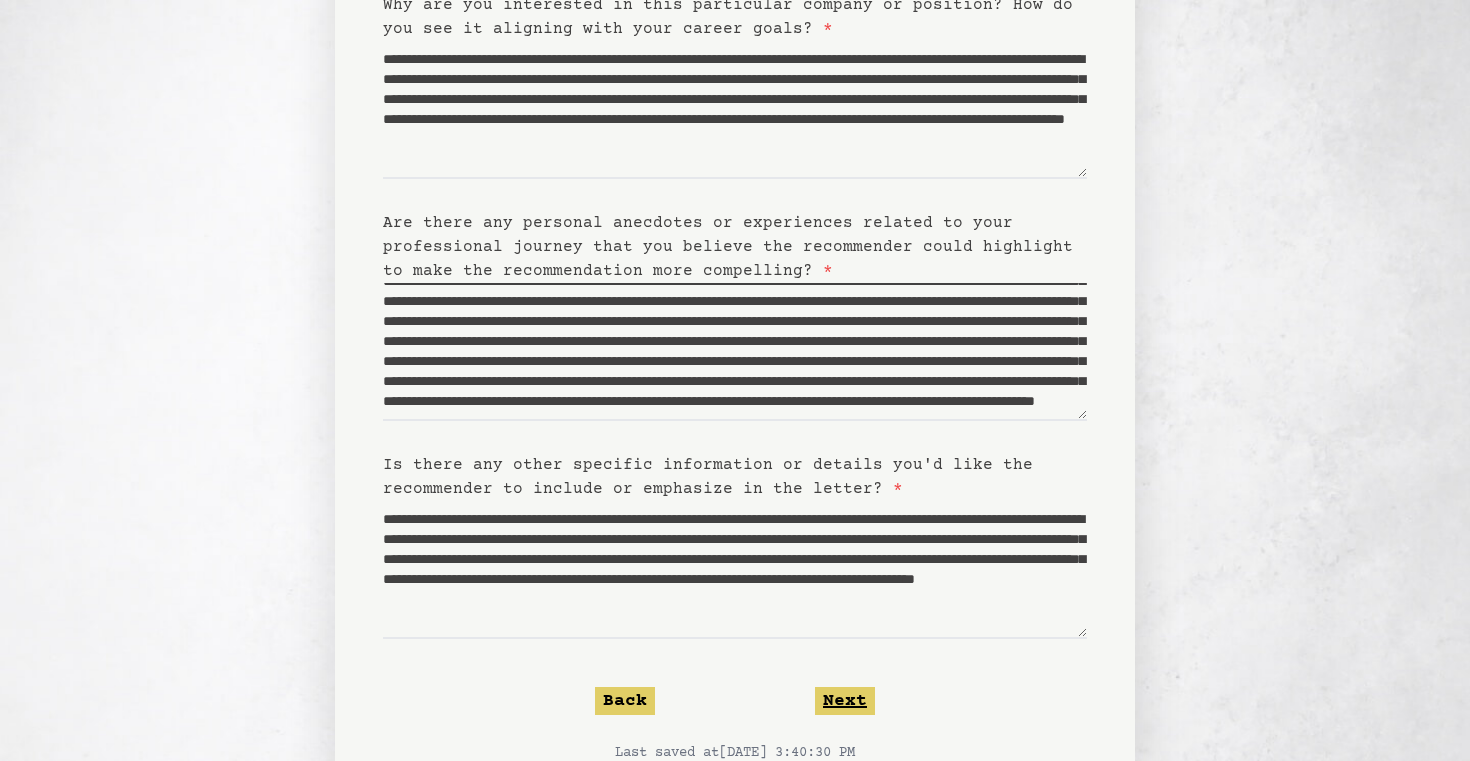 click on "Next" 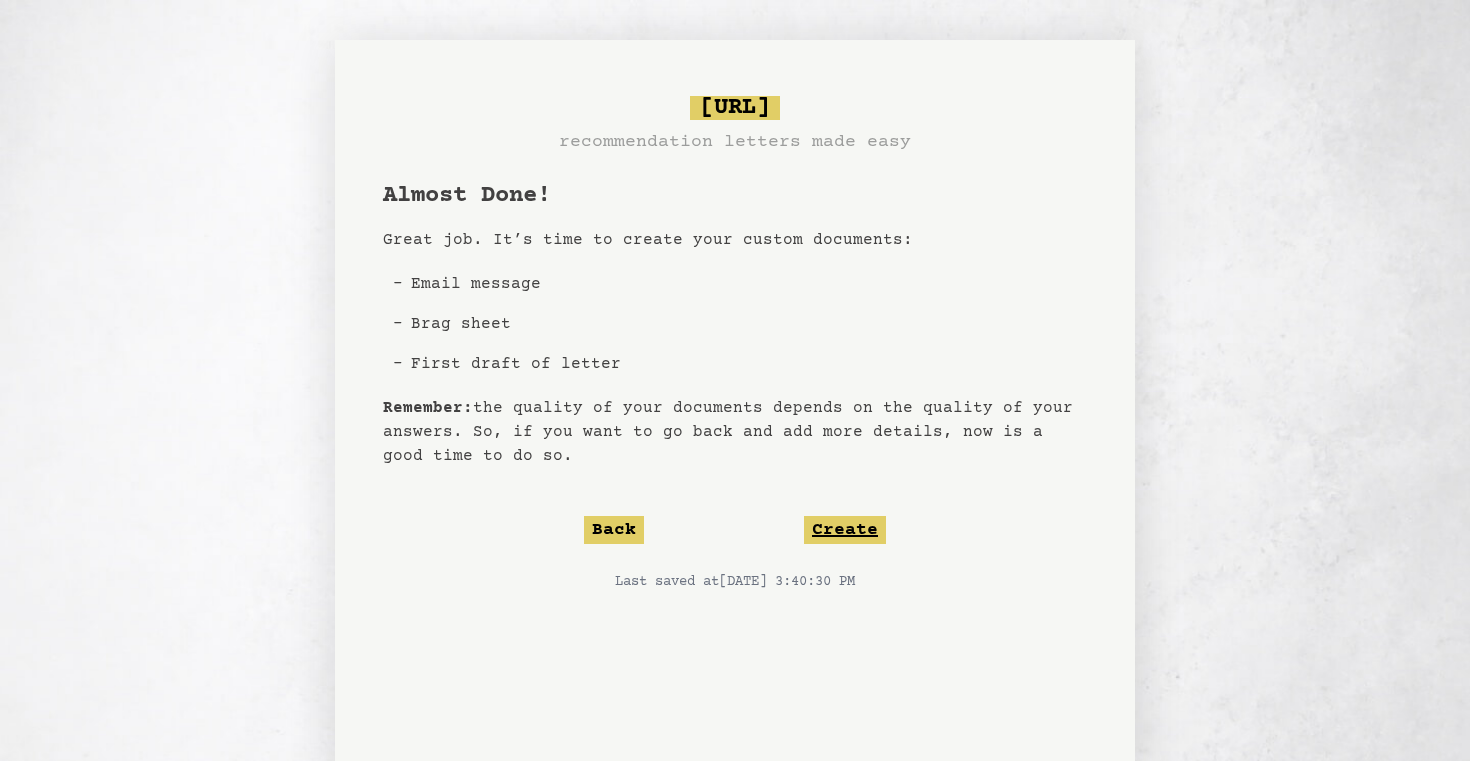 click on "Create" 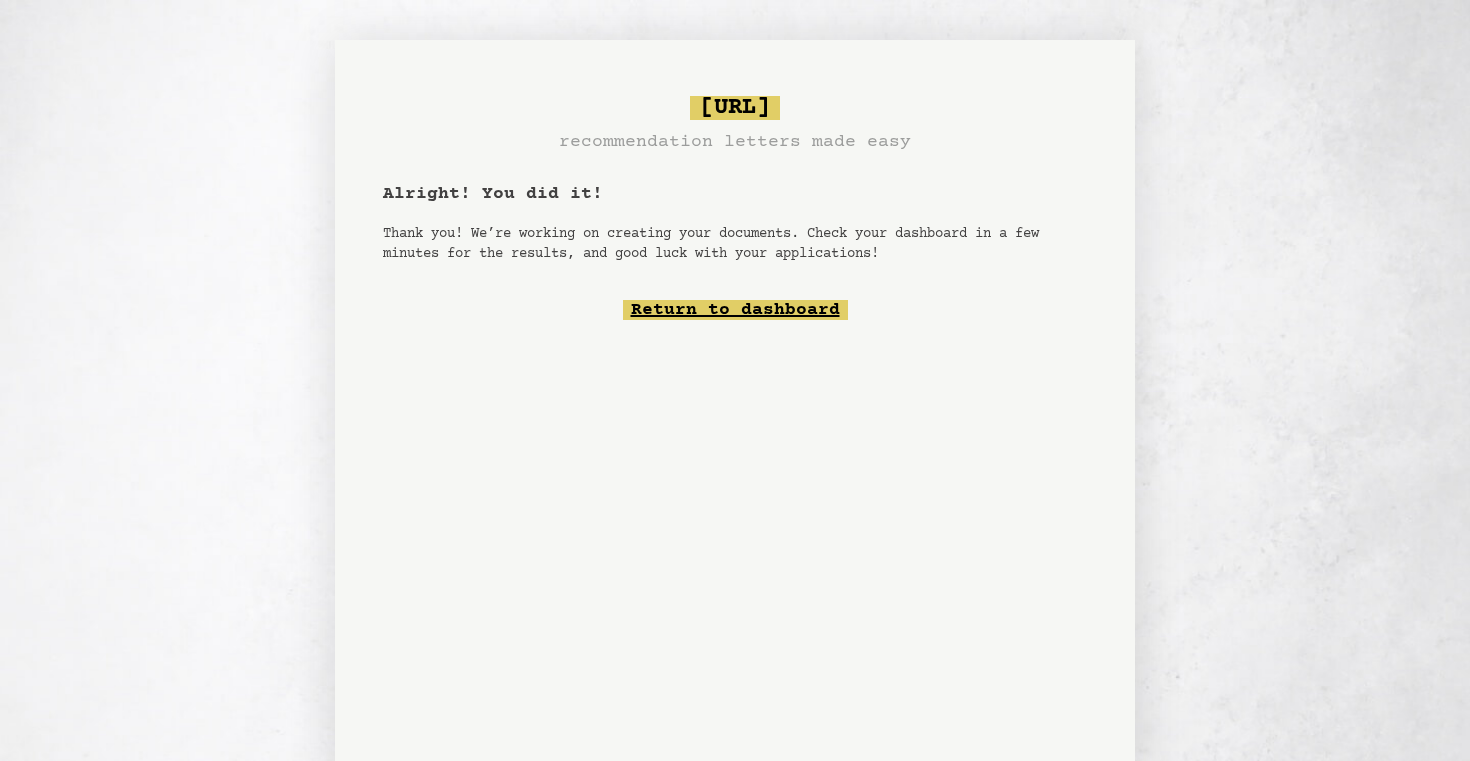 click on "Return to dashboard" at bounding box center (735, 310) 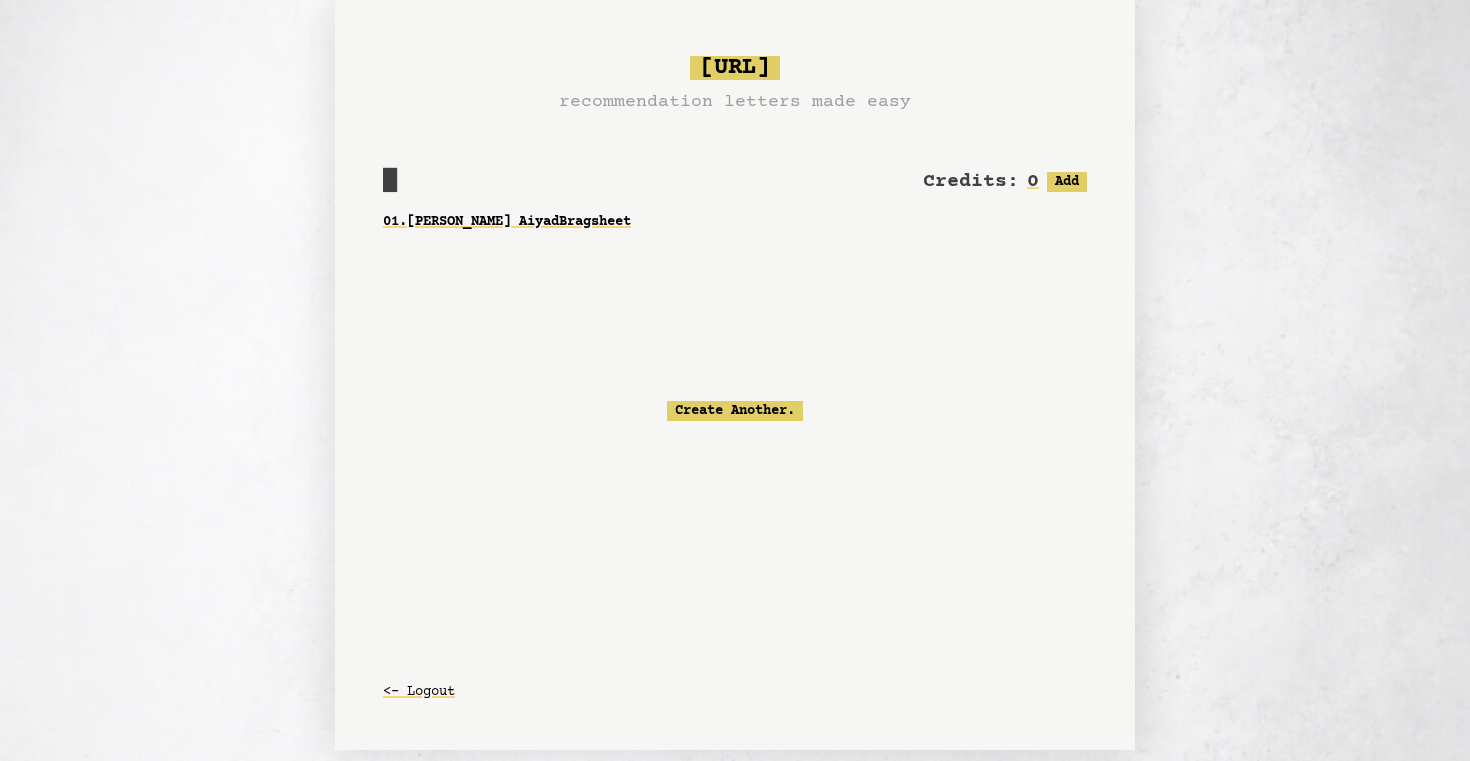 scroll, scrollTop: 0, scrollLeft: 0, axis: both 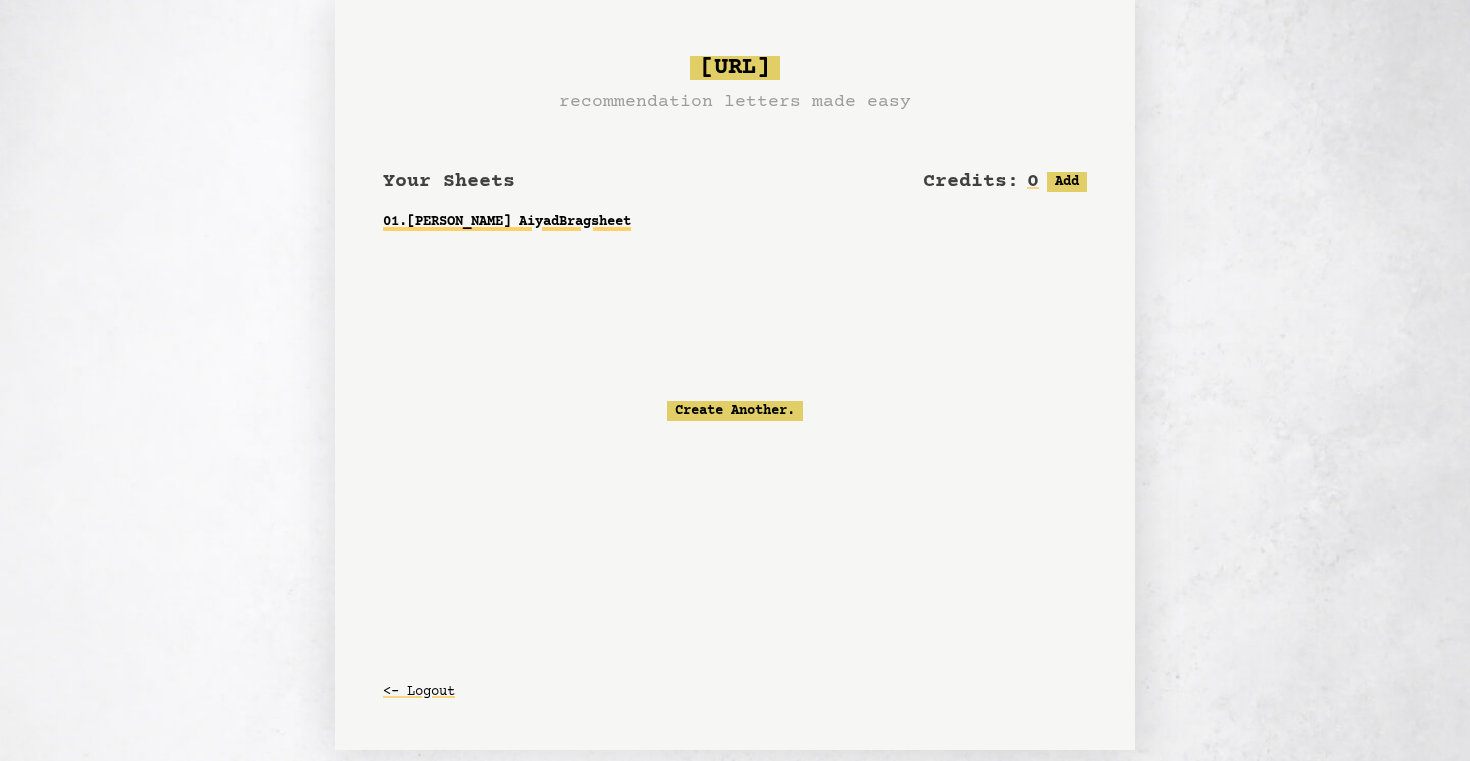 click on "01 .  Dr. Botros Aiyad
Bragsheet" at bounding box center [735, 222] 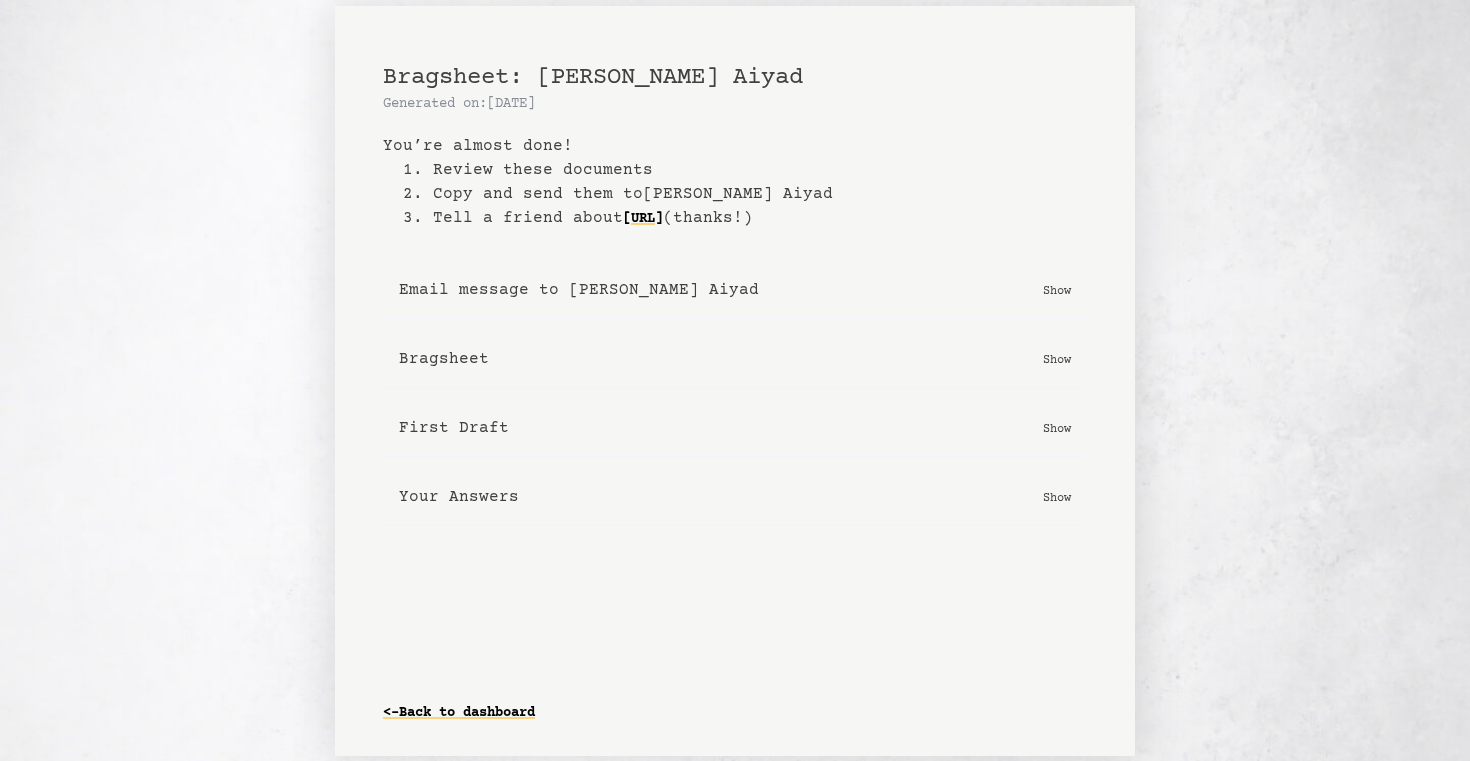click on "Show" at bounding box center [1057, 497] 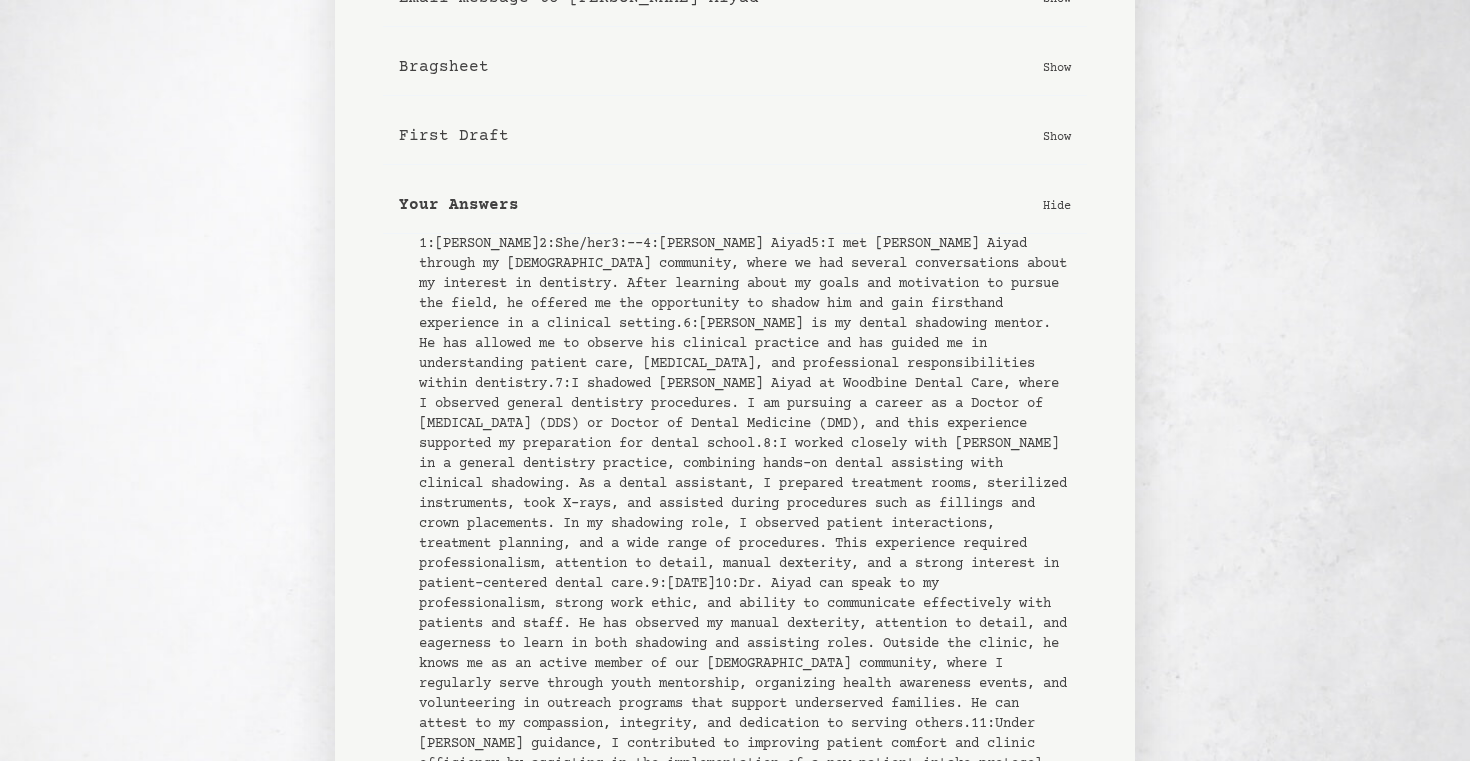 scroll, scrollTop: 292, scrollLeft: 0, axis: vertical 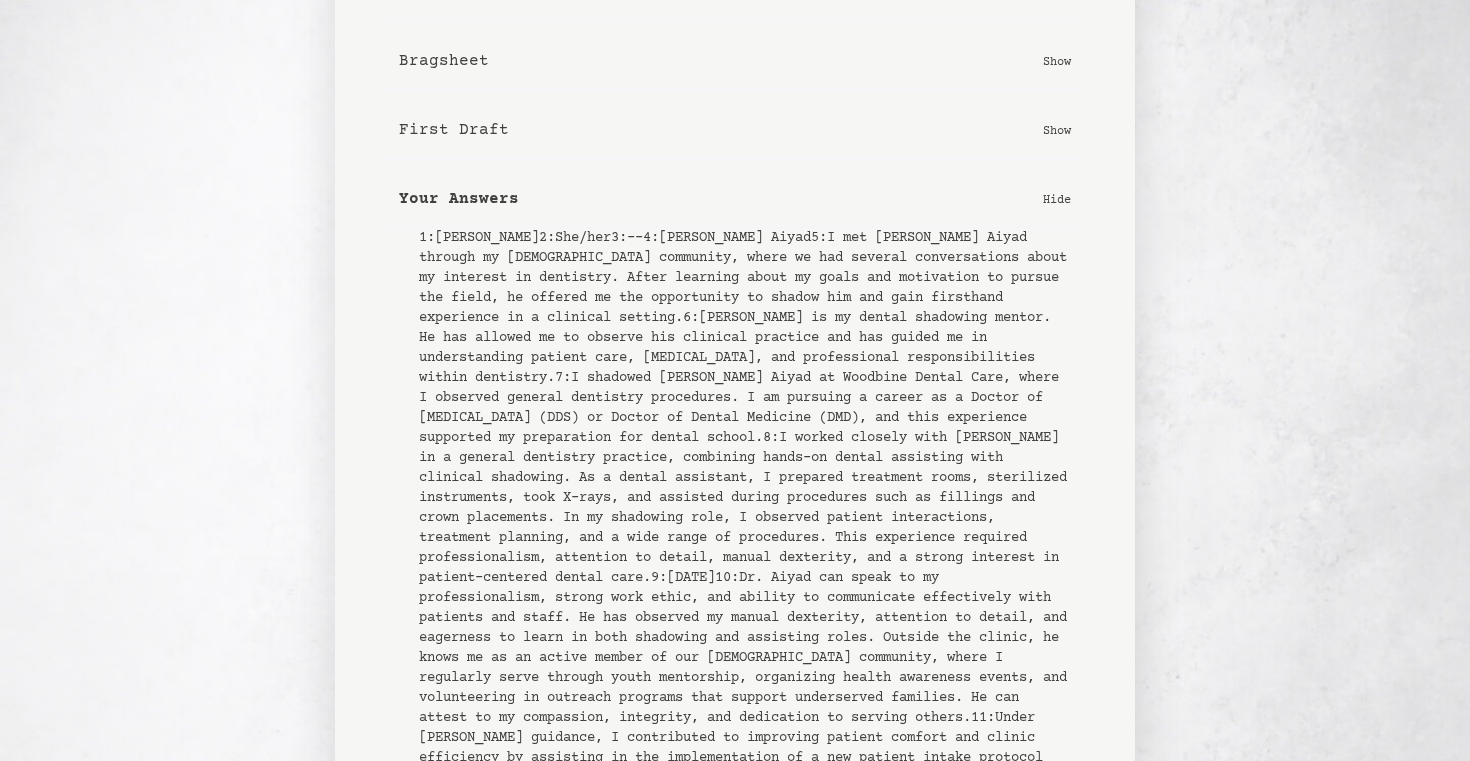 click on "Hide" at bounding box center [1057, 199] 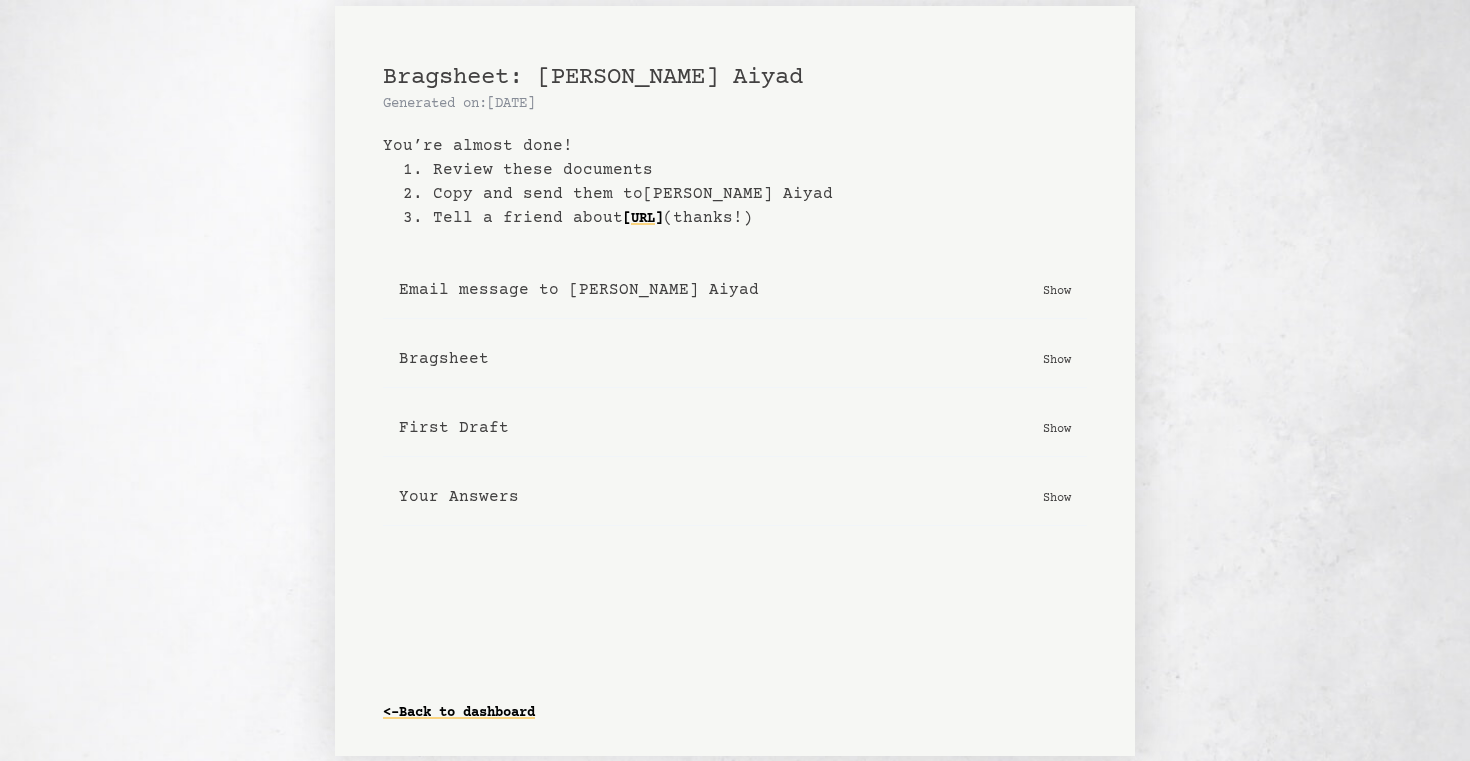 scroll, scrollTop: 0, scrollLeft: 0, axis: both 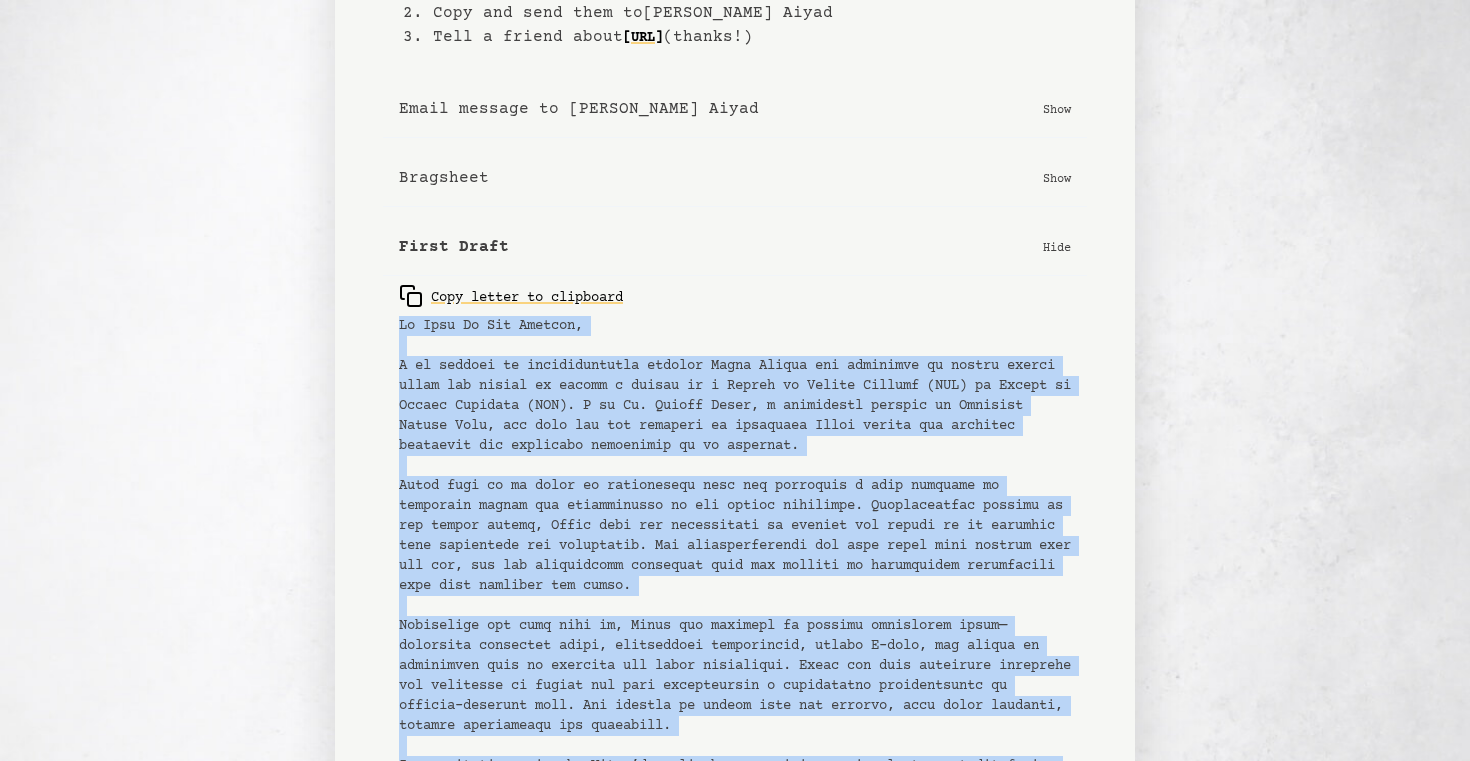 drag, startPoint x: 594, startPoint y: 650, endPoint x: 400, endPoint y: 322, distance: 381.07742 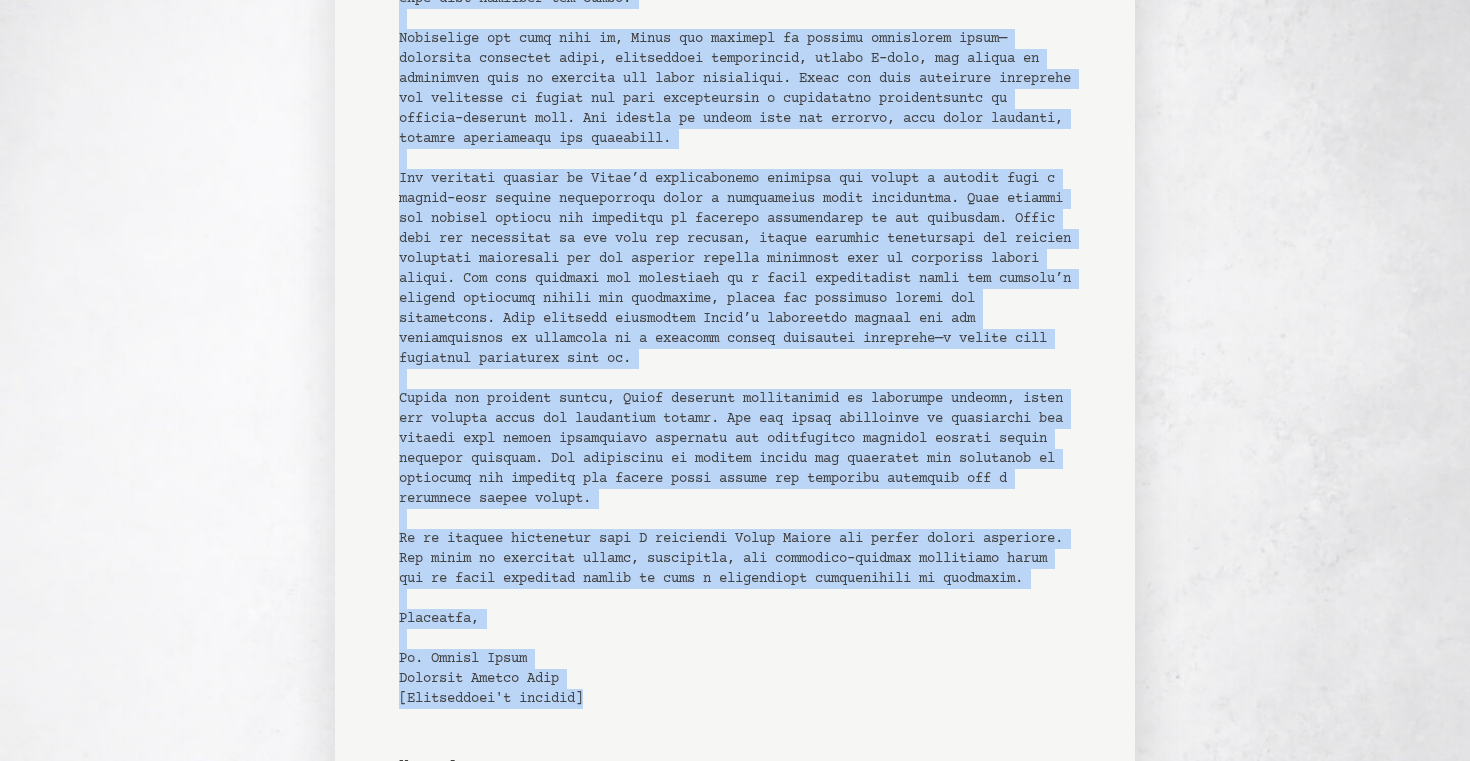 scroll, scrollTop: 884, scrollLeft: 0, axis: vertical 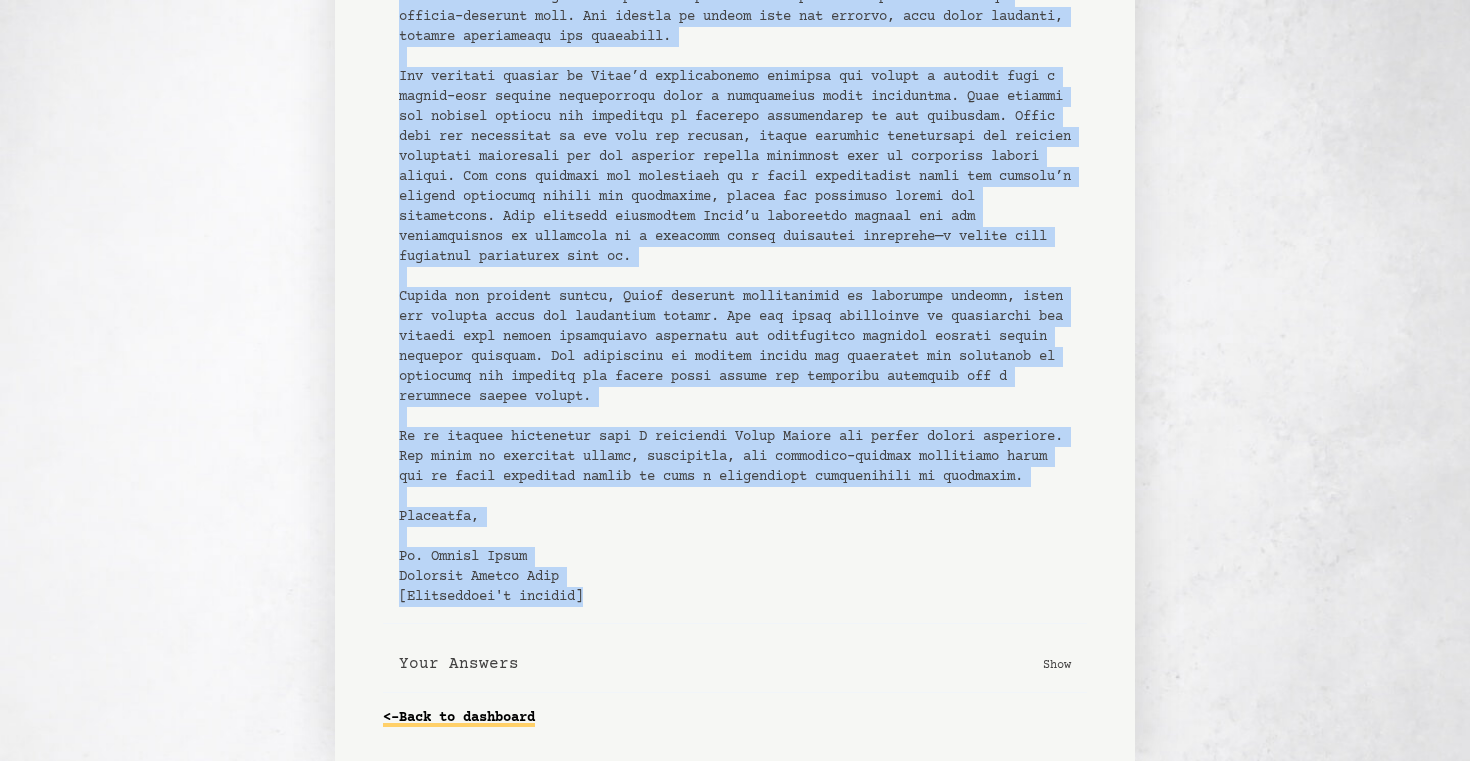 click on "<-  Back to dashboard" at bounding box center [459, 718] 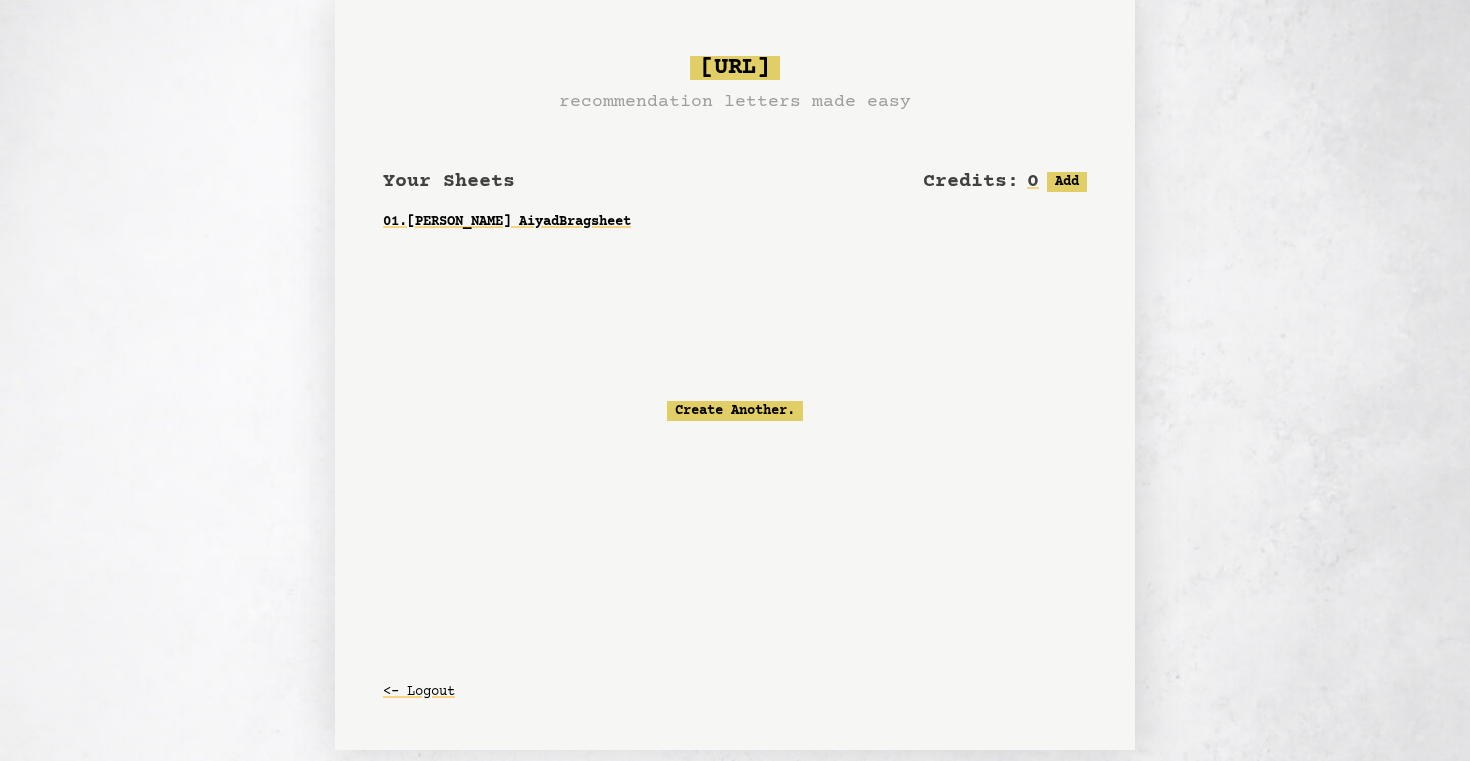 scroll, scrollTop: 53, scrollLeft: 0, axis: vertical 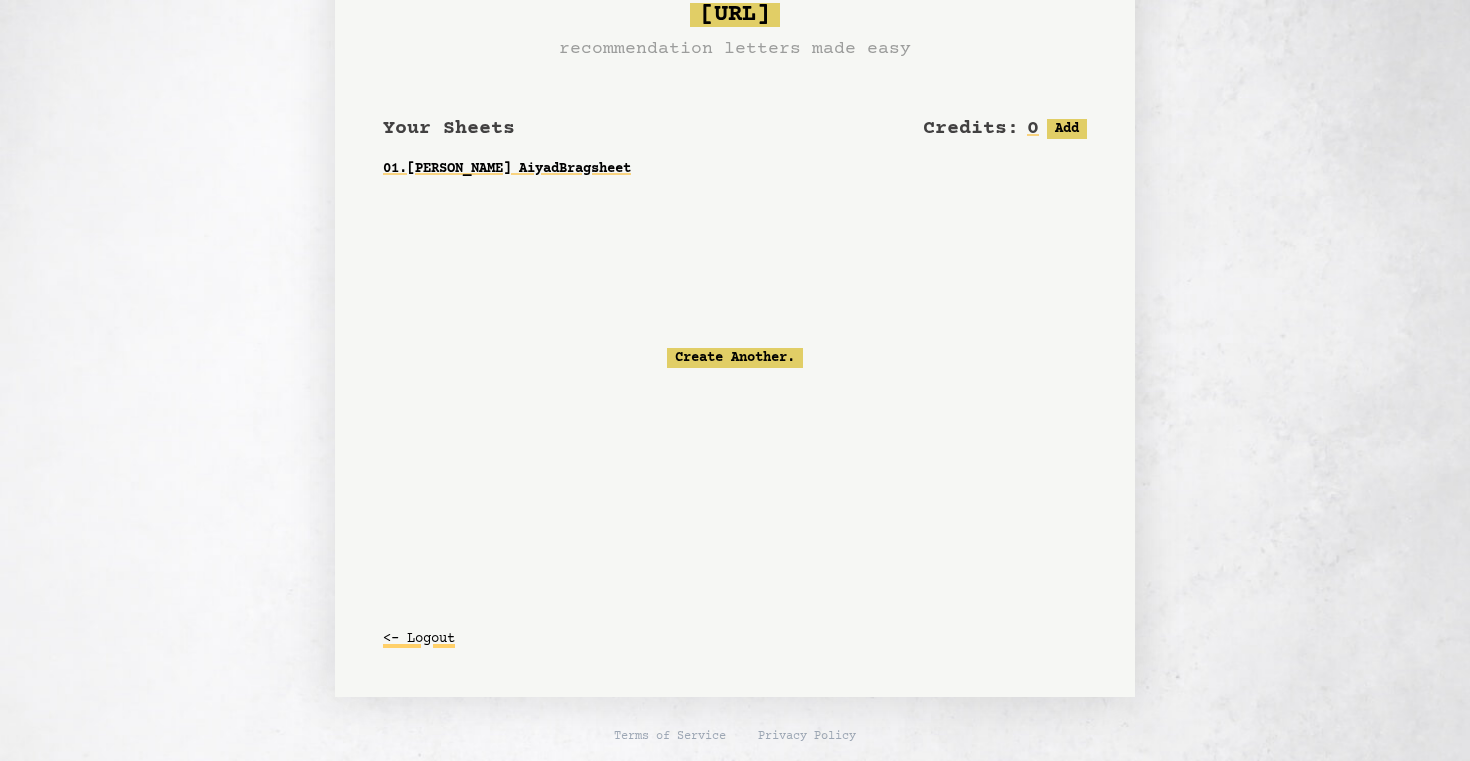 click on "<- Logout" at bounding box center (419, 639) 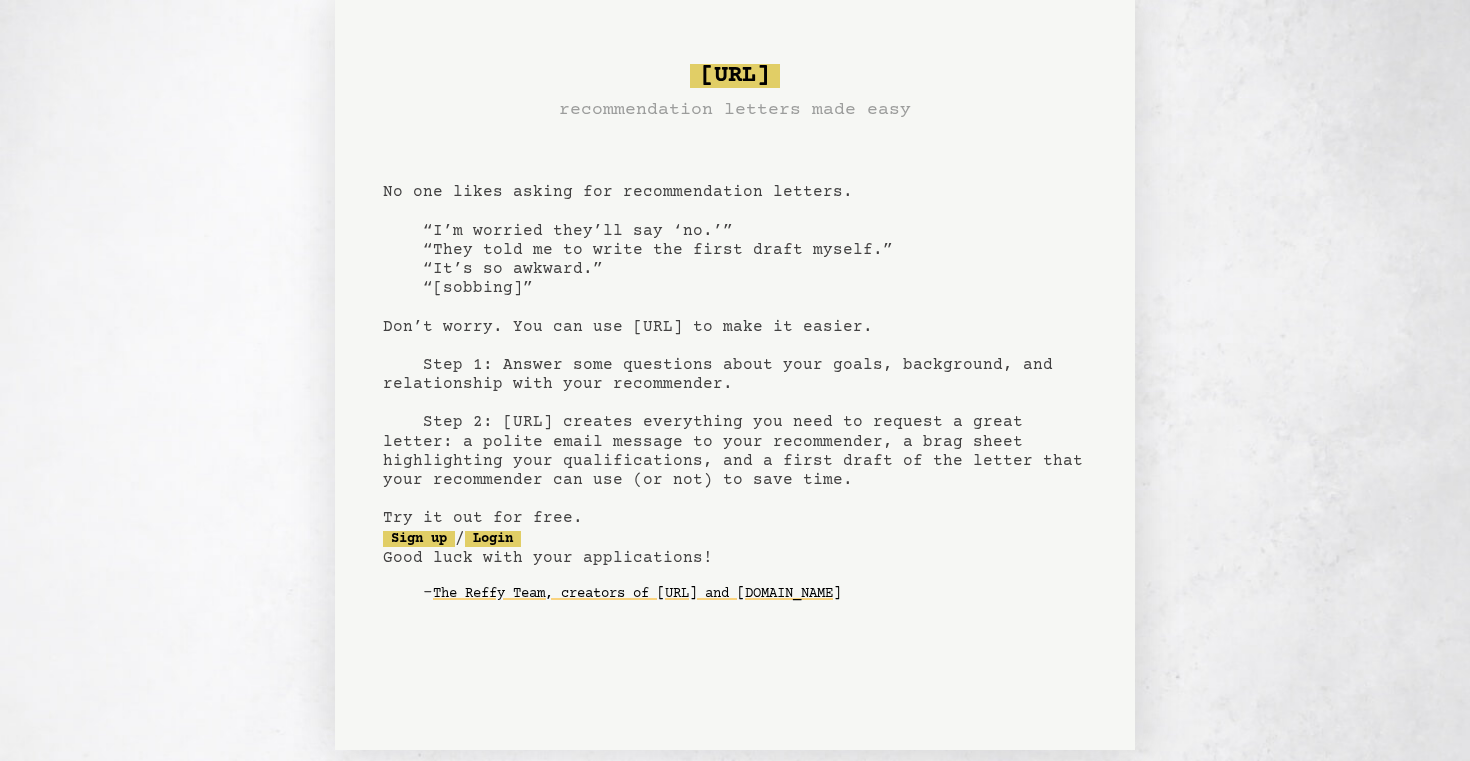 scroll, scrollTop: 0, scrollLeft: 0, axis: both 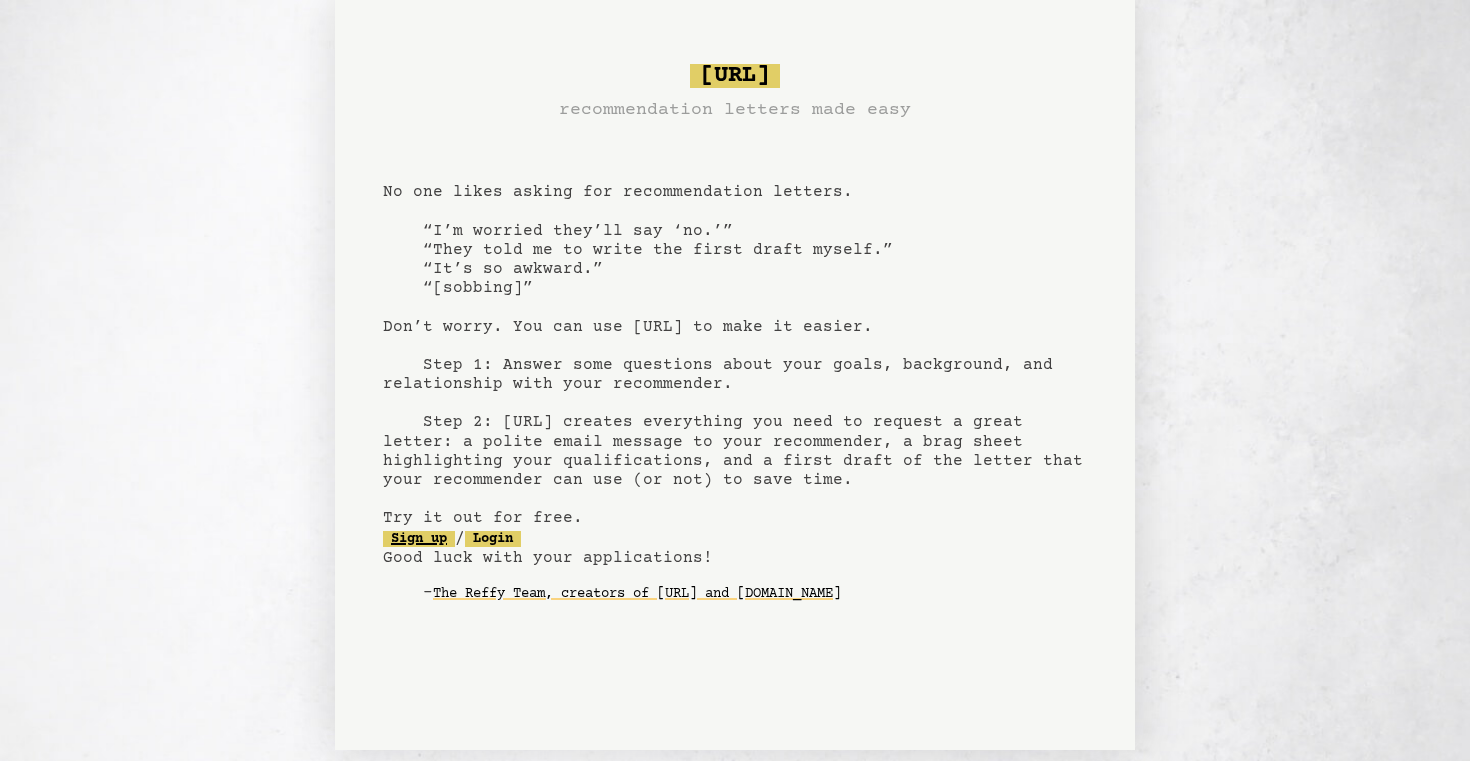 click on "Sign up" at bounding box center (419, 539) 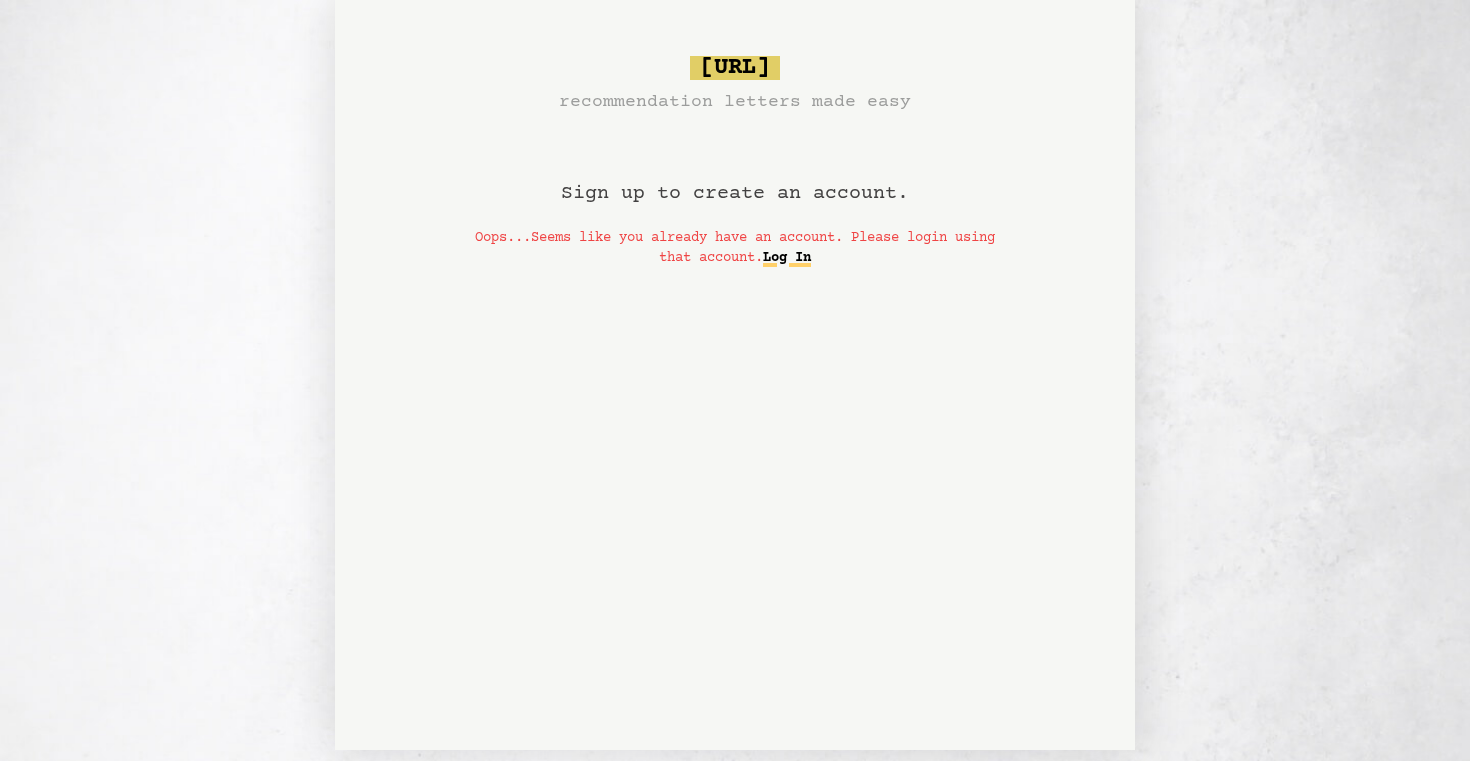 click on "Log In" at bounding box center (787, 258) 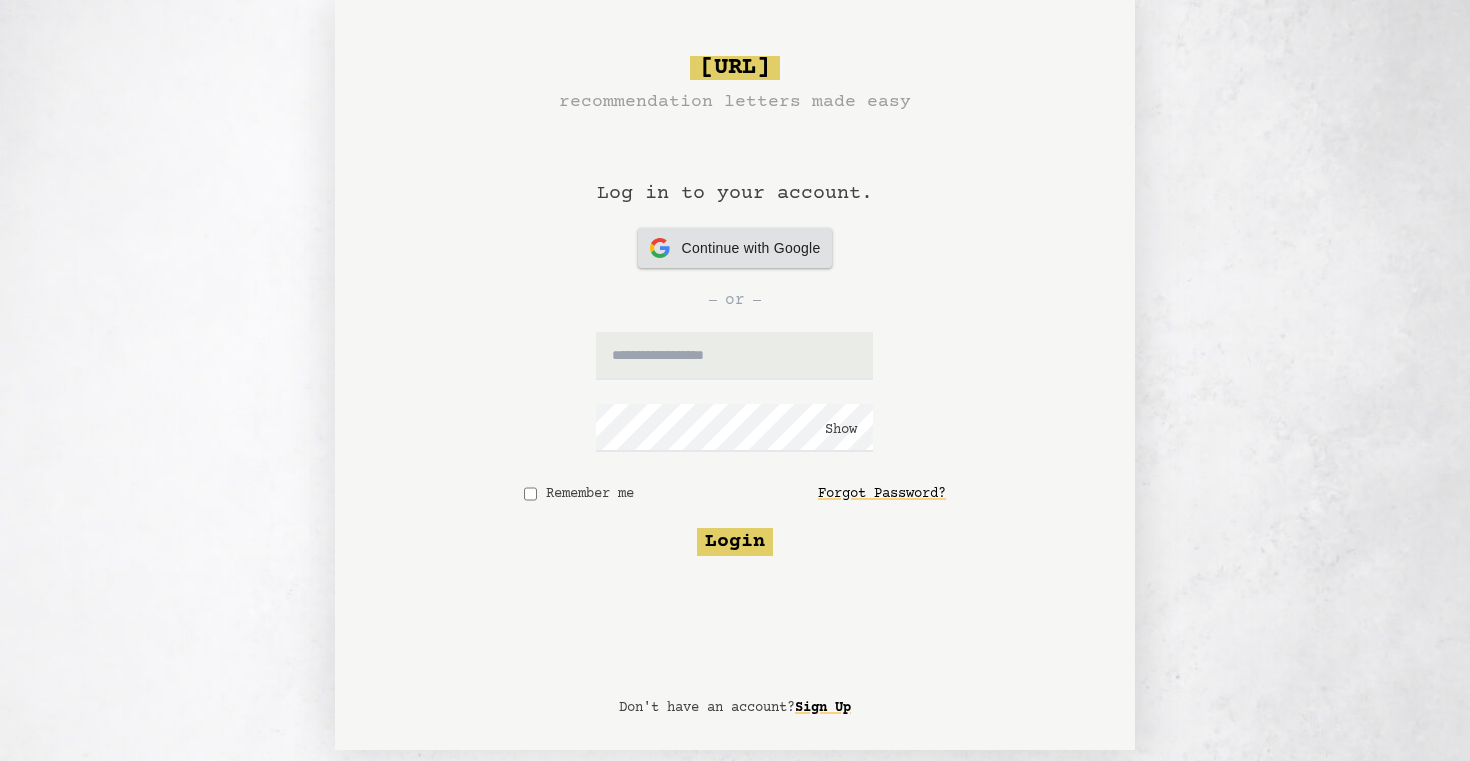 click on "Continue with Google" at bounding box center (751, 248) 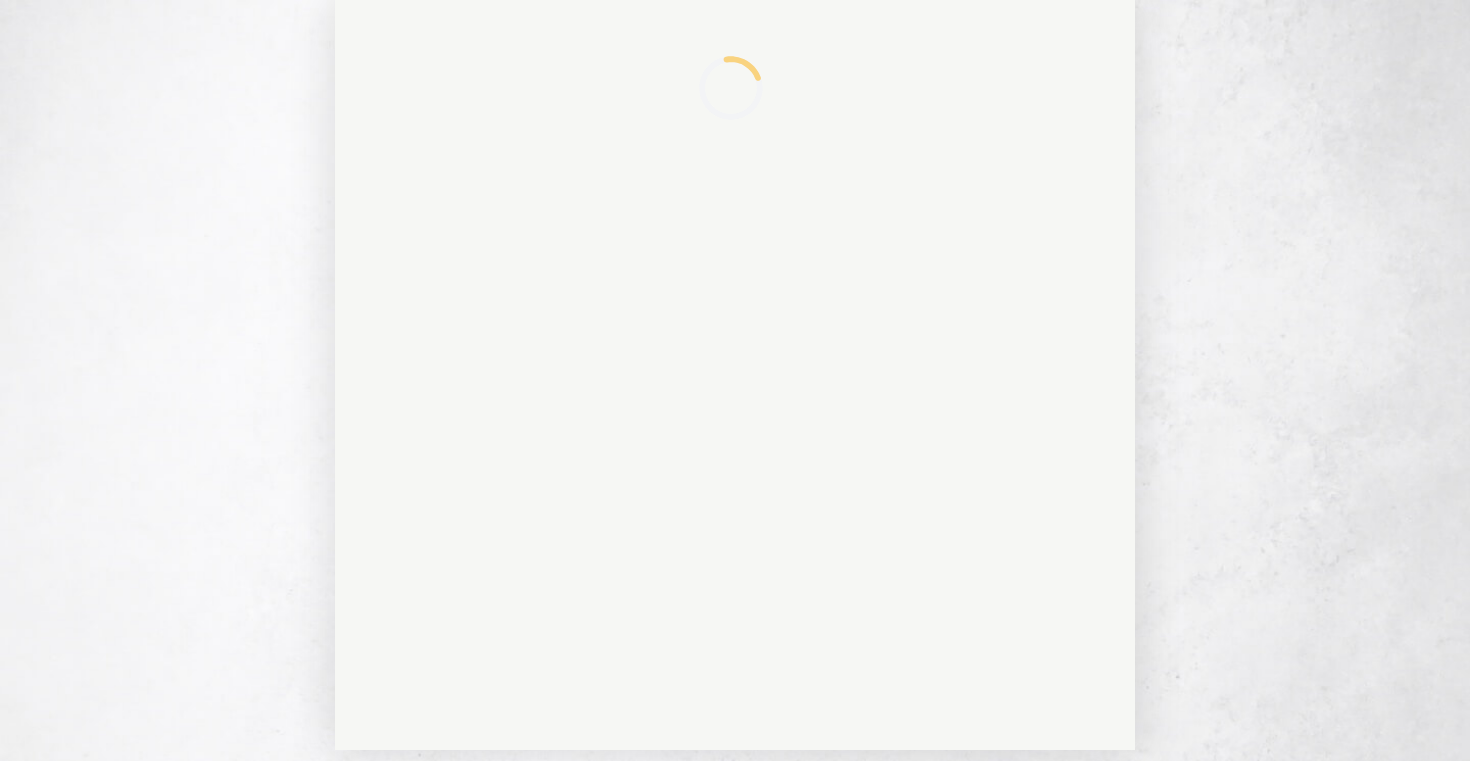 scroll, scrollTop: 0, scrollLeft: 0, axis: both 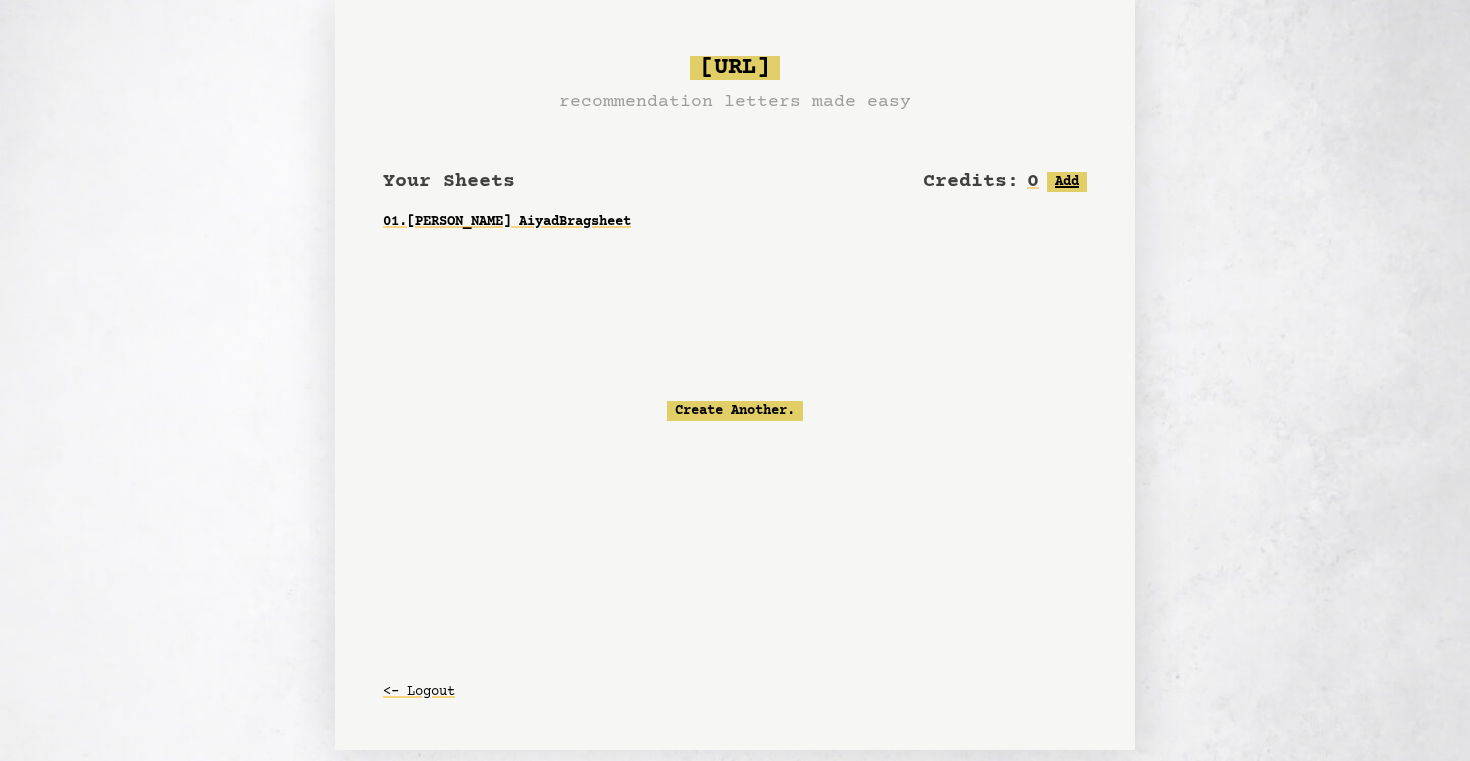 click on "Add" at bounding box center (1067, 182) 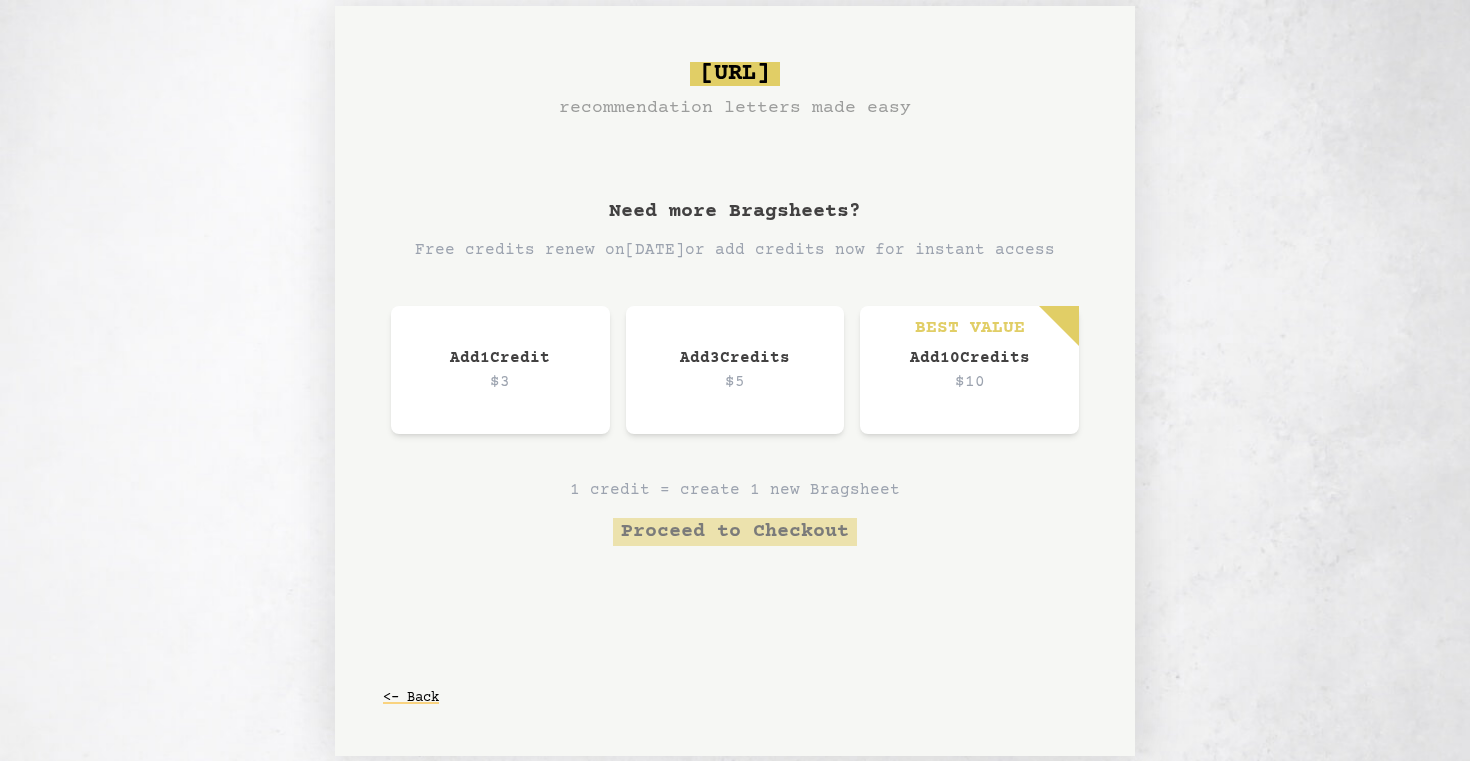 scroll, scrollTop: 0, scrollLeft: 0, axis: both 